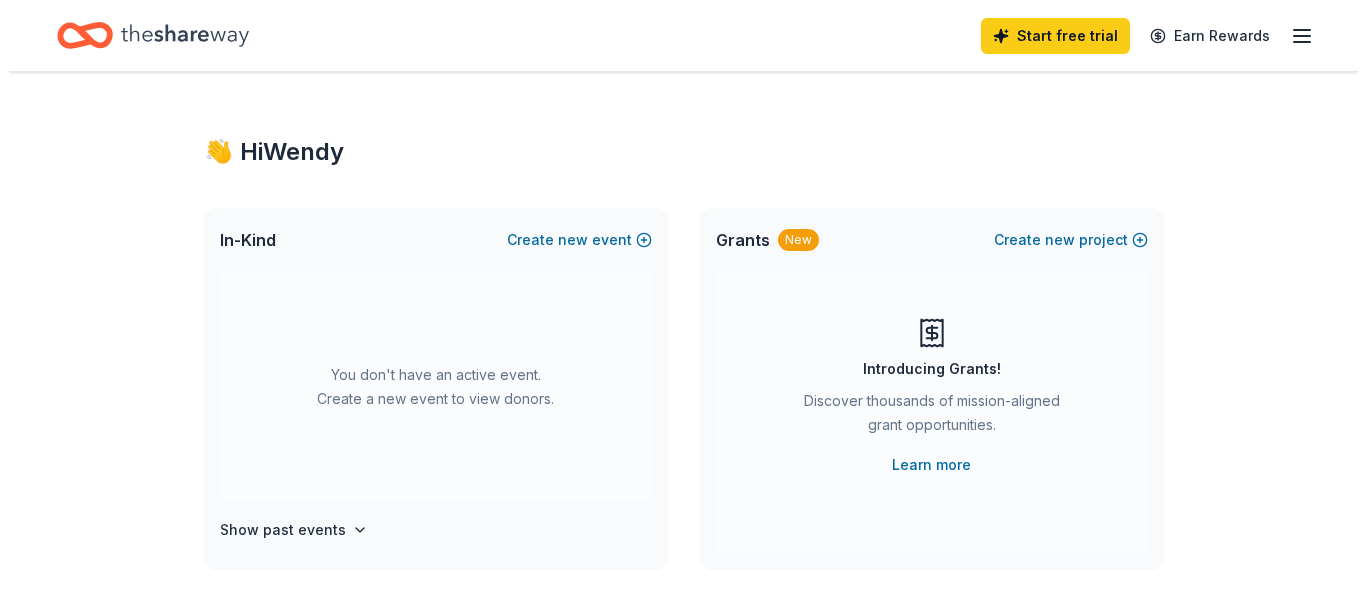 scroll, scrollTop: 0, scrollLeft: 0, axis: both 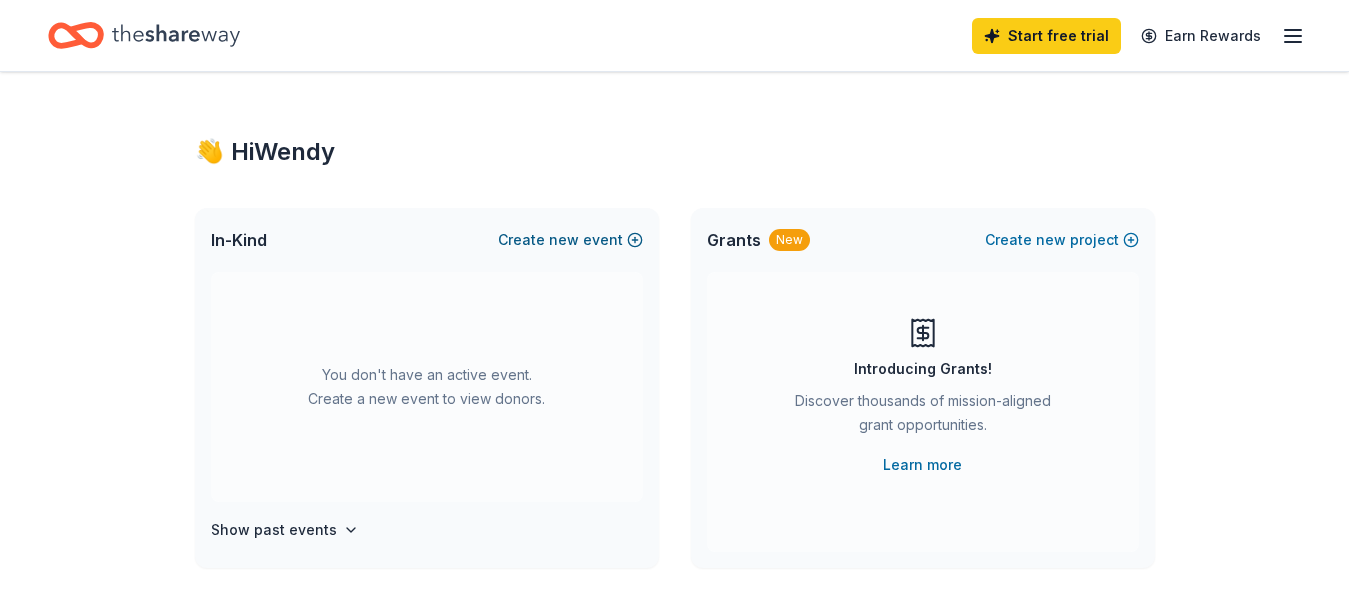 click on "Create  new  event" at bounding box center [570, 240] 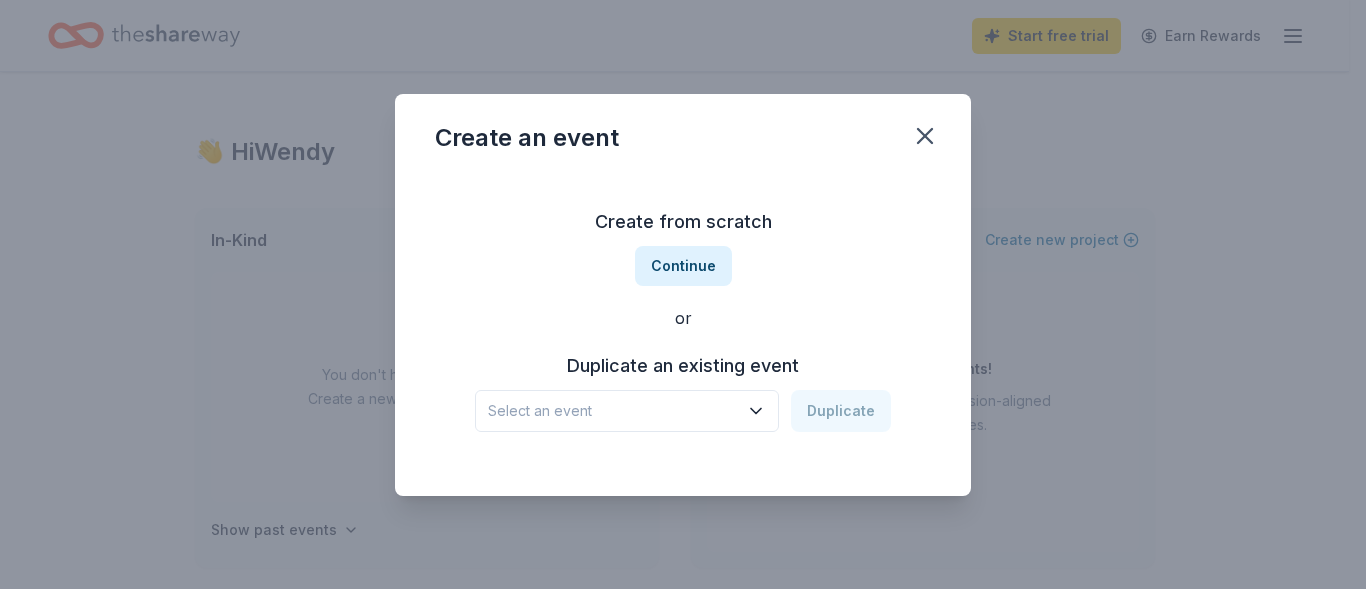 click 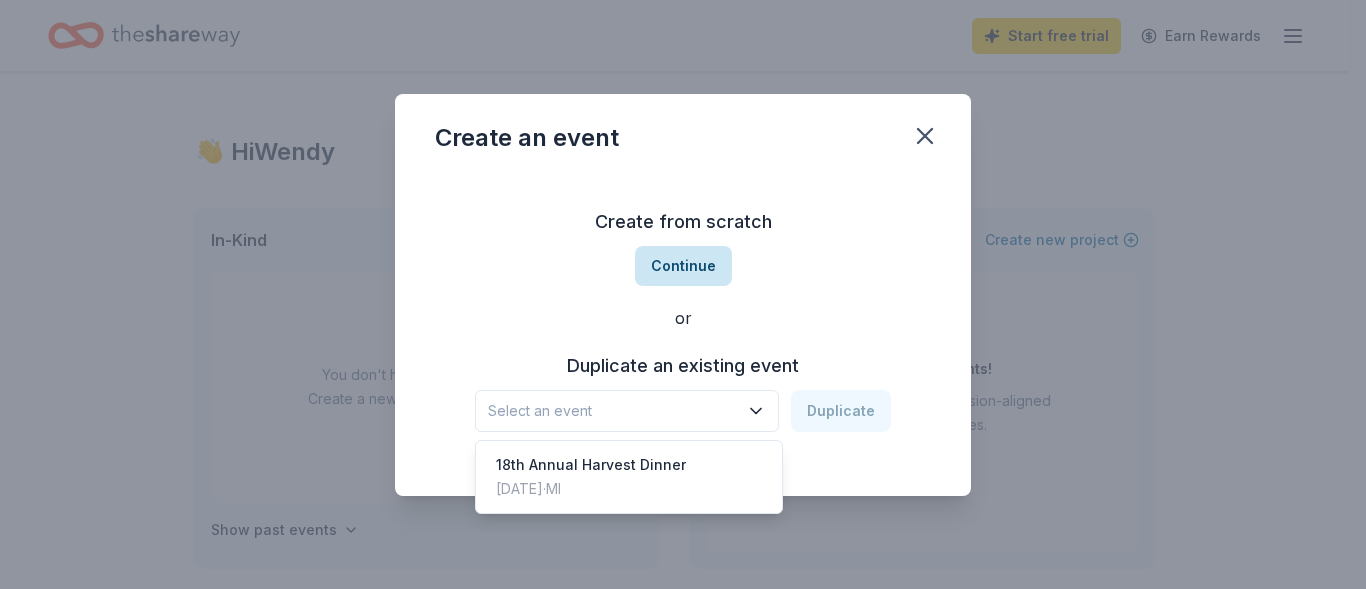 click on "Create from scratch Continue or Duplicate an existing event Select an event Duplicate" at bounding box center (683, 319) 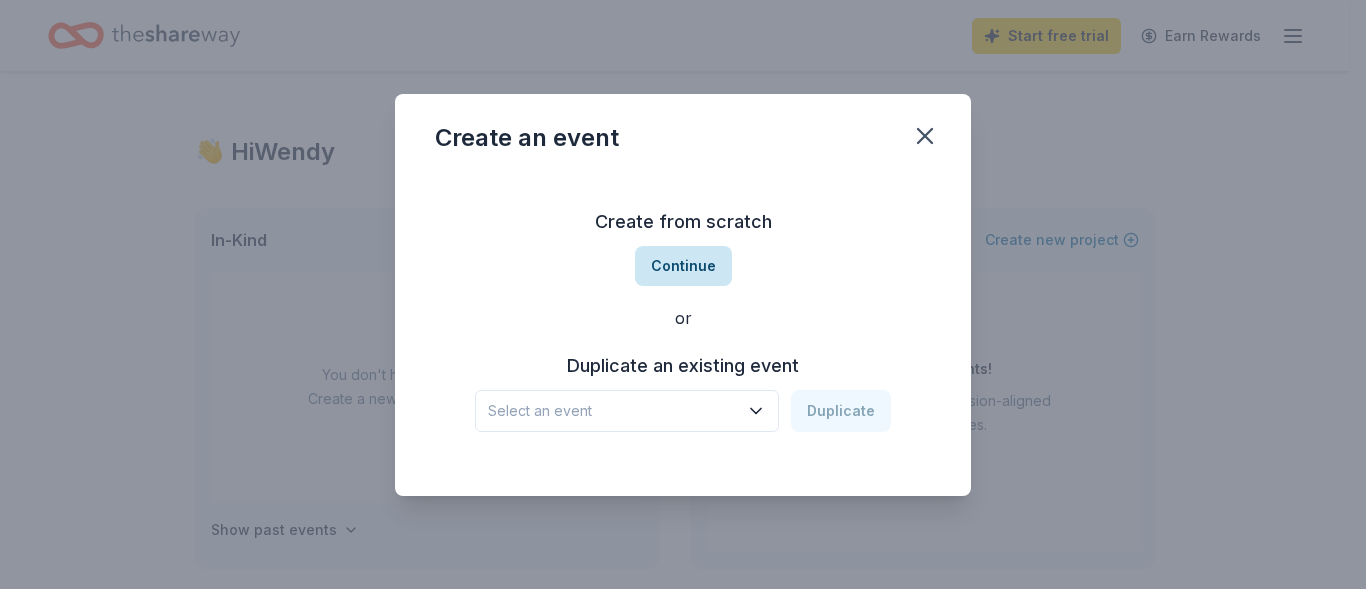 click on "Continue" at bounding box center (683, 266) 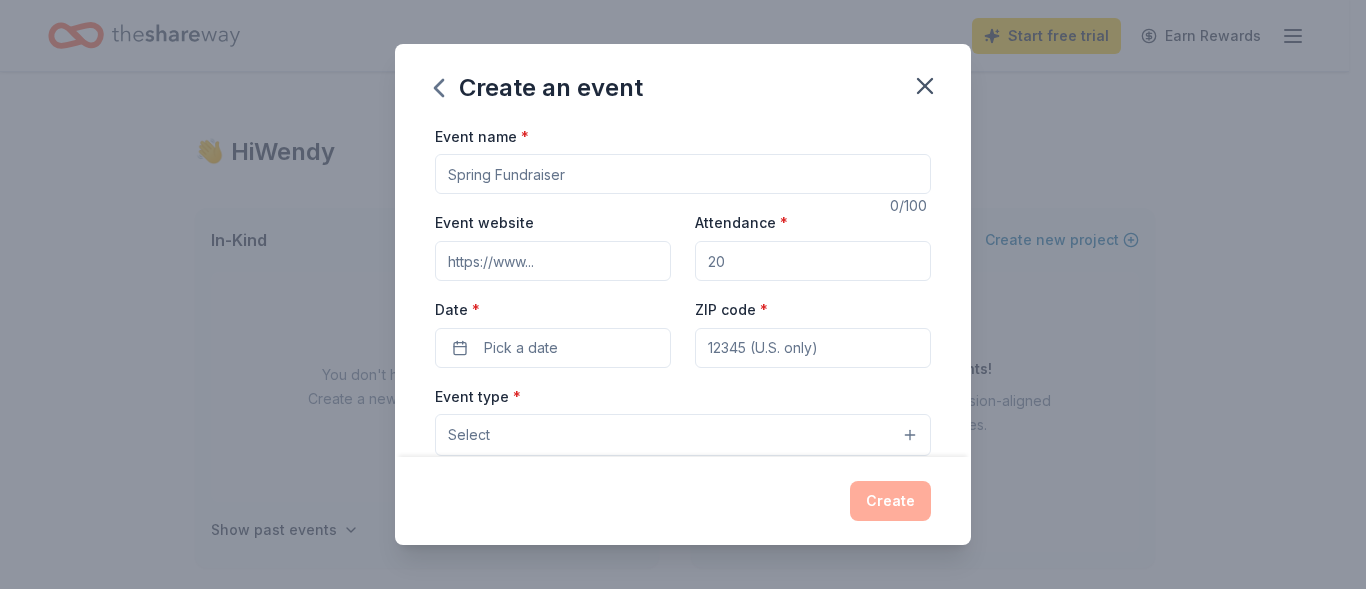 drag, startPoint x: 590, startPoint y: 175, endPoint x: 411, endPoint y: 178, distance: 179.02513 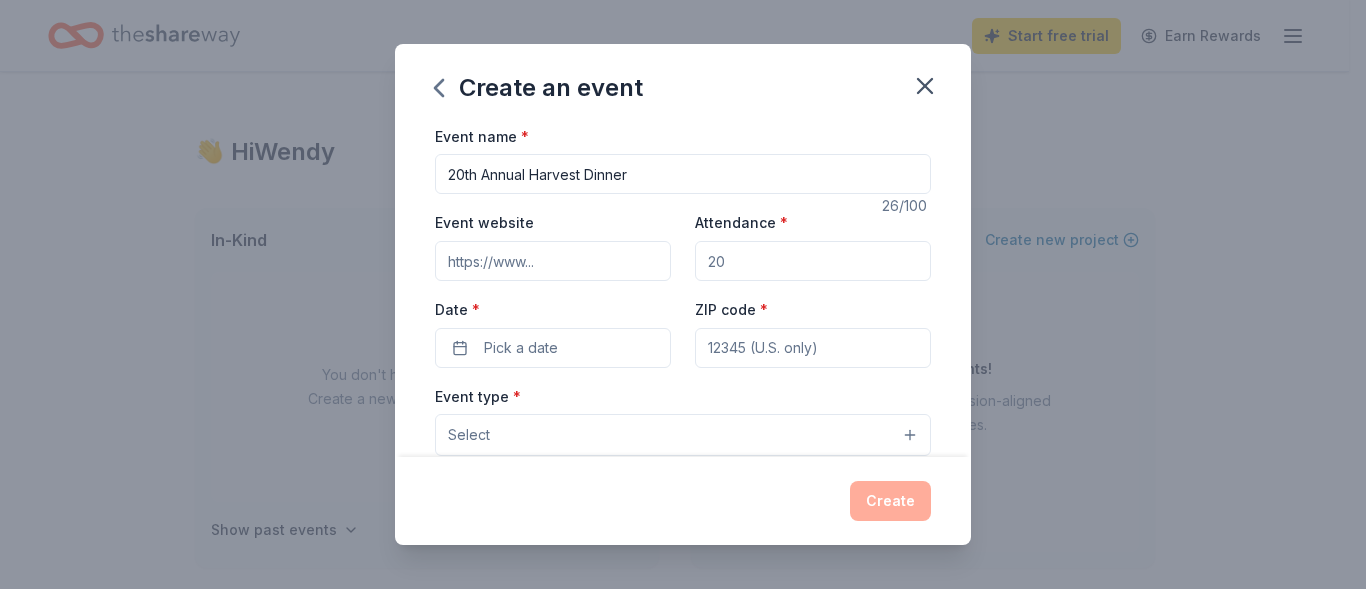 type on "20th Annual Harvest Dinner" 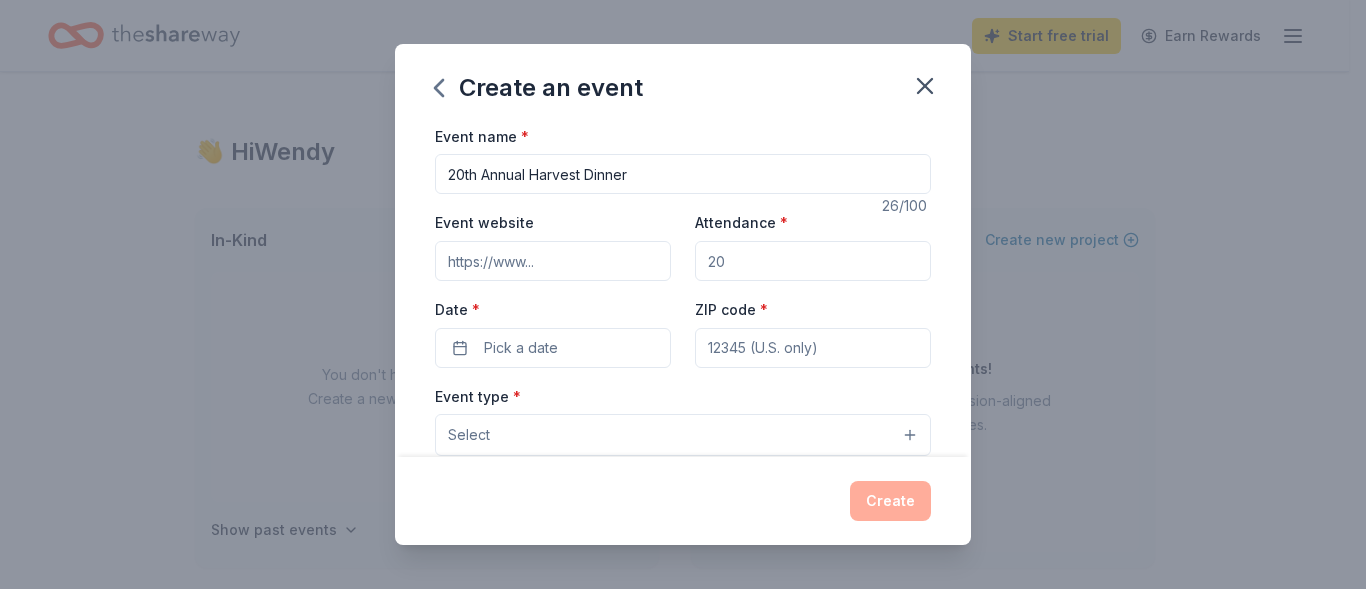 click on "Event website" at bounding box center (553, 261) 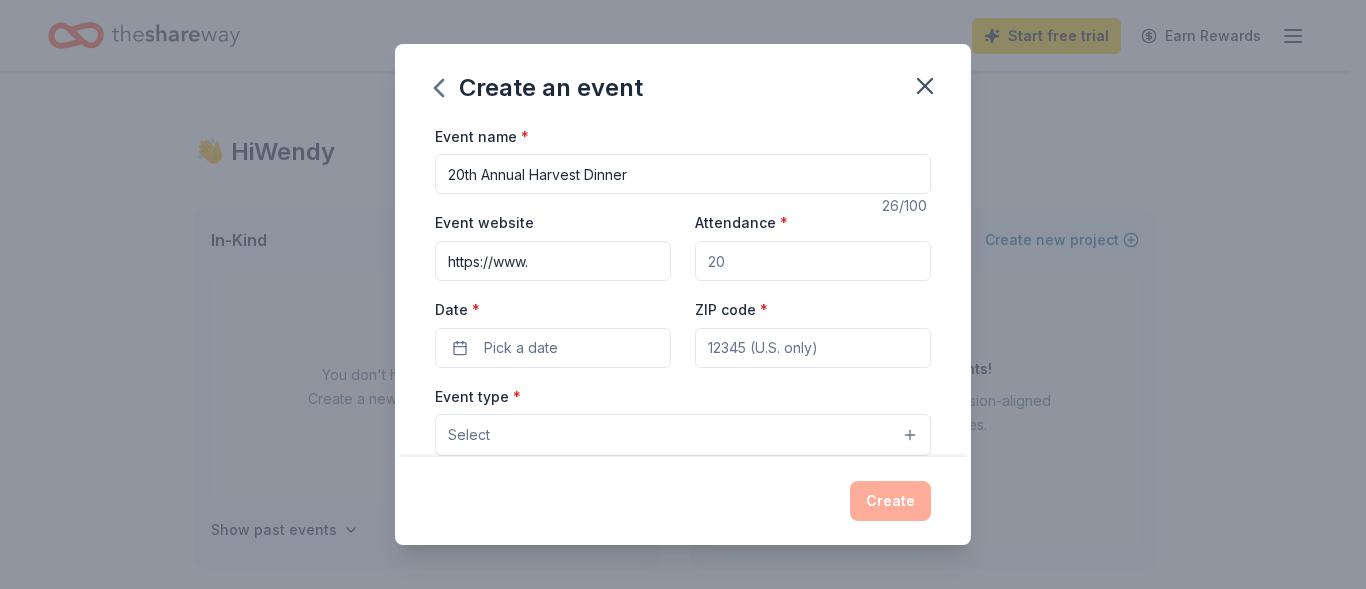 paste on ".facebook.com/WinnUMC" 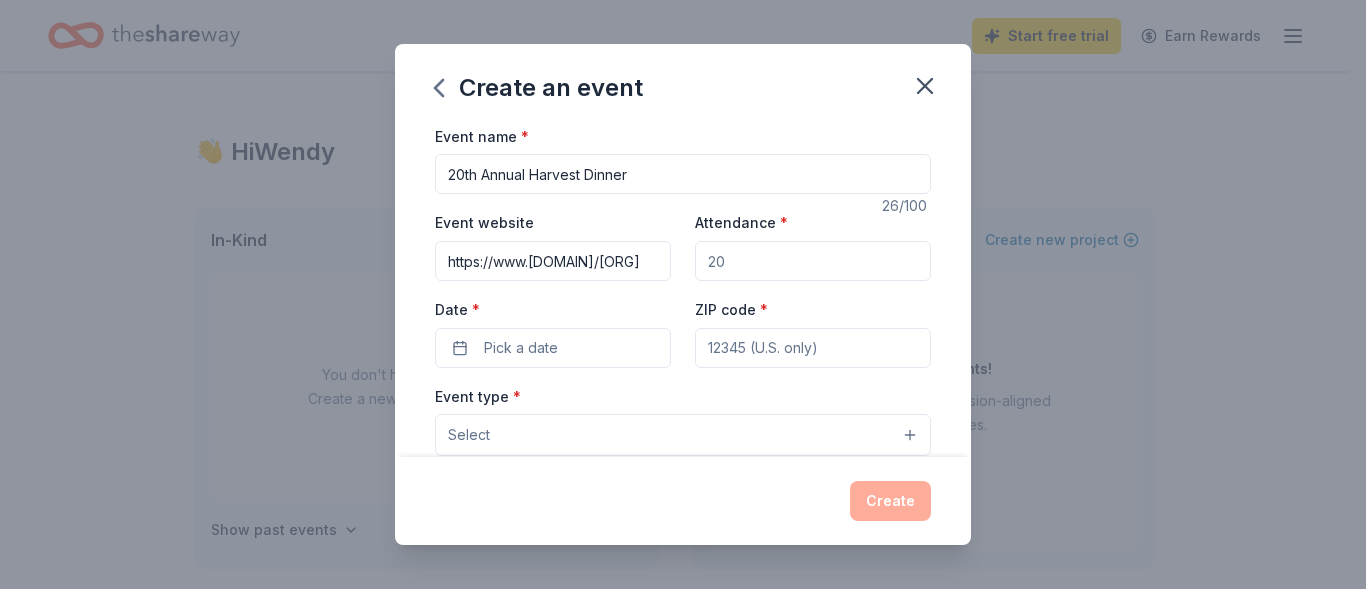 scroll, scrollTop: 0, scrollLeft: 54, axis: horizontal 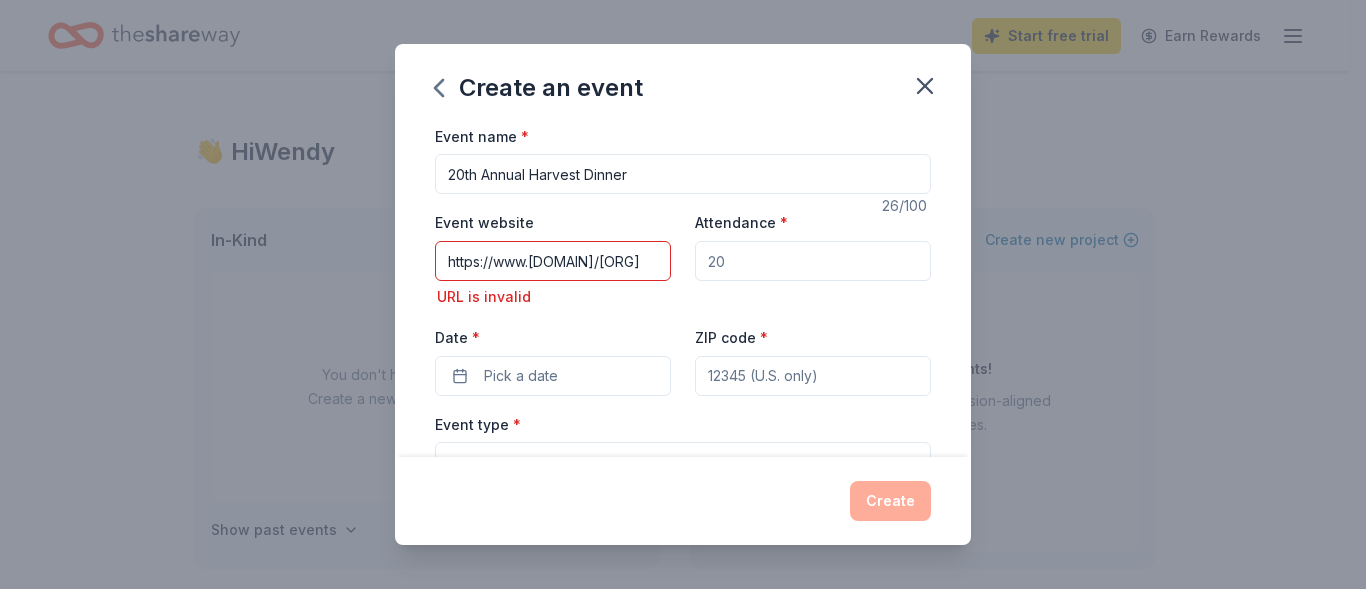 drag, startPoint x: 725, startPoint y: 260, endPoint x: 682, endPoint y: 266, distance: 43.416588 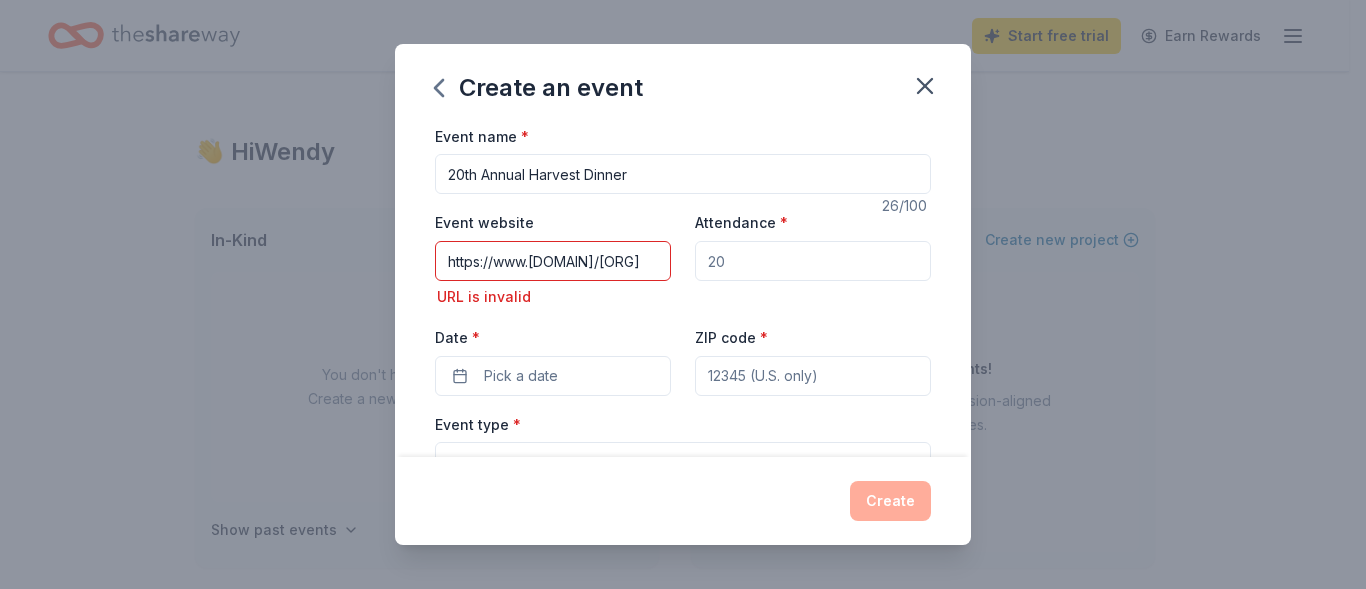 click on "Attendance *" at bounding box center [813, 261] 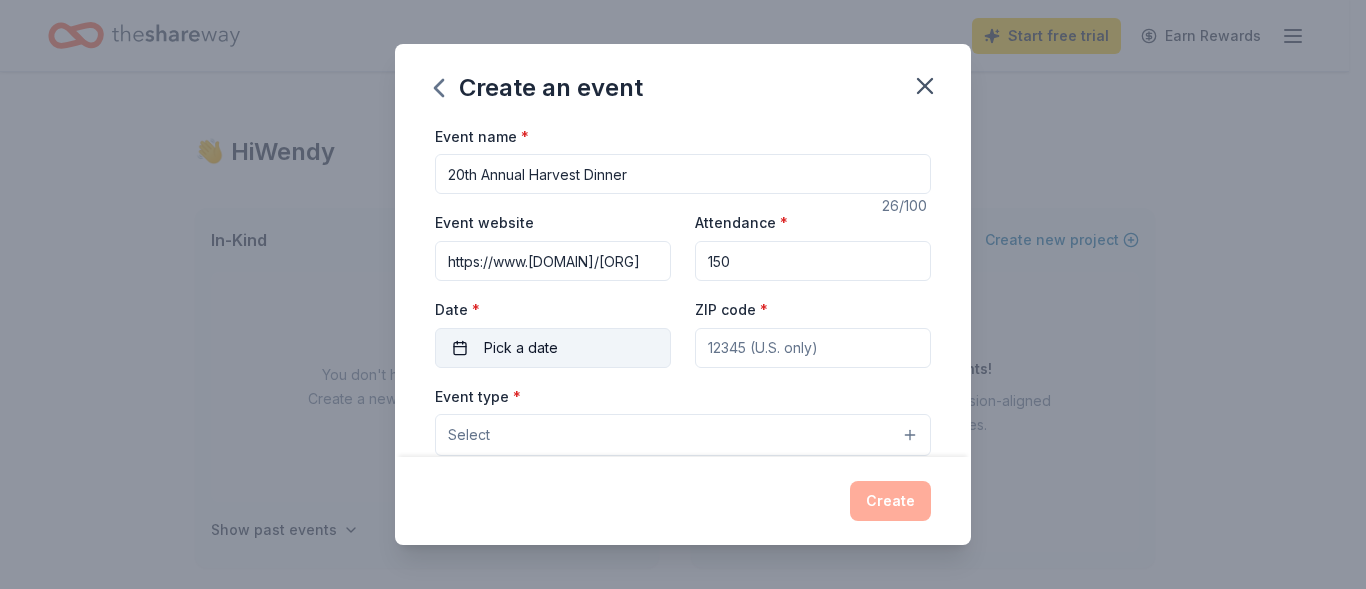 type on "150" 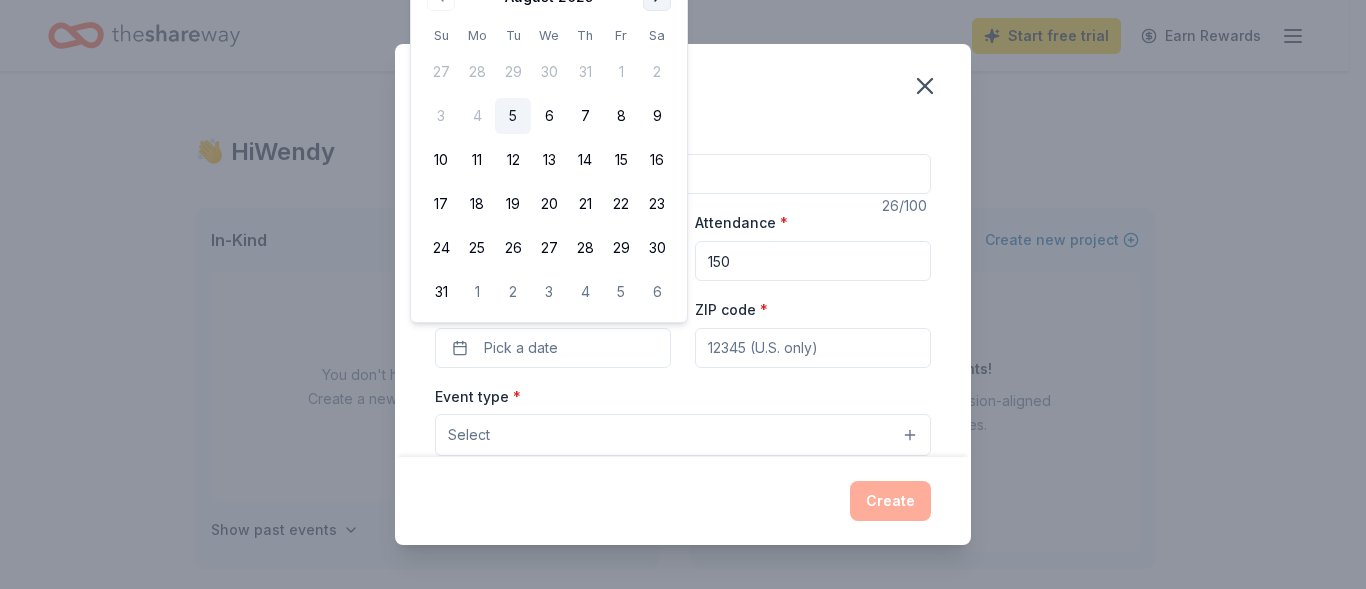 click at bounding box center (657, -3) 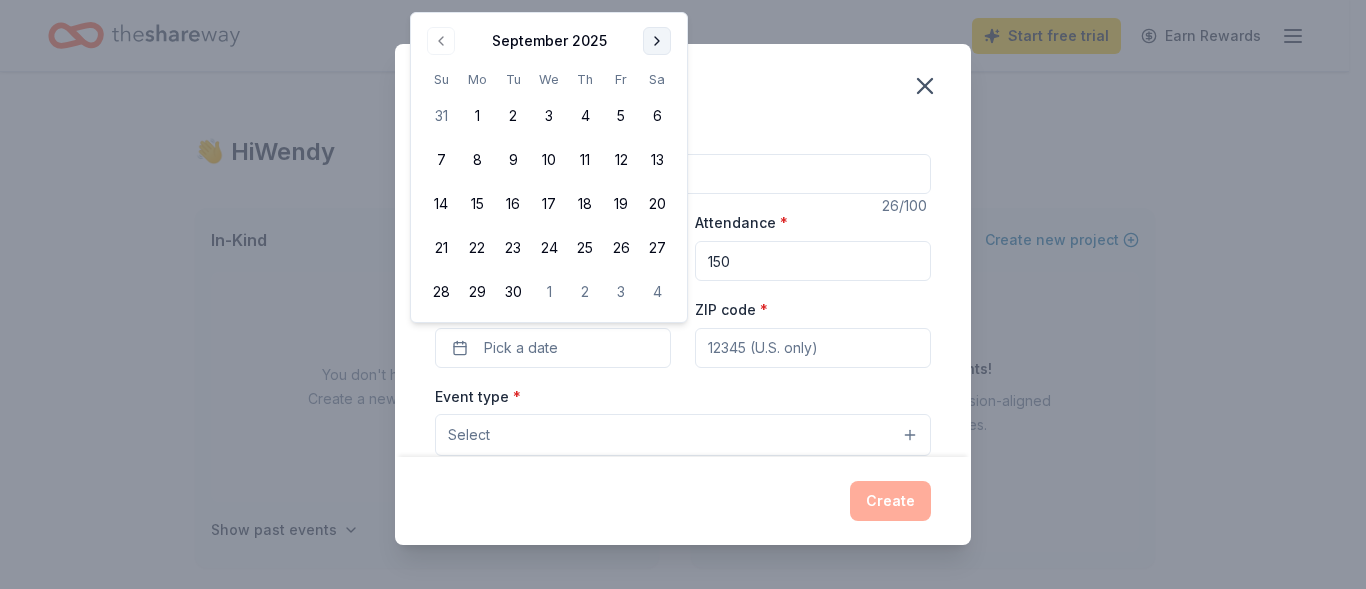 click at bounding box center [657, 41] 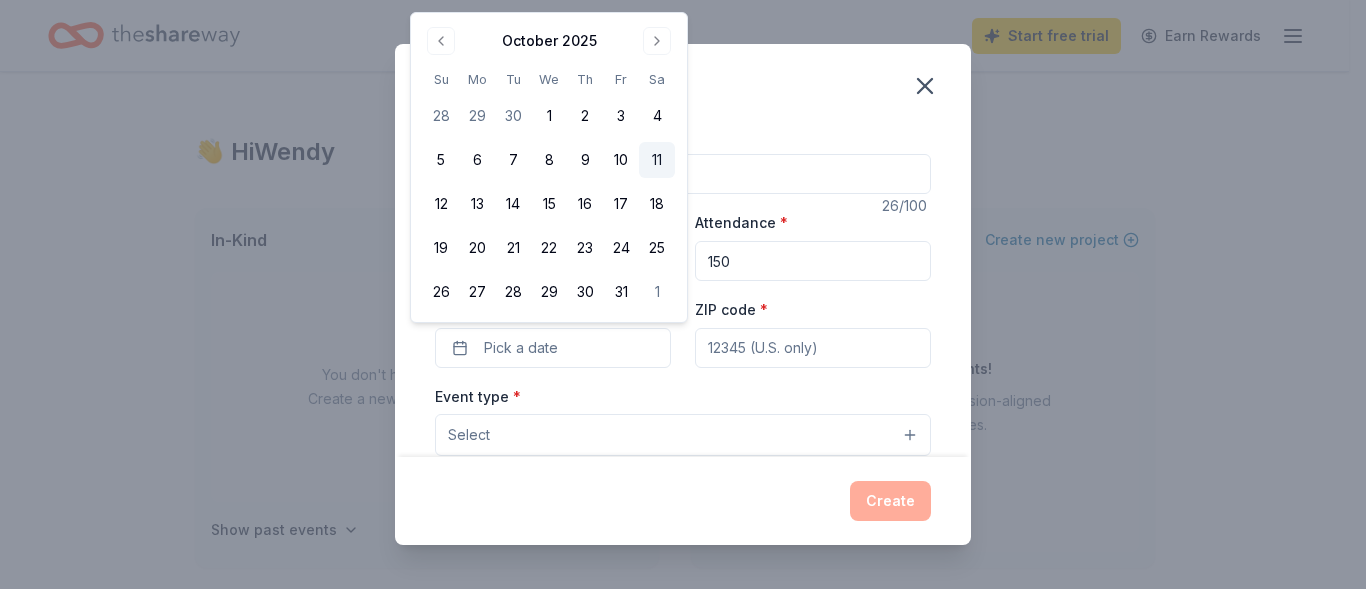 click on "11" at bounding box center (657, 160) 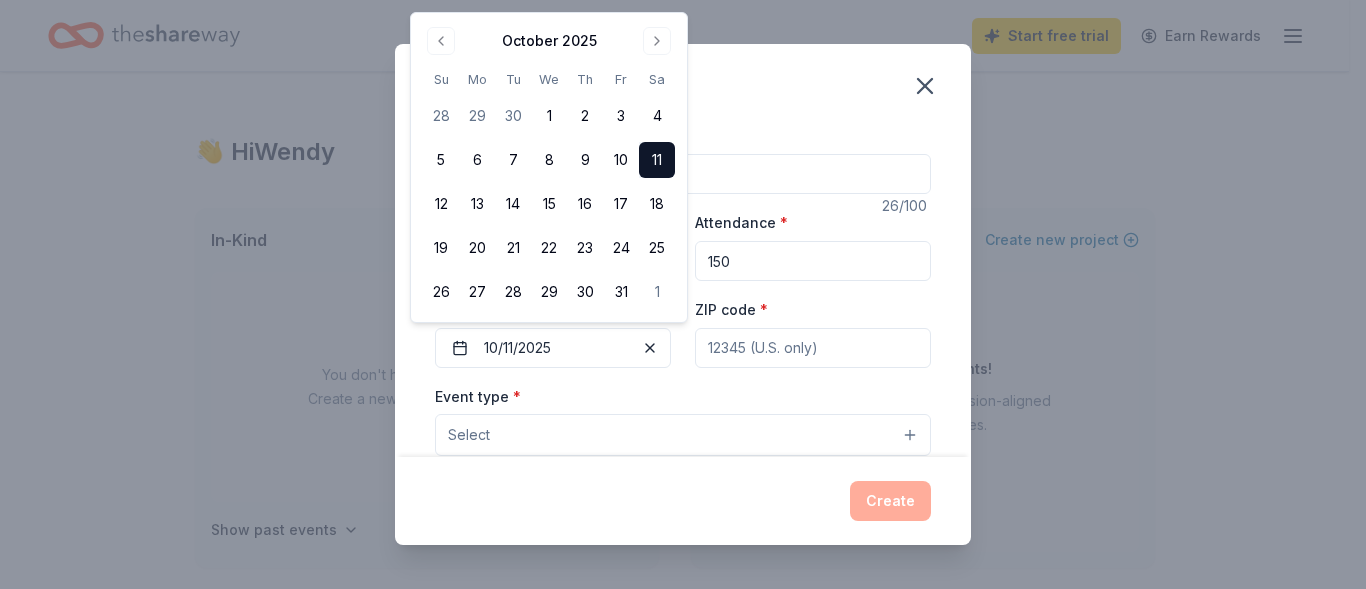 click on "11" at bounding box center [657, 160] 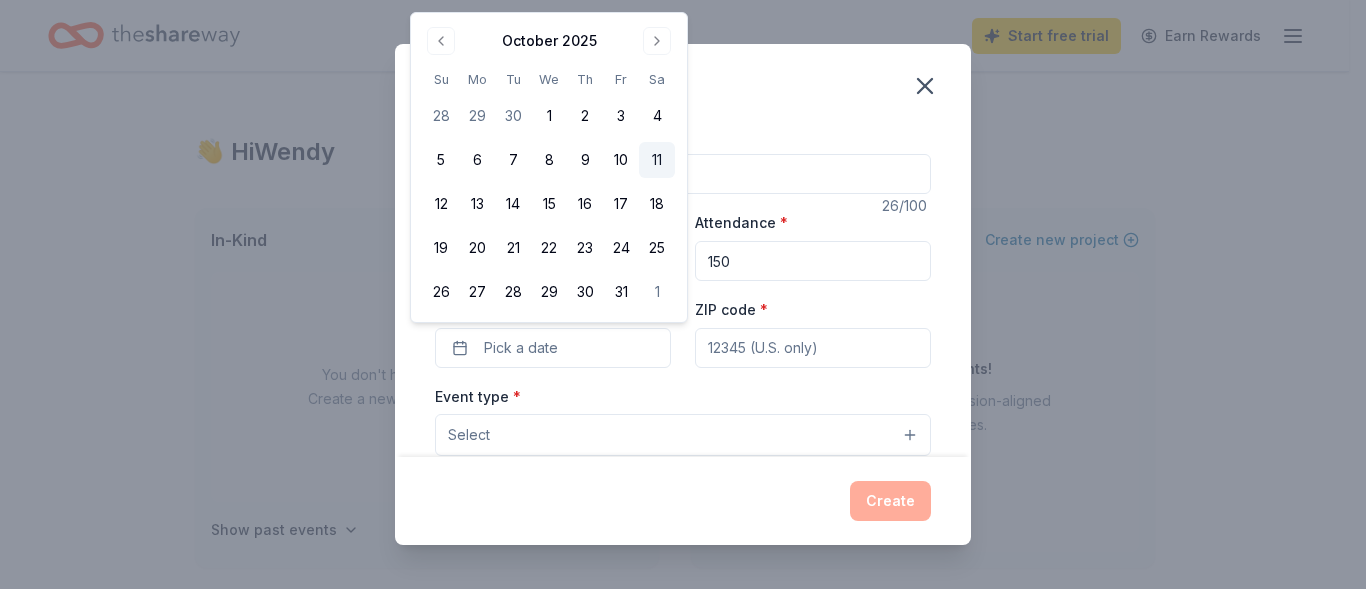 click on "11" at bounding box center [657, 160] 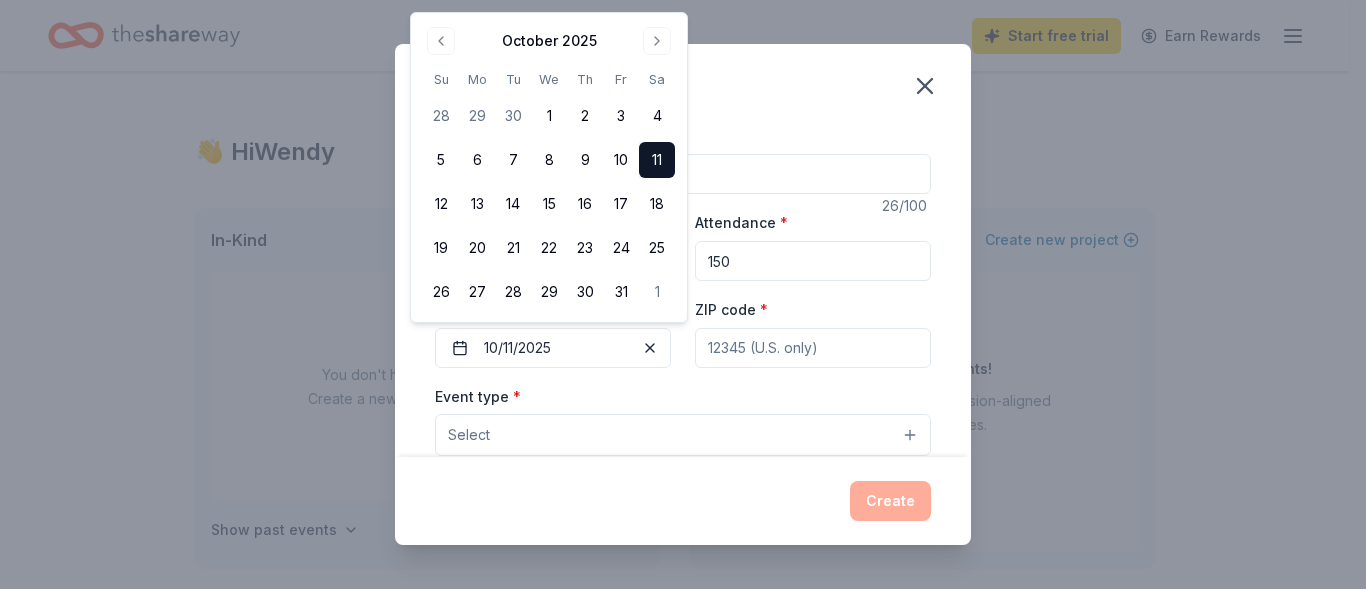 click on "ZIP code *" at bounding box center [813, 348] 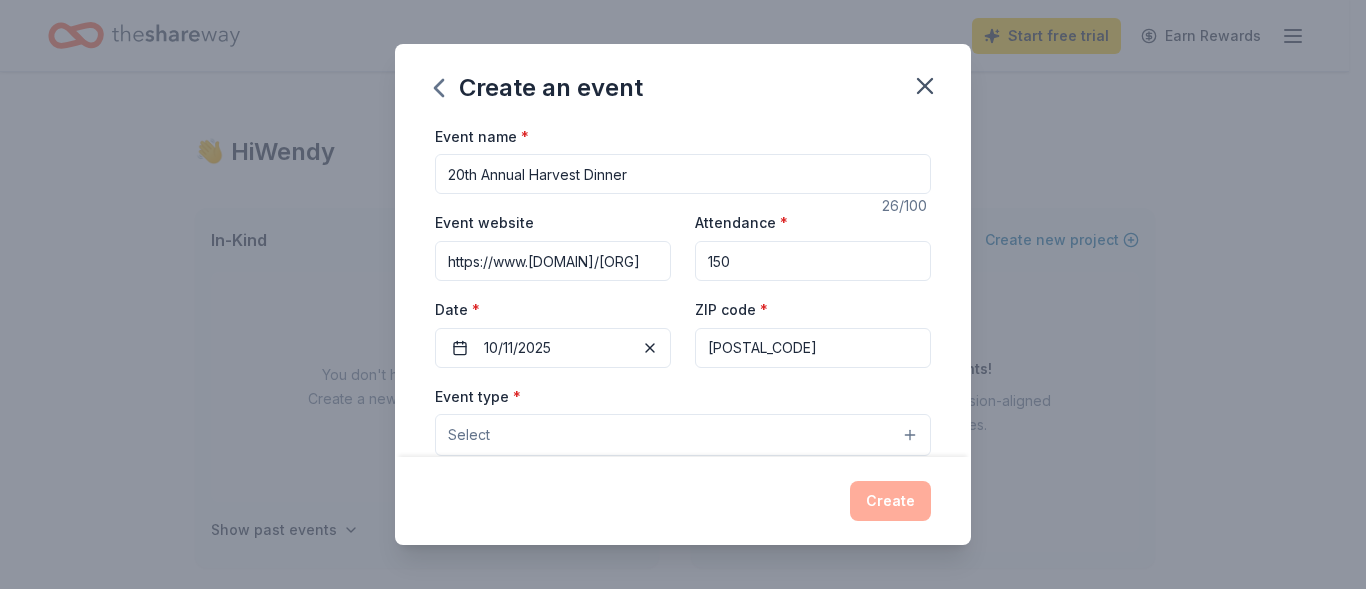 type on "48858" 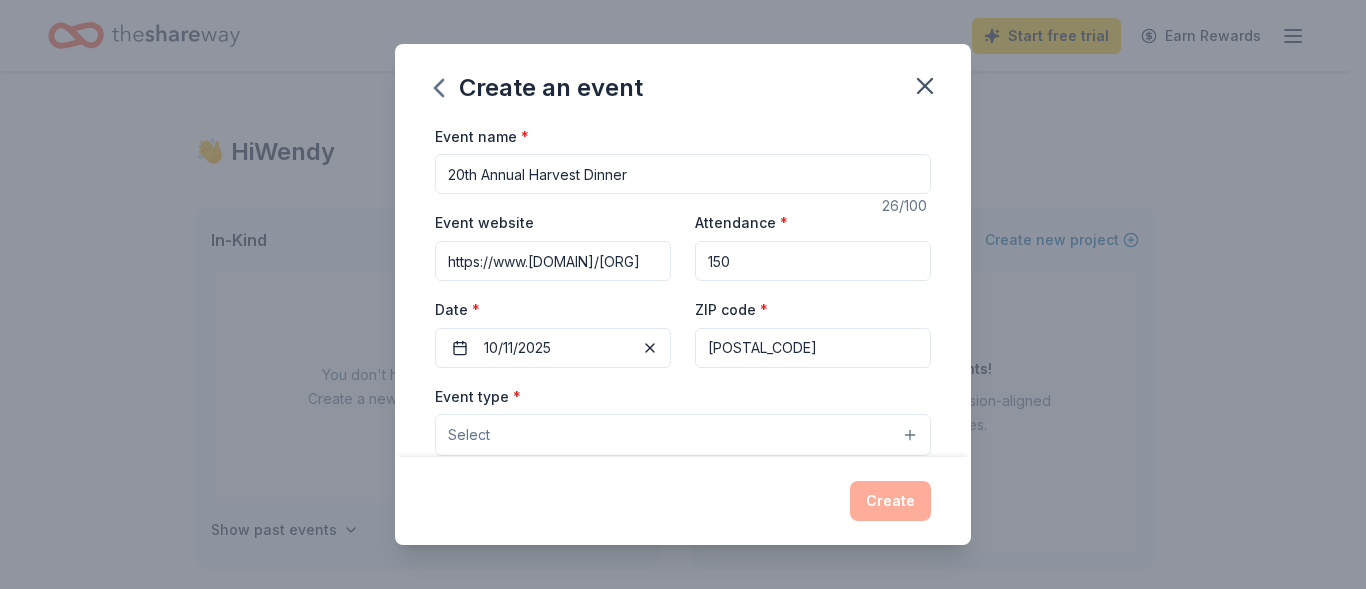 click on "Select" at bounding box center (683, 435) 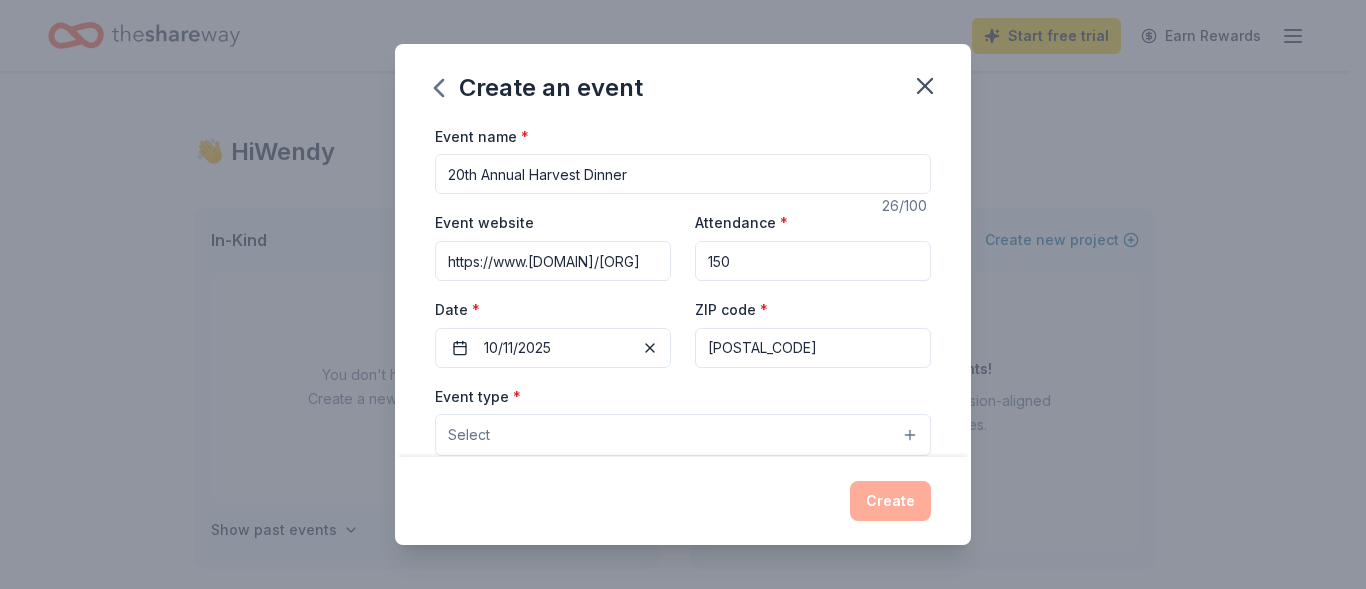 click on "Select" at bounding box center (469, 435) 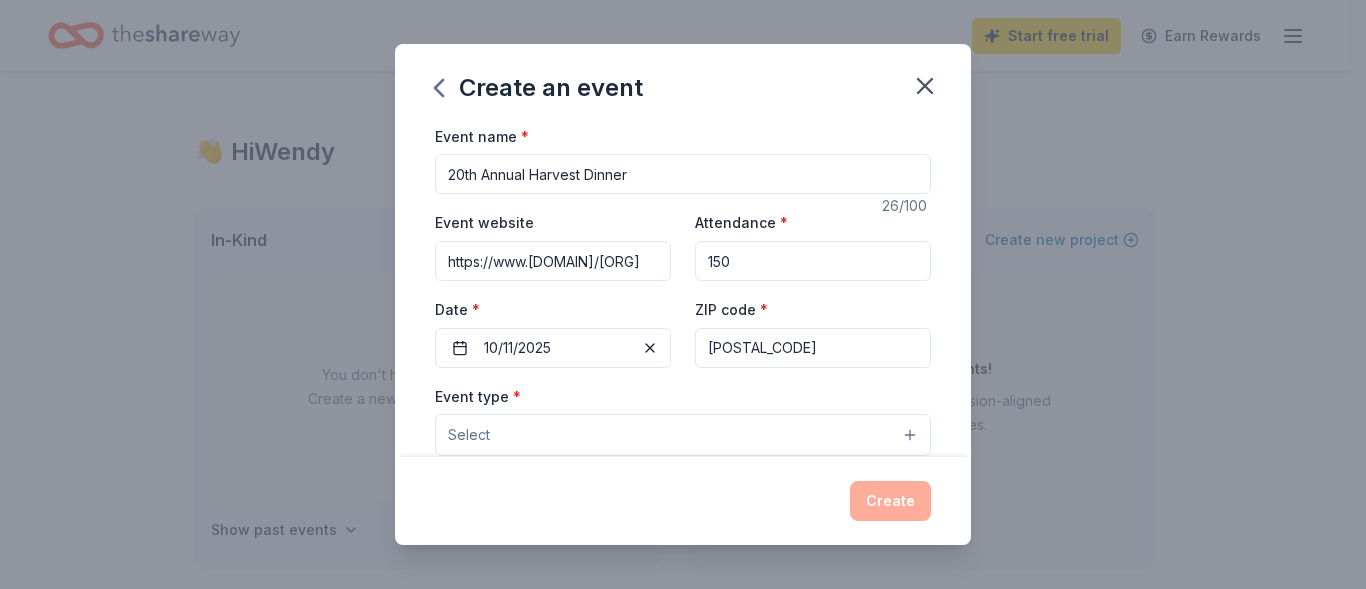 scroll, scrollTop: 300, scrollLeft: 0, axis: vertical 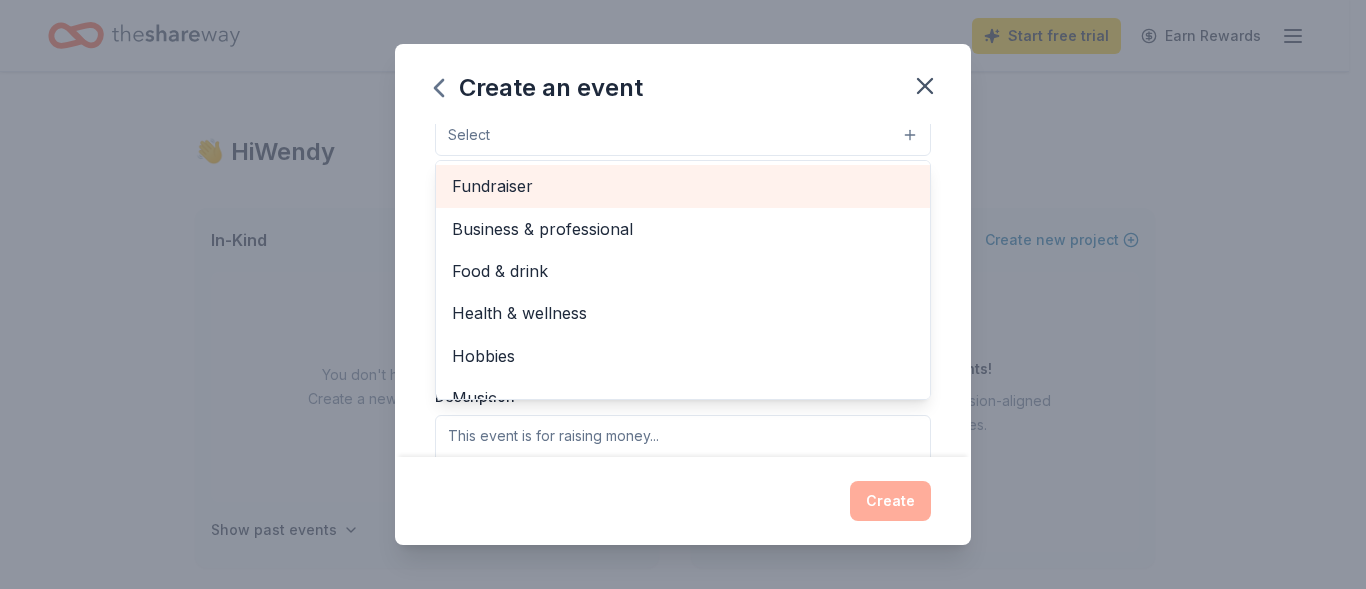 click on "Fundraiser" at bounding box center [683, 186] 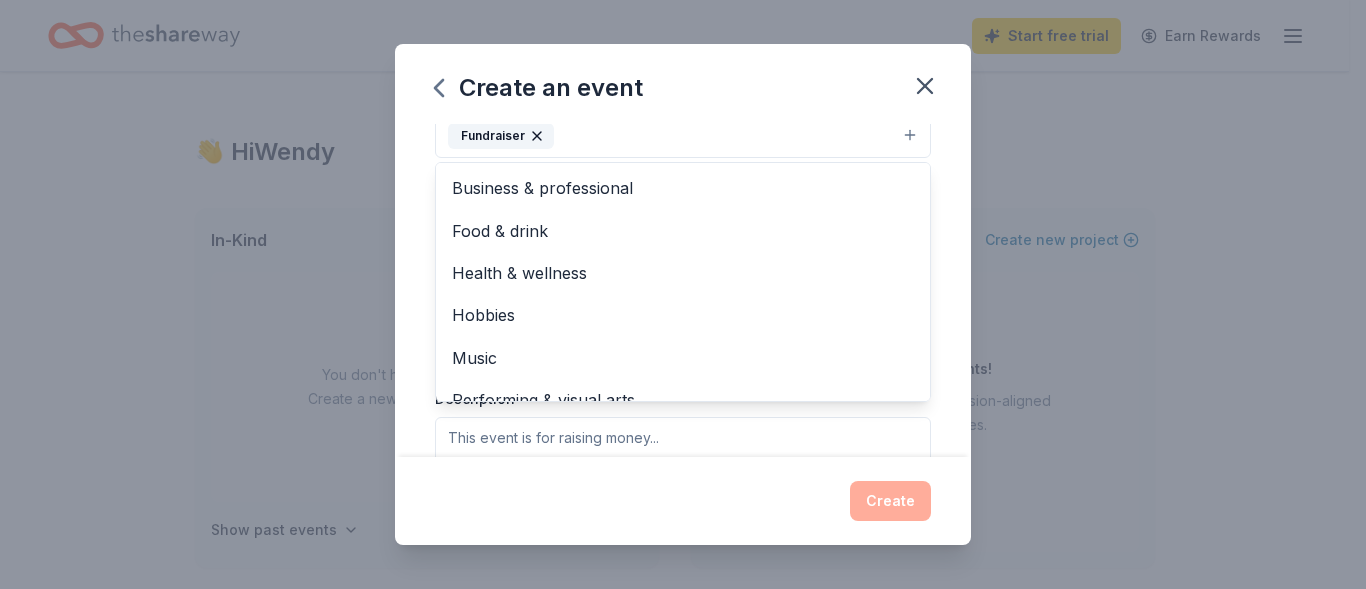 scroll, scrollTop: 25, scrollLeft: 0, axis: vertical 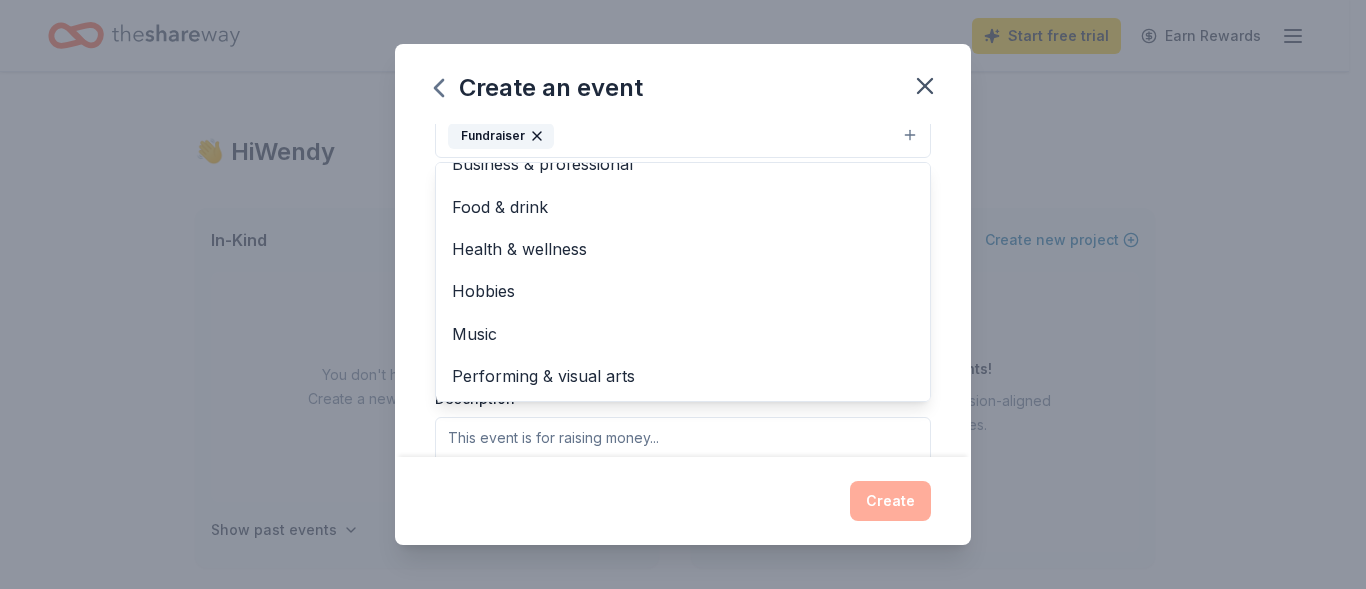 click on "Event name * 20th Annual Harvest Dinner 26 /100 Event website https://www.facebook.com/WinnUMC Attendance * 150 Date * 10/11/2025 ZIP code * 48858 Event type * Fundraiser Business & professional Food & drink Health & wellness Hobbies Music Performing & visual arts Demographic Select We use this information to help brands find events with their target demographic to sponsor their products. Mailing address Apt/unit Description What are you looking for? * Auction & raffle Meals Snacks Desserts Alcohol Beverages Send me reminders Email me reminders of donor application deadlines You will be resubscribed to donor application reminder emails Recurring event" at bounding box center [683, 290] 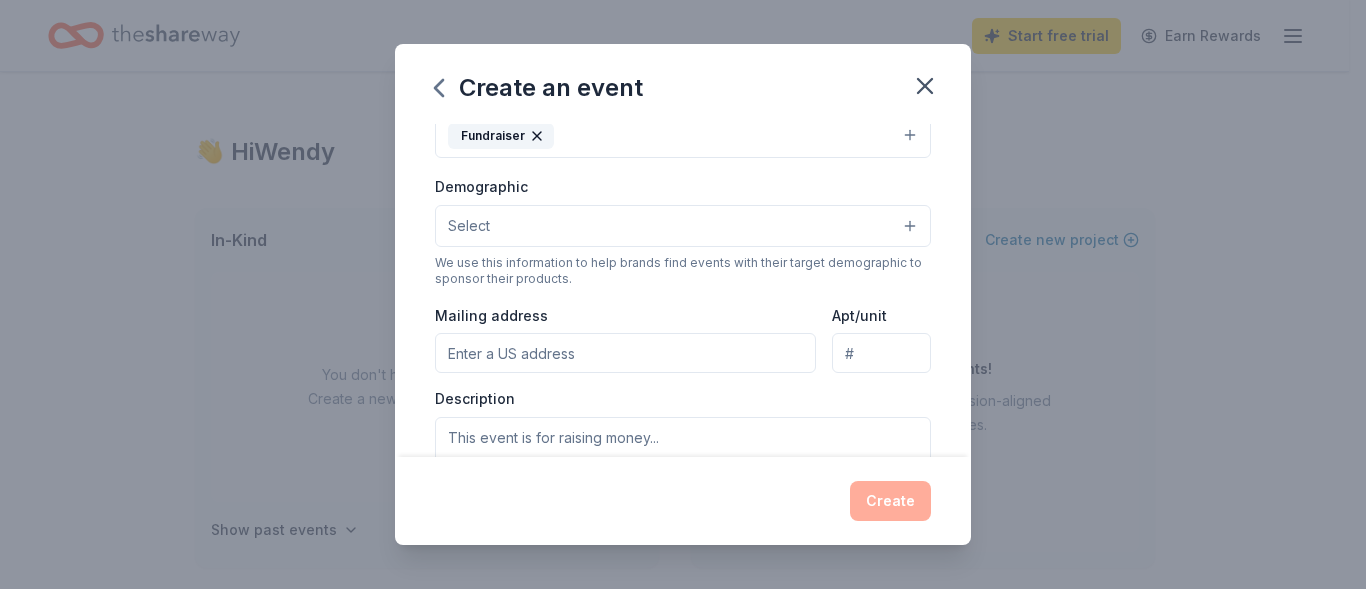 scroll, scrollTop: 0, scrollLeft: 0, axis: both 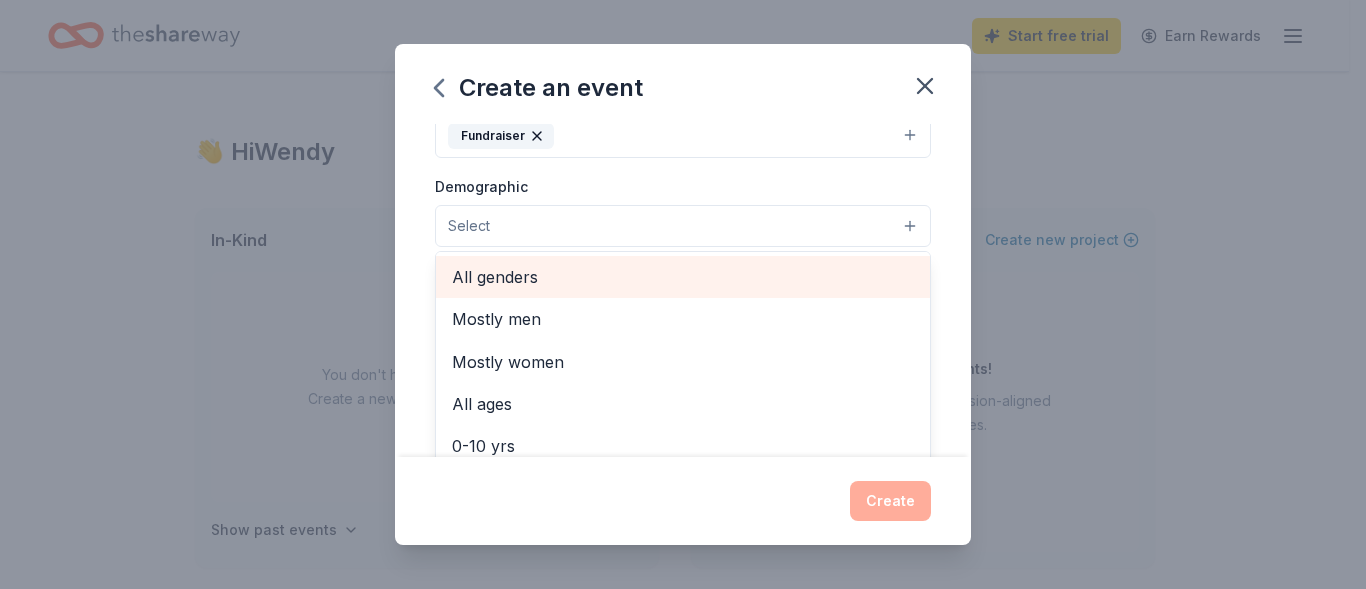click on "All genders" at bounding box center (683, 277) 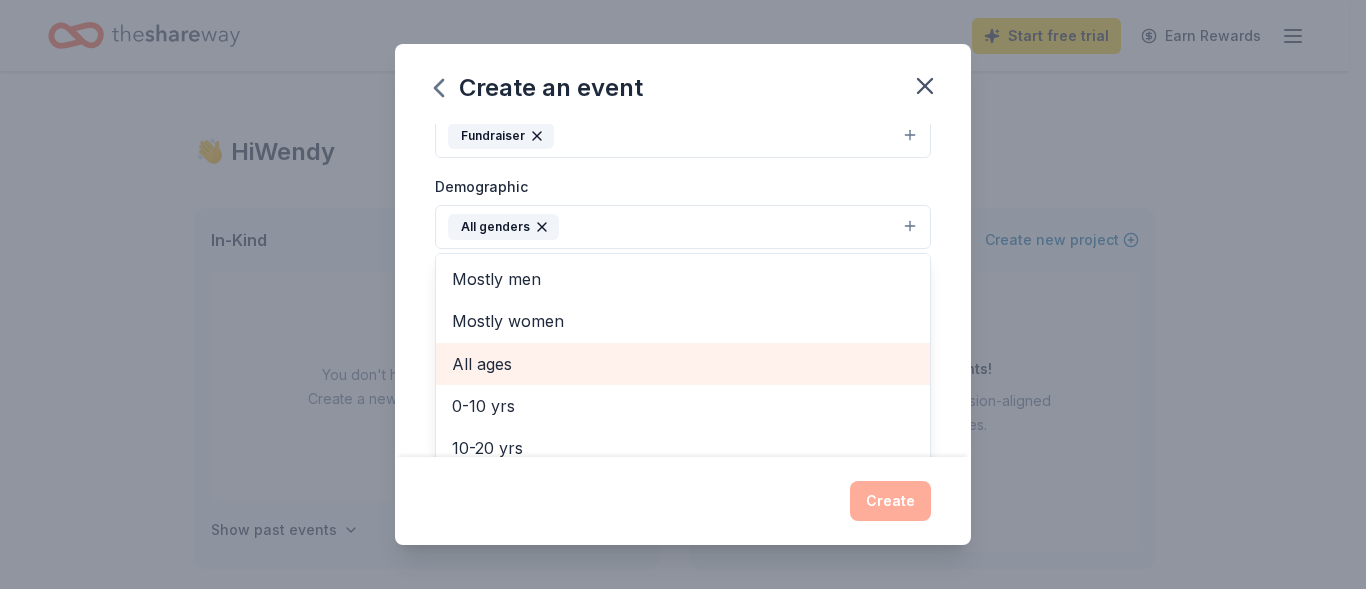 click on "All ages" at bounding box center (683, 364) 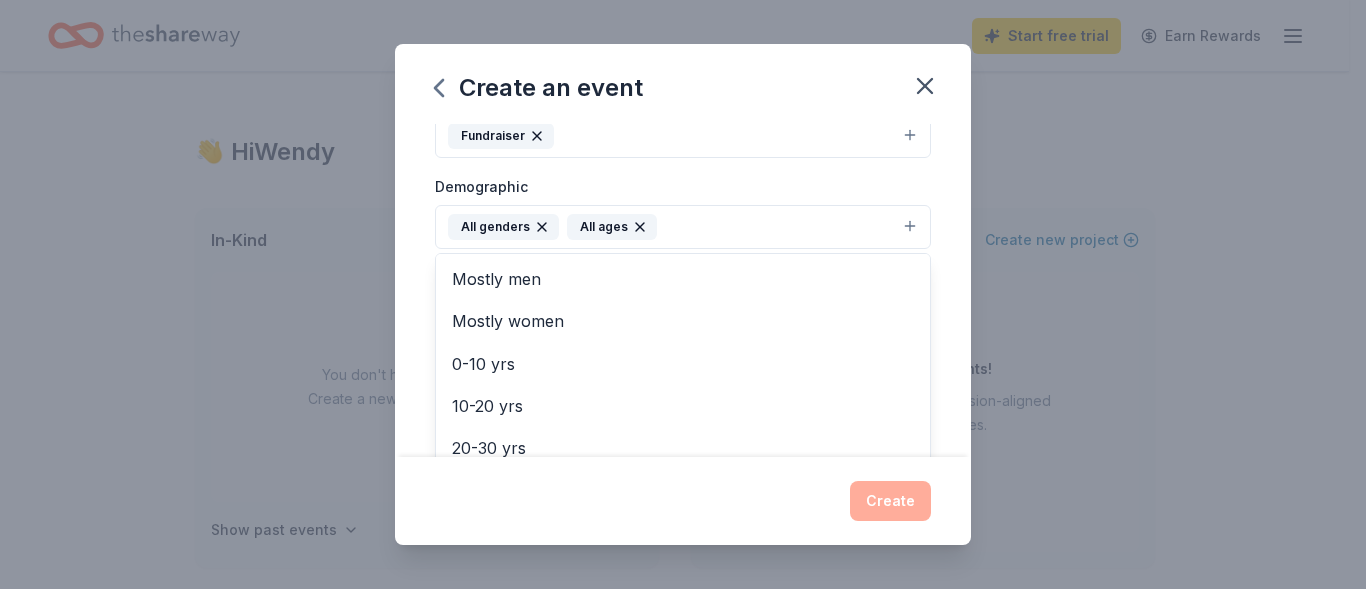 scroll, scrollTop: 600, scrollLeft: 0, axis: vertical 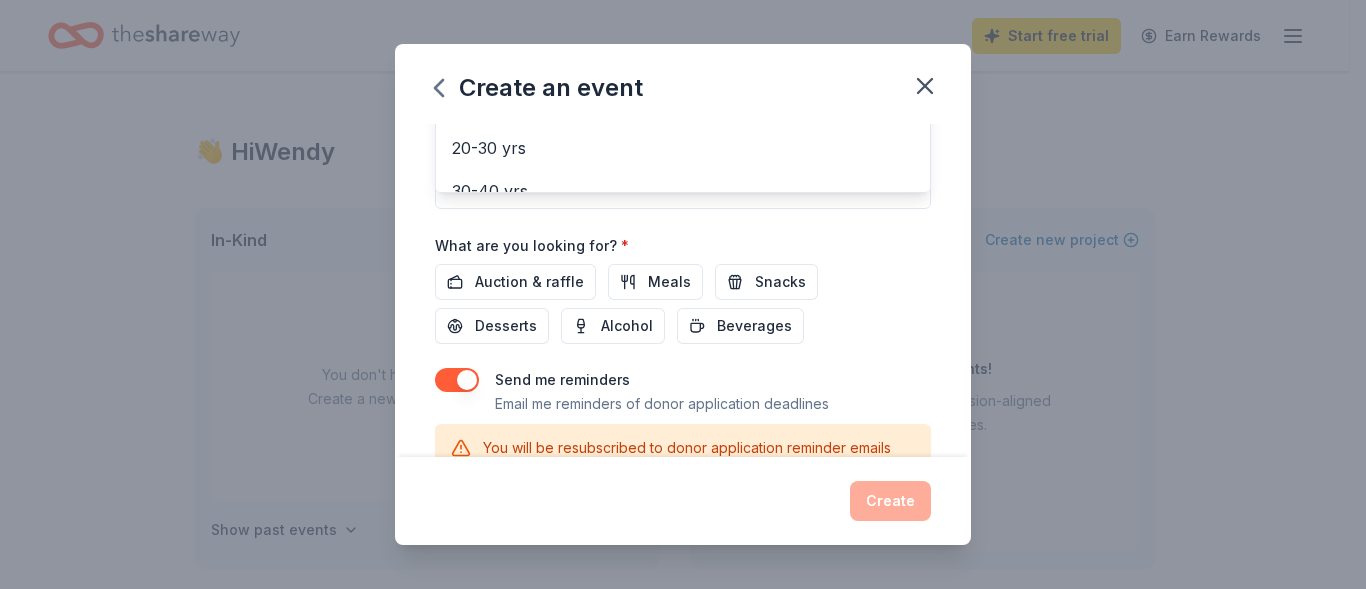 click on "Event name * 20th Annual Harvest Dinner 26 /100 Event website https://www.facebook.com/WinnUMC Attendance * 150 Date * 10/11/2025 ZIP code * 48858 Event type * Fundraiser Demographic All genders All ages Mostly men Mostly women 0-10 yrs 10-20 yrs 20-30 yrs 30-40 yrs 40-50 yrs 50-60 yrs 60-70 yrs 70-80 yrs 80+ yrs We use this information to help brands find events with their target demographic to sponsor their products. Mailing address Apt/unit Description What are you looking for? * Auction & raffle Meals Snacks Desserts Alcohol Beverages Send me reminders Email me reminders of donor application deadlines You will be resubscribed to donor application reminder emails Recurring event" at bounding box center [683, 16] 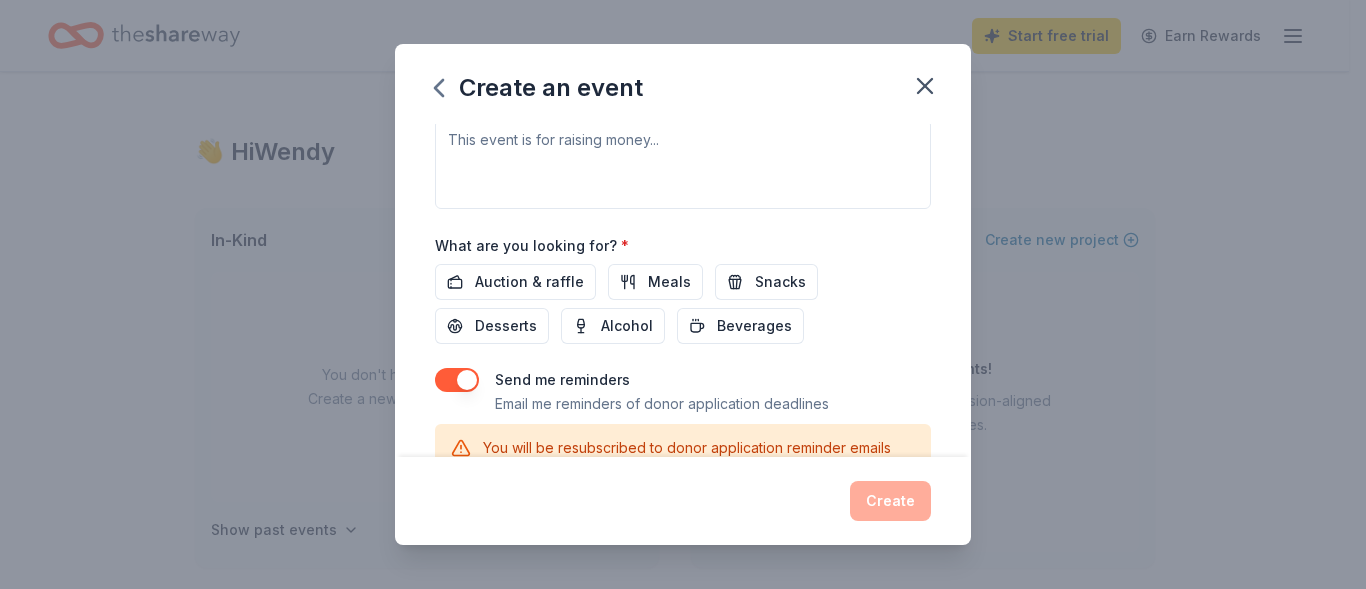 scroll, scrollTop: 235, scrollLeft: 0, axis: vertical 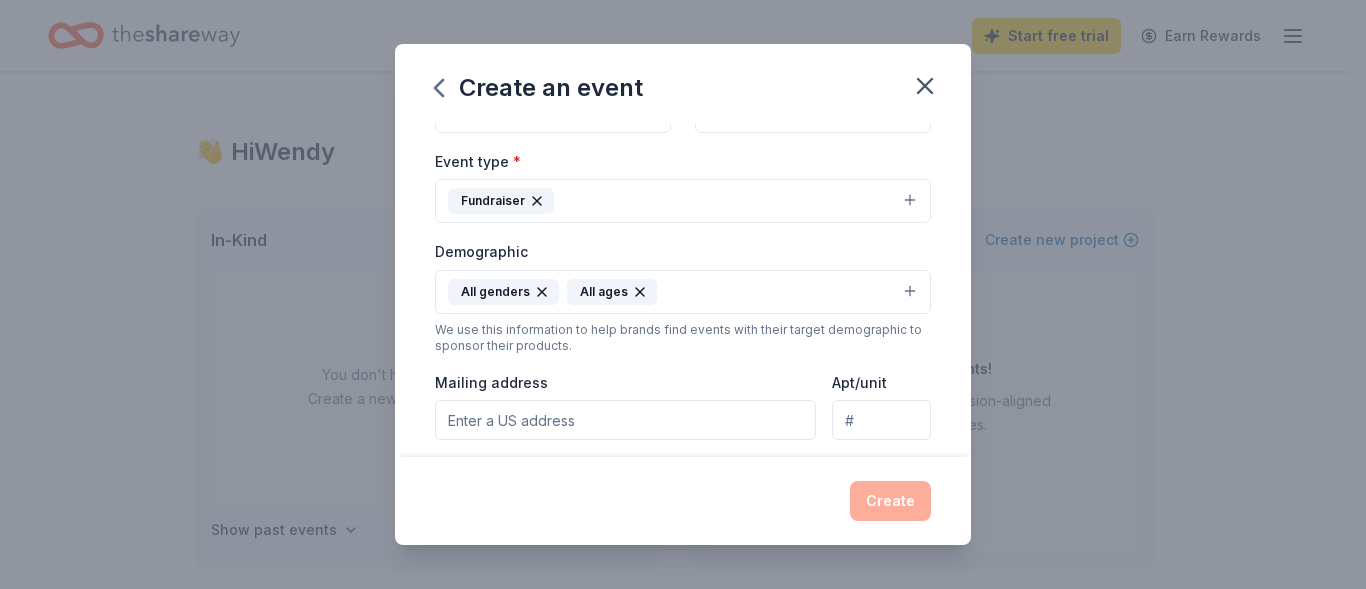 click on "Mailing address" at bounding box center [625, 420] 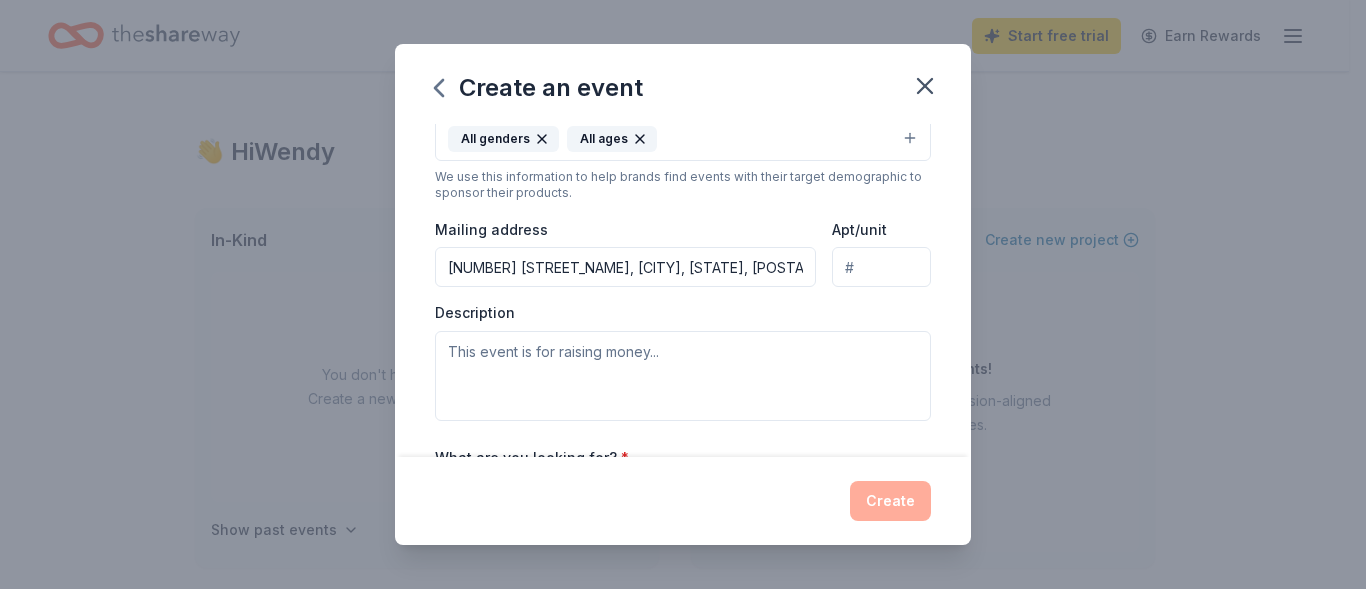 scroll, scrollTop: 395, scrollLeft: 0, axis: vertical 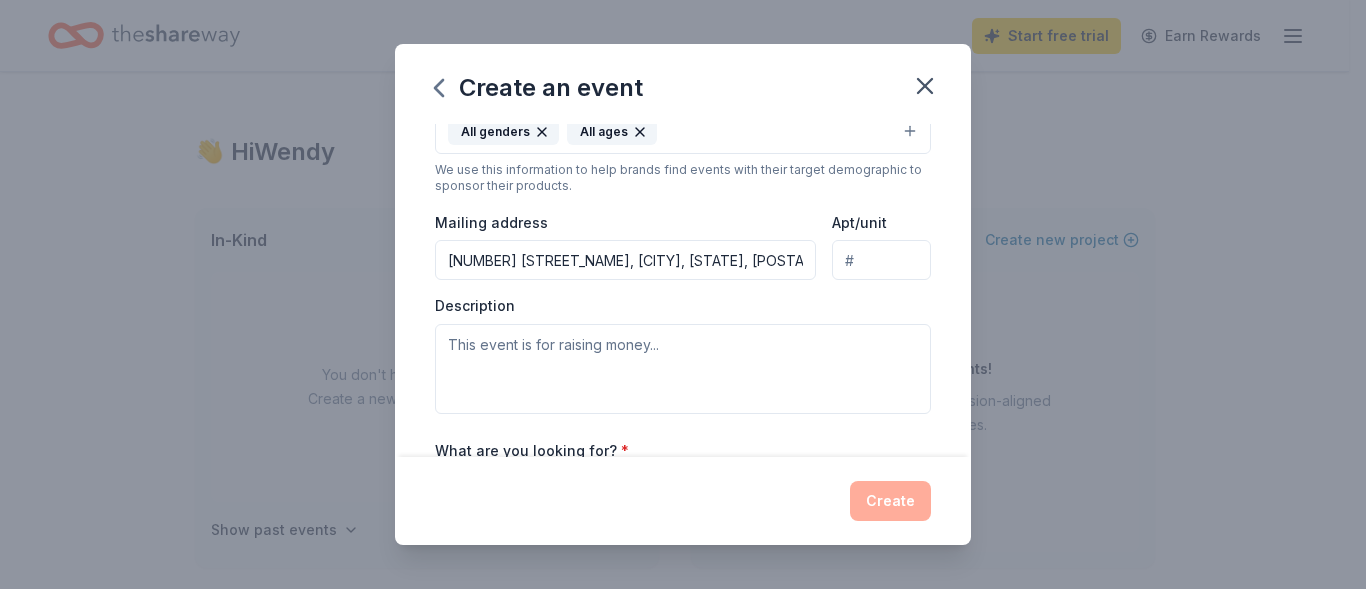 drag, startPoint x: 717, startPoint y: 254, endPoint x: 608, endPoint y: 257, distance: 109.041275 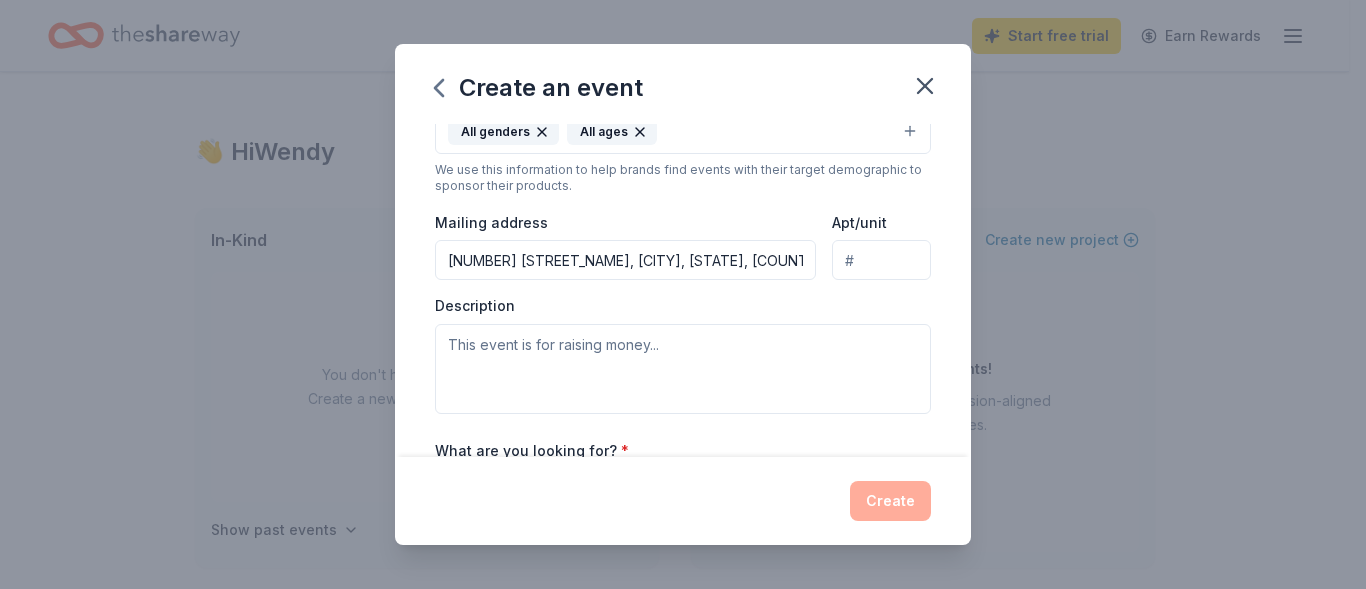 type on "8187 South Winn Road, Mount Pleasant, MI, 48858" 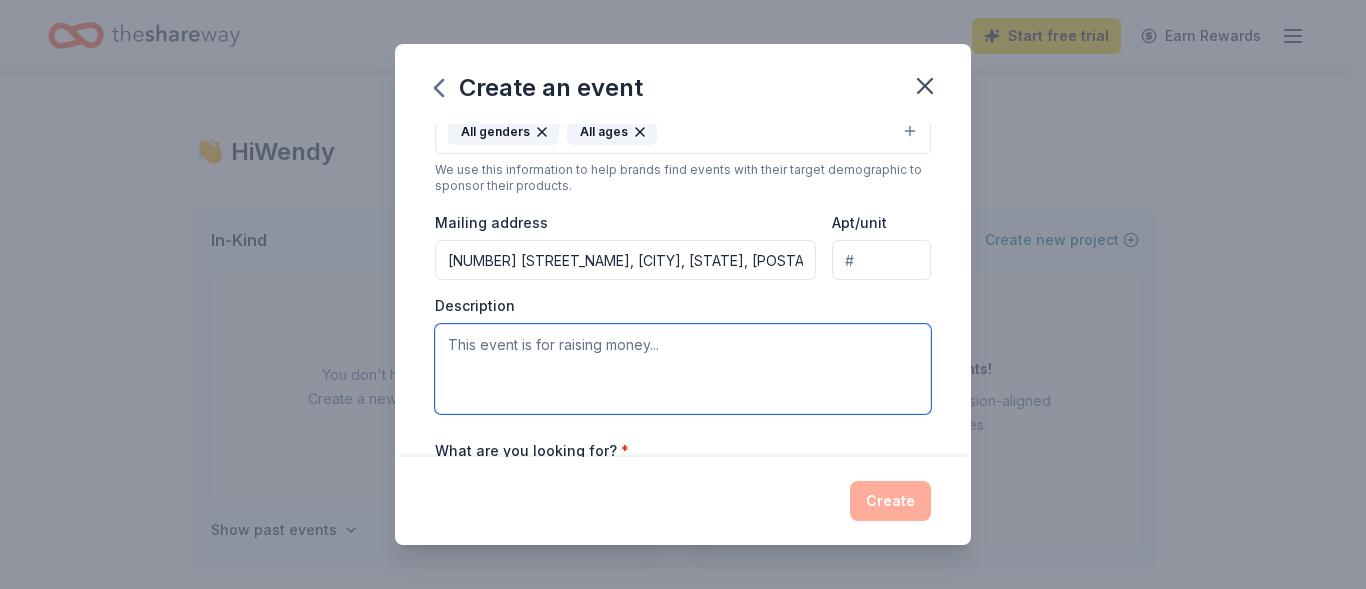click at bounding box center (683, 369) 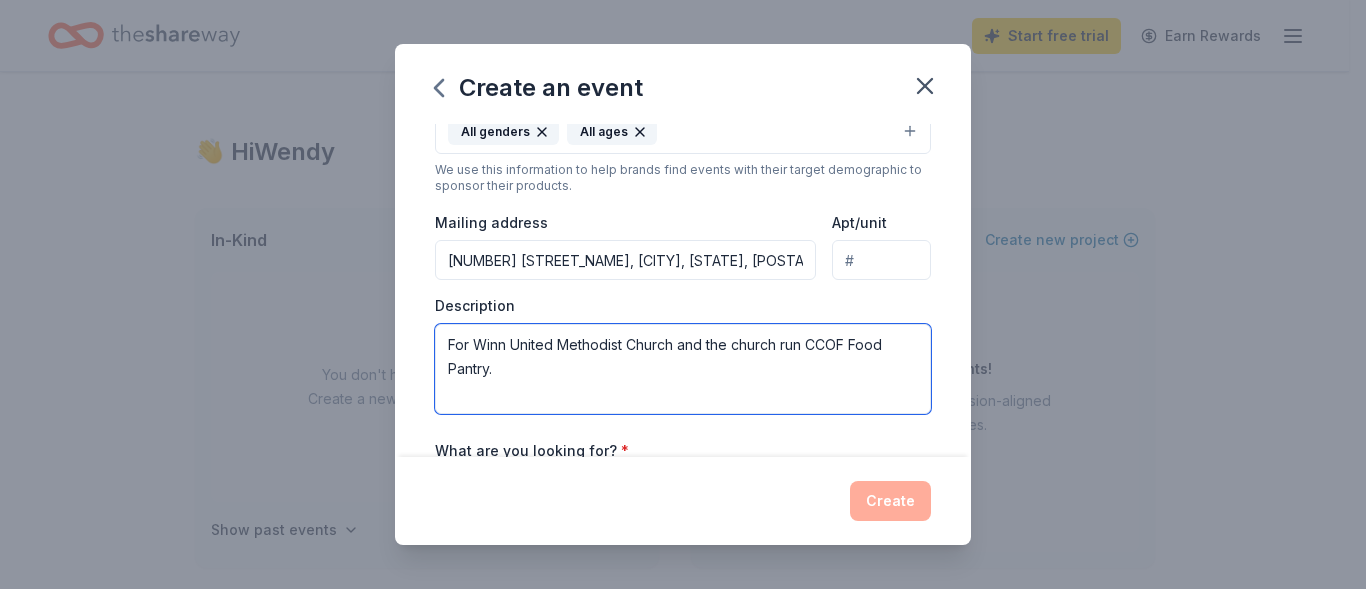 type on "For Winn United Methodist Church and the church run CCOF Food Pantry." 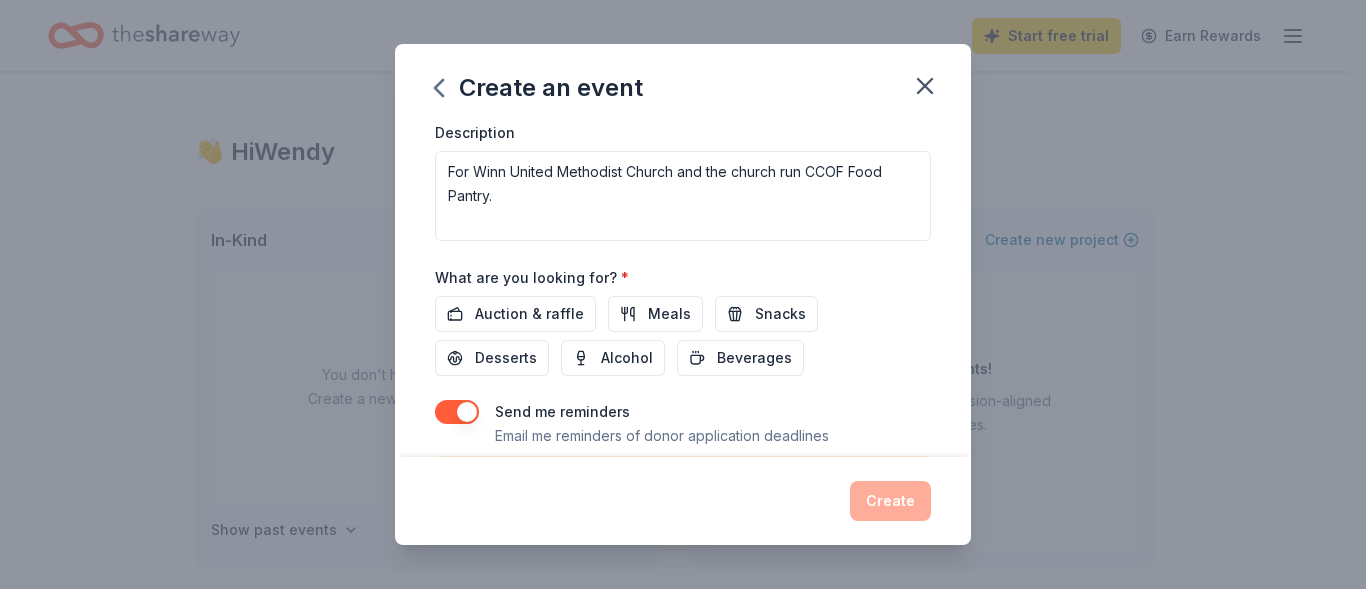 scroll, scrollTop: 575, scrollLeft: 0, axis: vertical 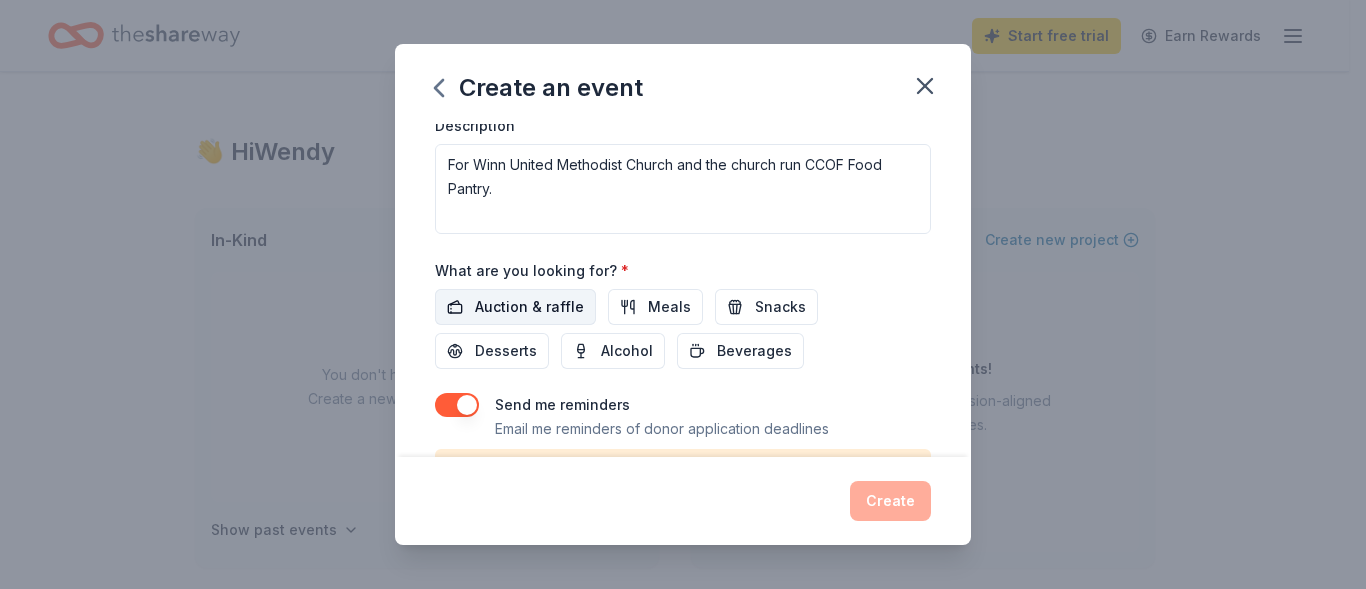 click on "Auction & raffle" at bounding box center (529, 307) 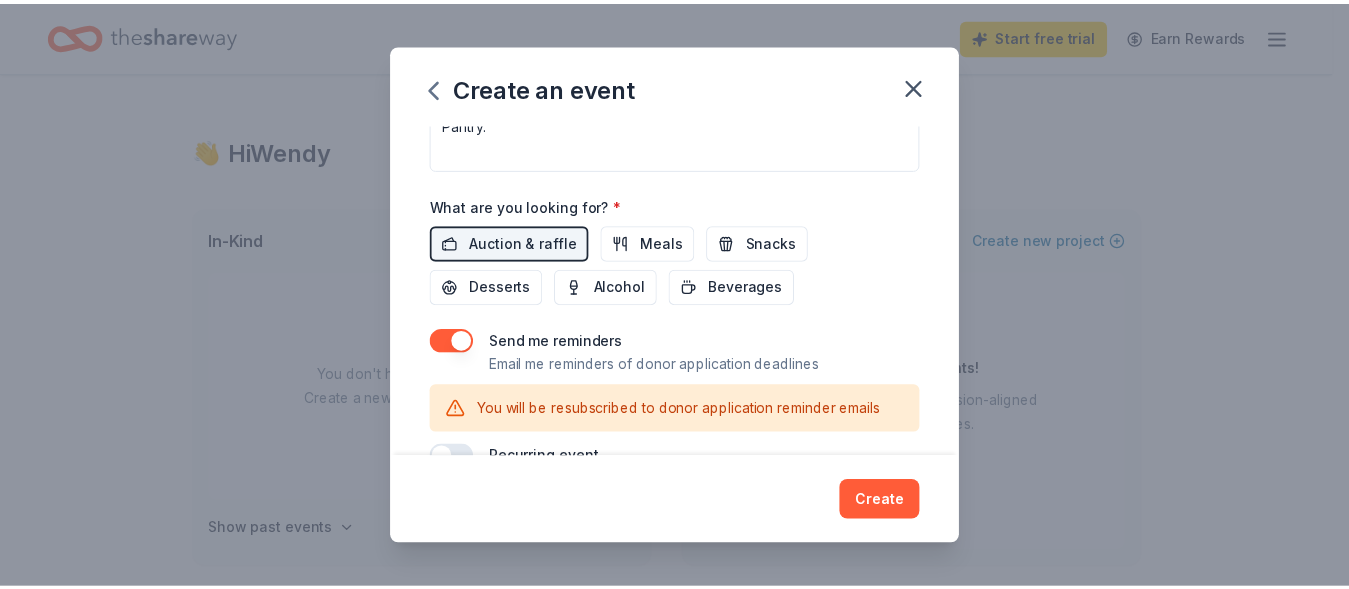 scroll, scrollTop: 681, scrollLeft: 0, axis: vertical 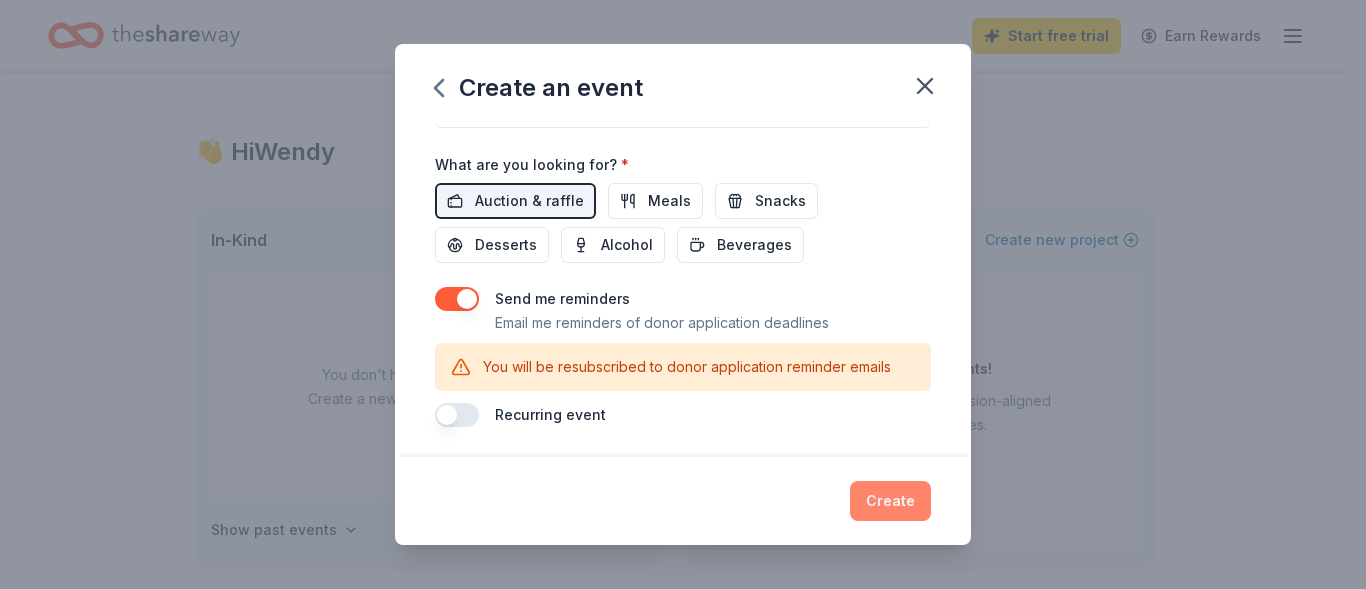 click on "Create" at bounding box center [890, 501] 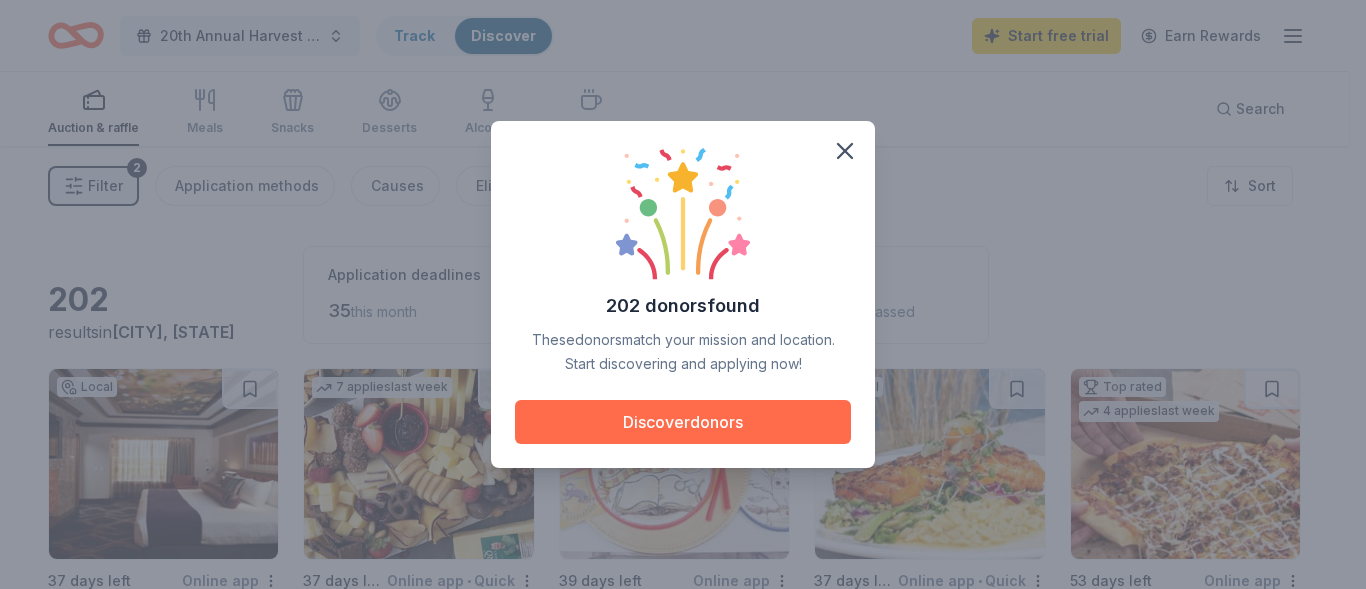 click on "Discover  donors" at bounding box center [683, 422] 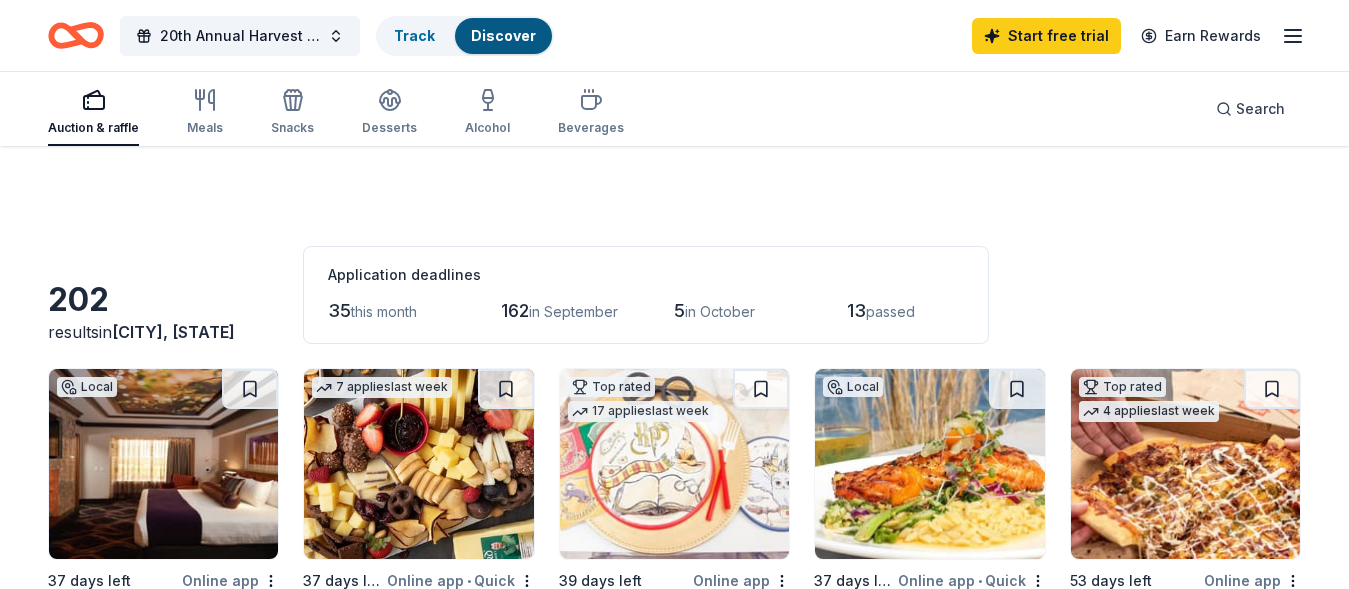 scroll, scrollTop: 555, scrollLeft: 0, axis: vertical 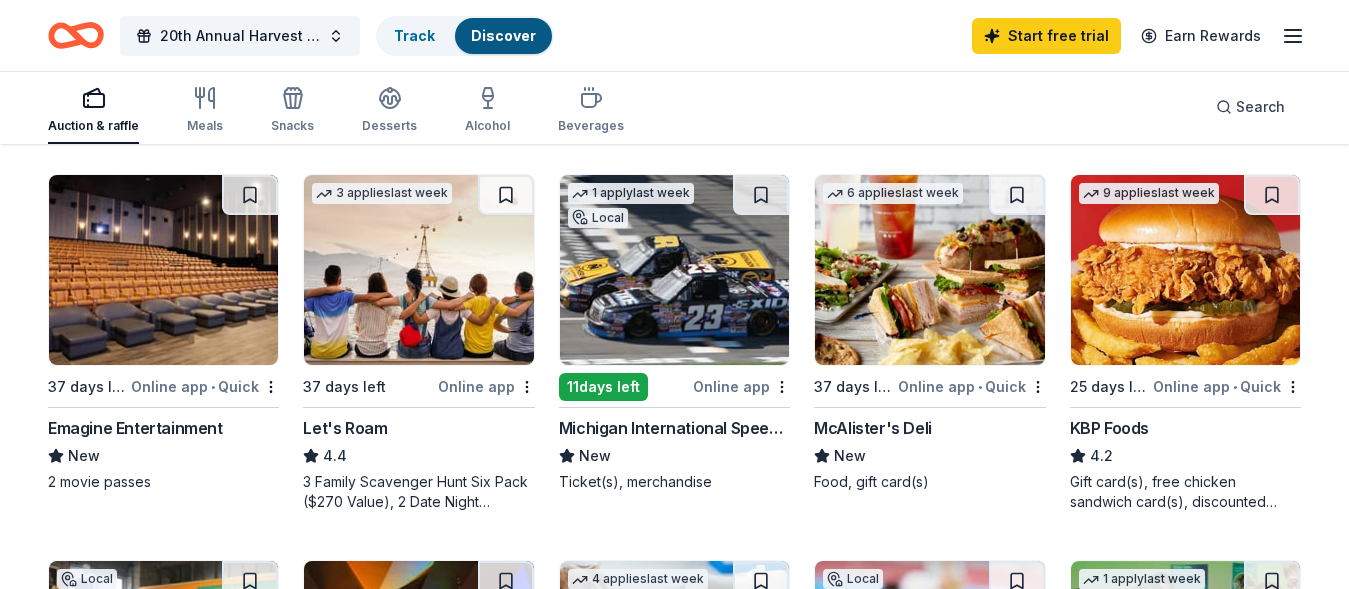click on "37 days left" at bounding box center (87, 387) 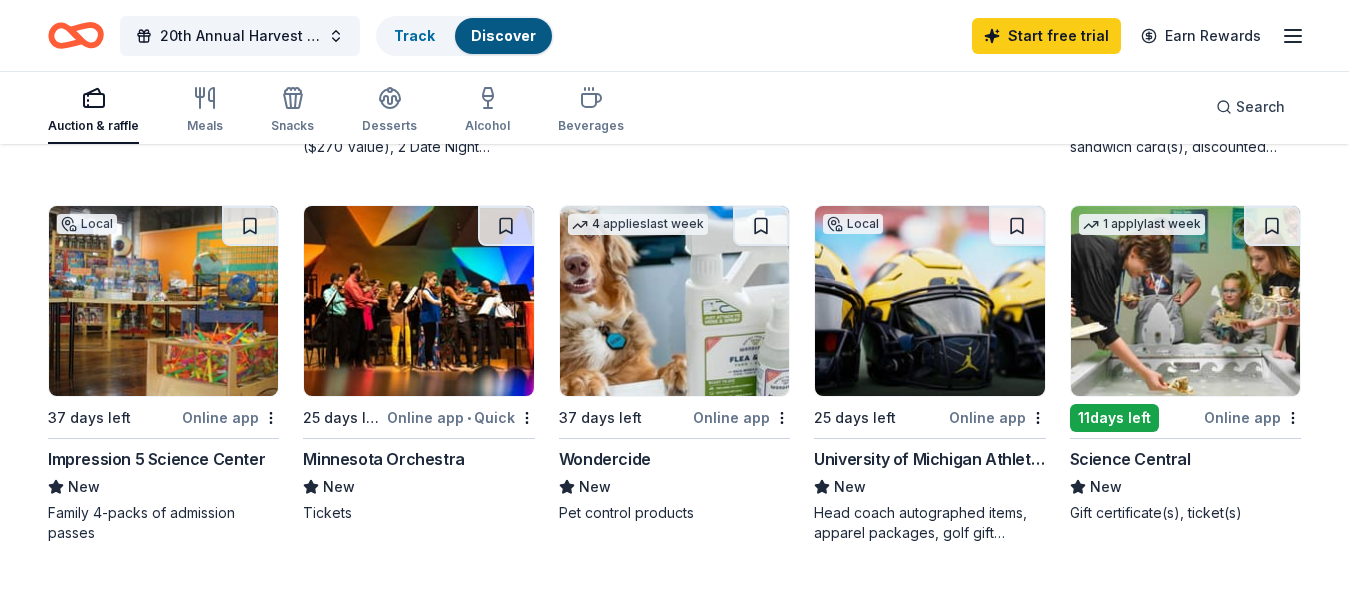 scroll, scrollTop: 1377, scrollLeft: 0, axis: vertical 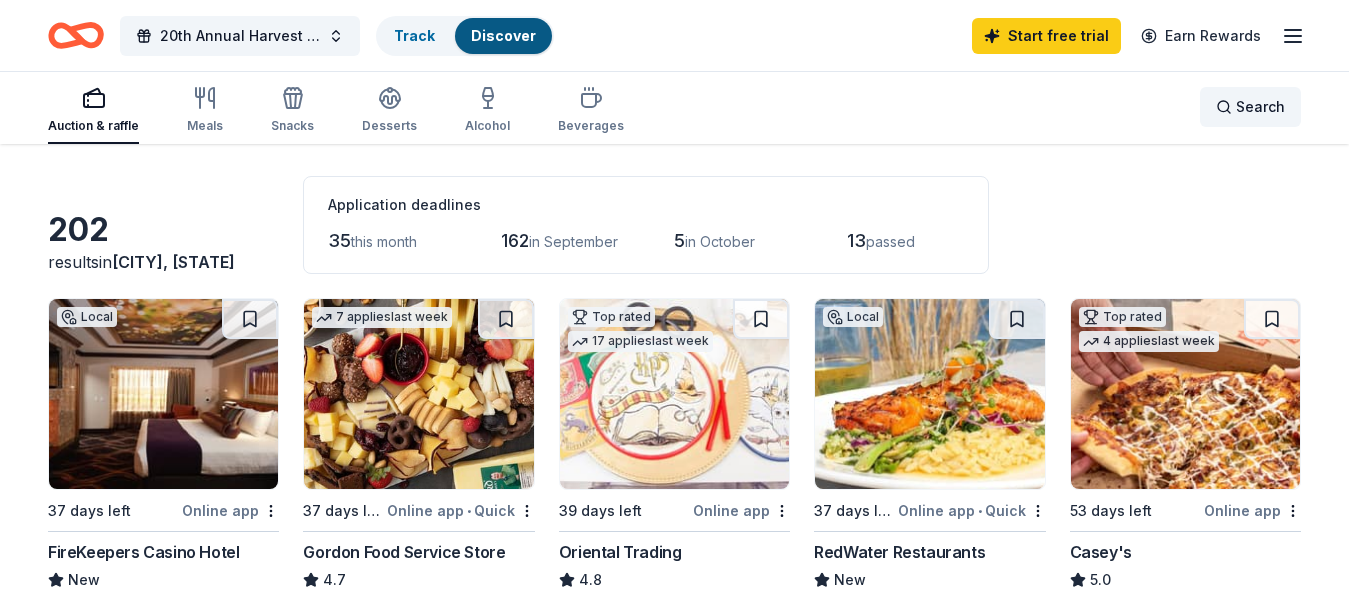 click on "Search" at bounding box center (1250, 107) 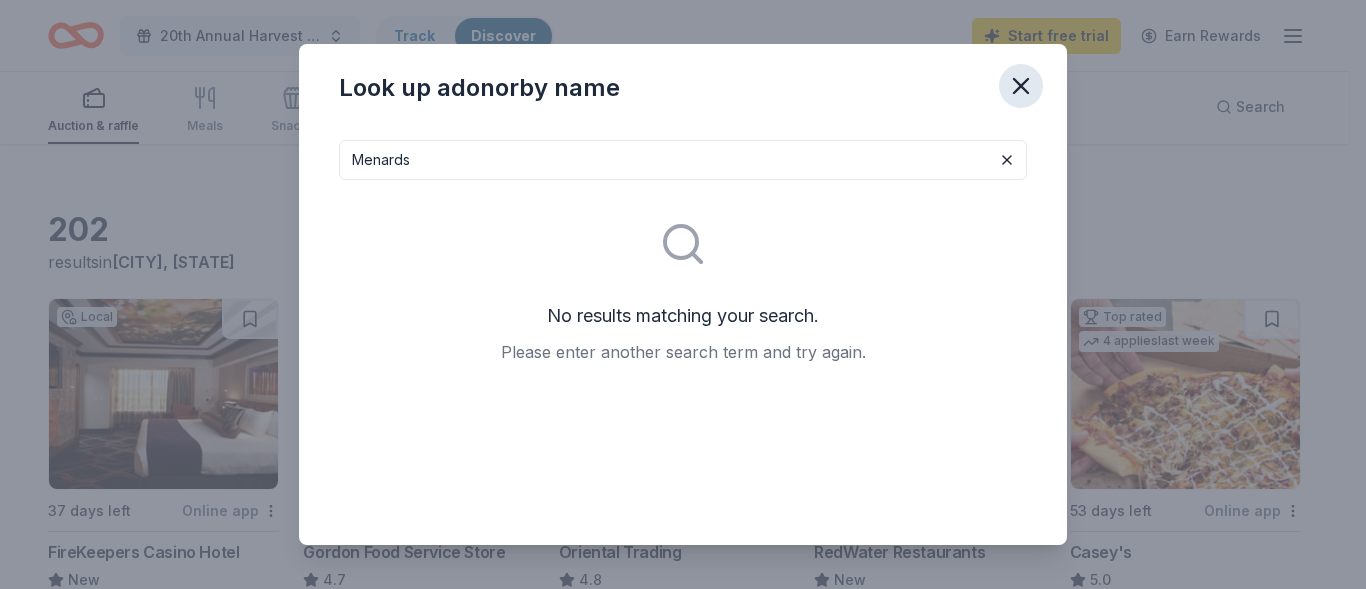 type on "Menards" 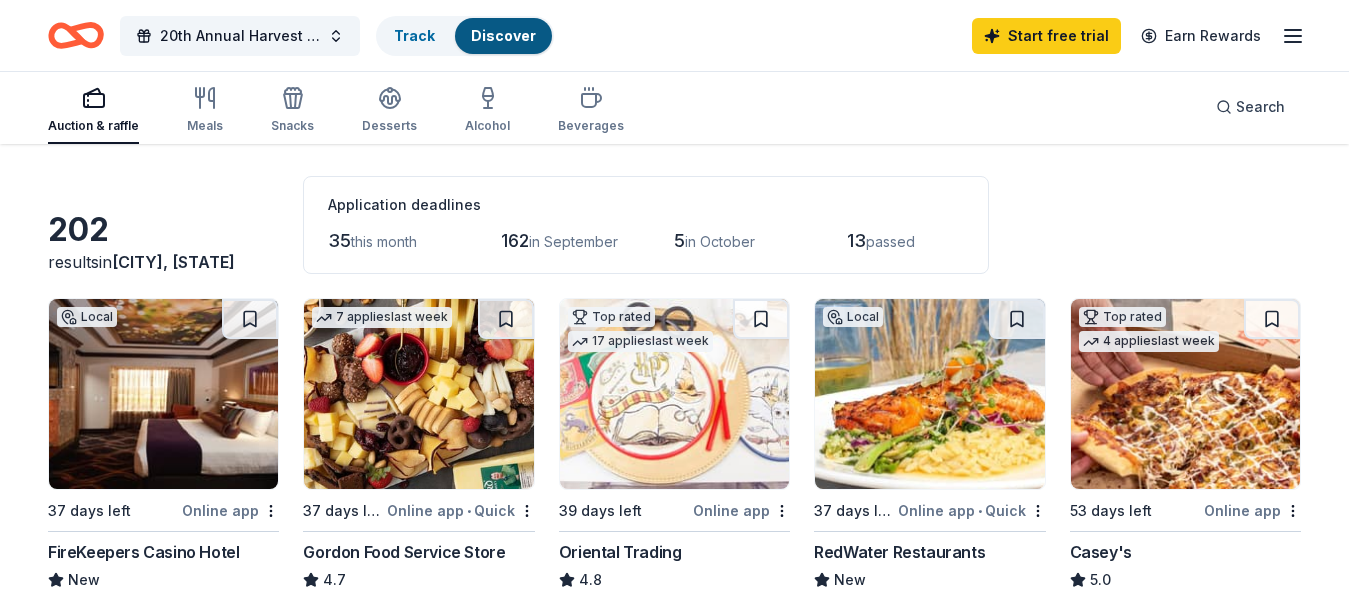 scroll, scrollTop: 481, scrollLeft: 0, axis: vertical 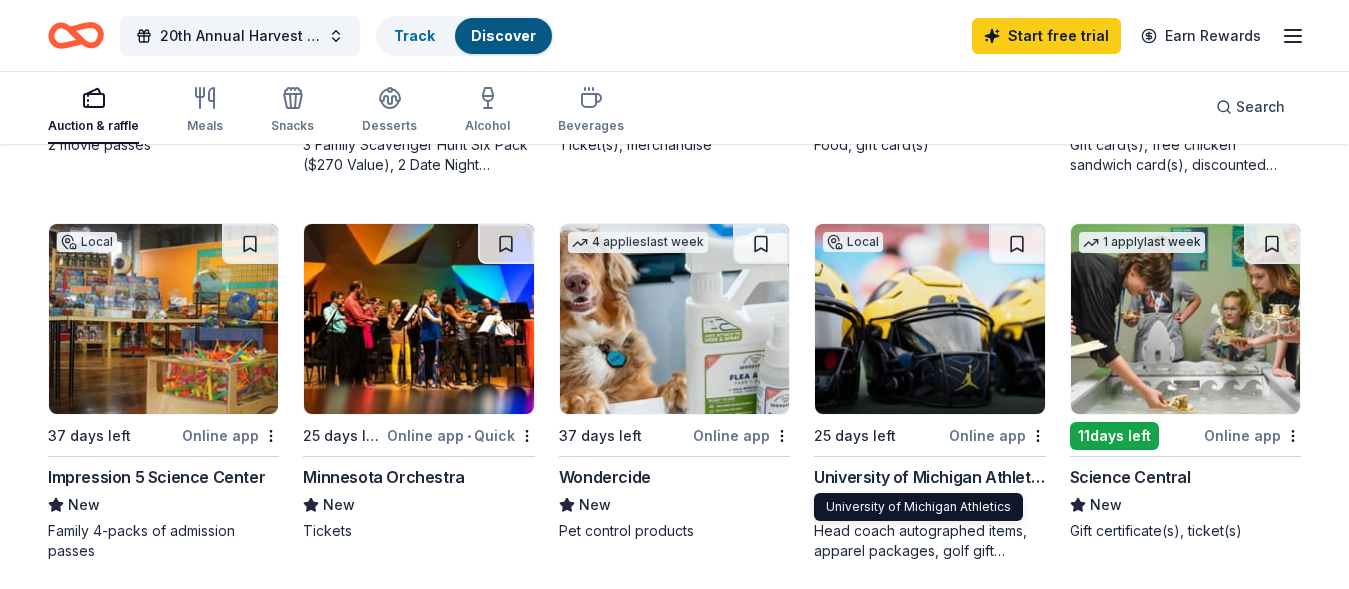 click on "University of Michigan Athletics" at bounding box center (929, 477) 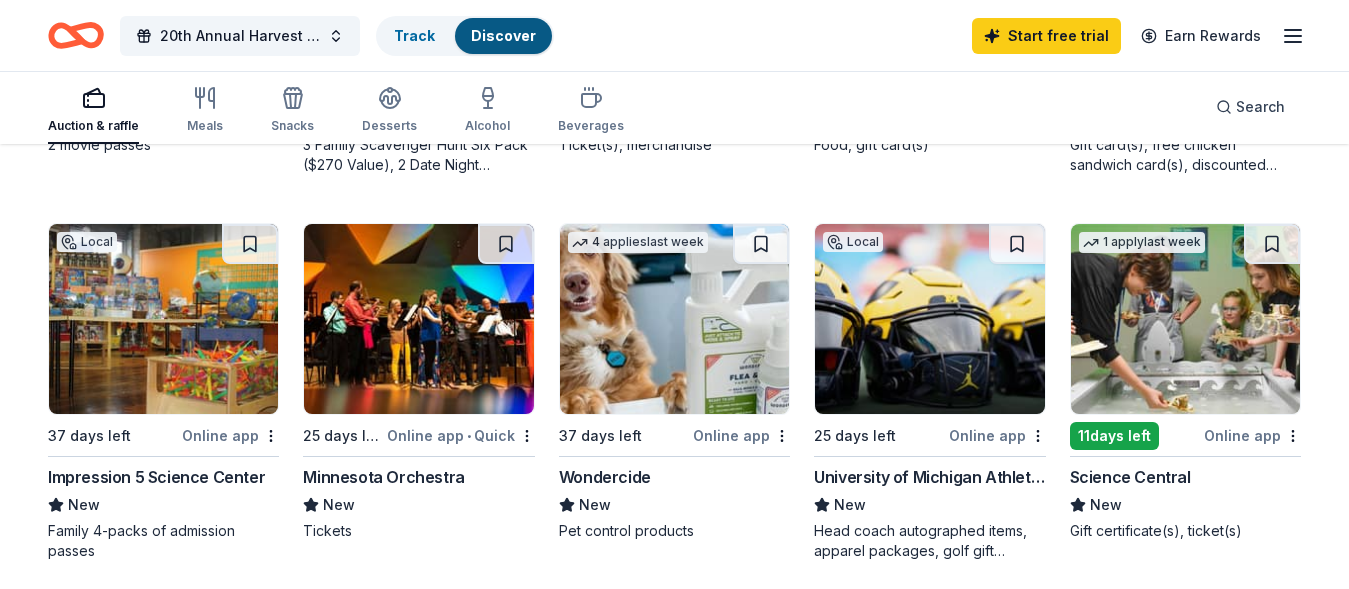 click 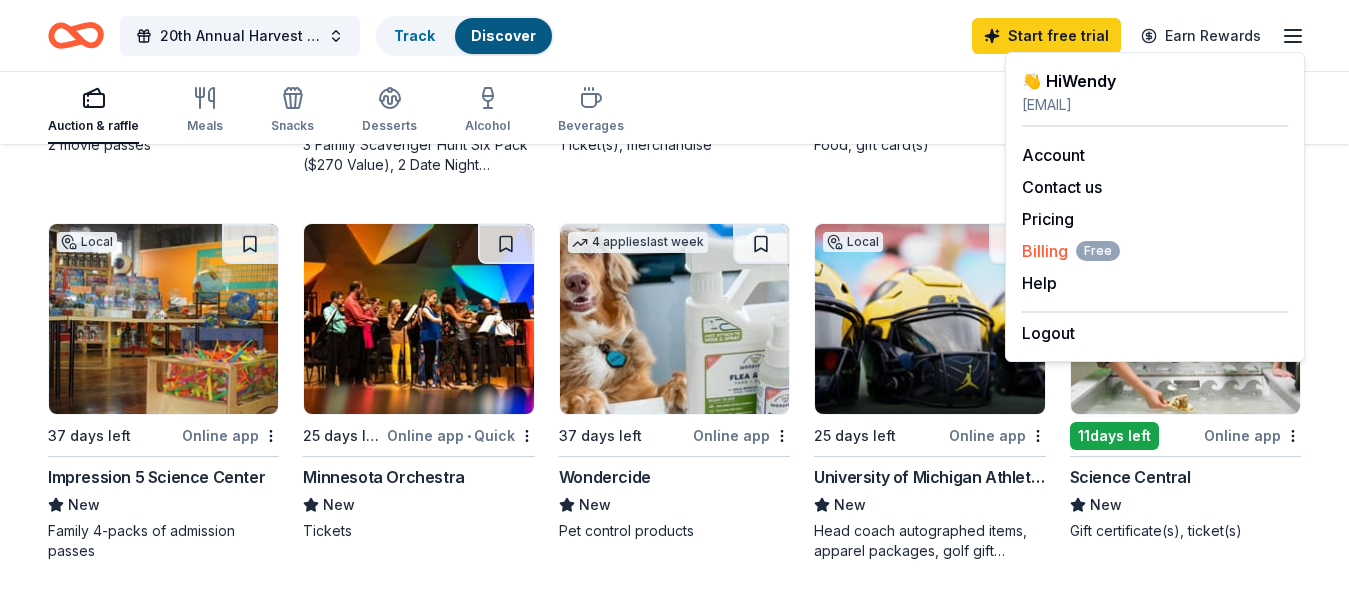 click on "Billing Free" at bounding box center [1071, 251] 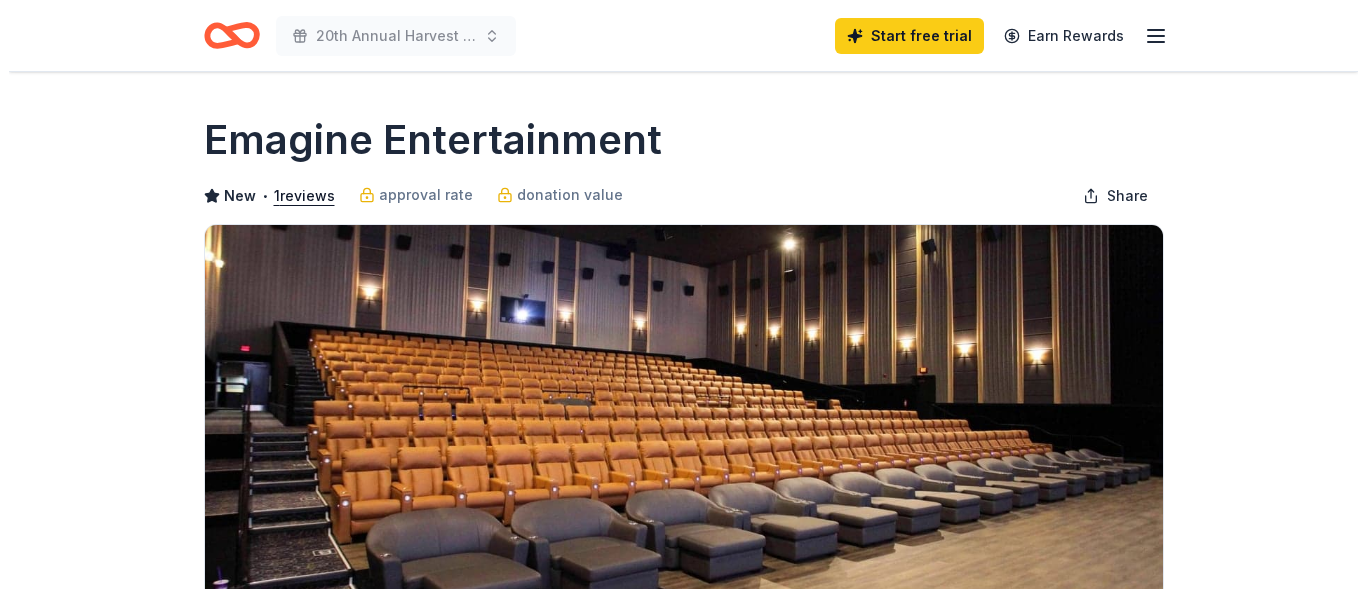 scroll, scrollTop: 555, scrollLeft: 0, axis: vertical 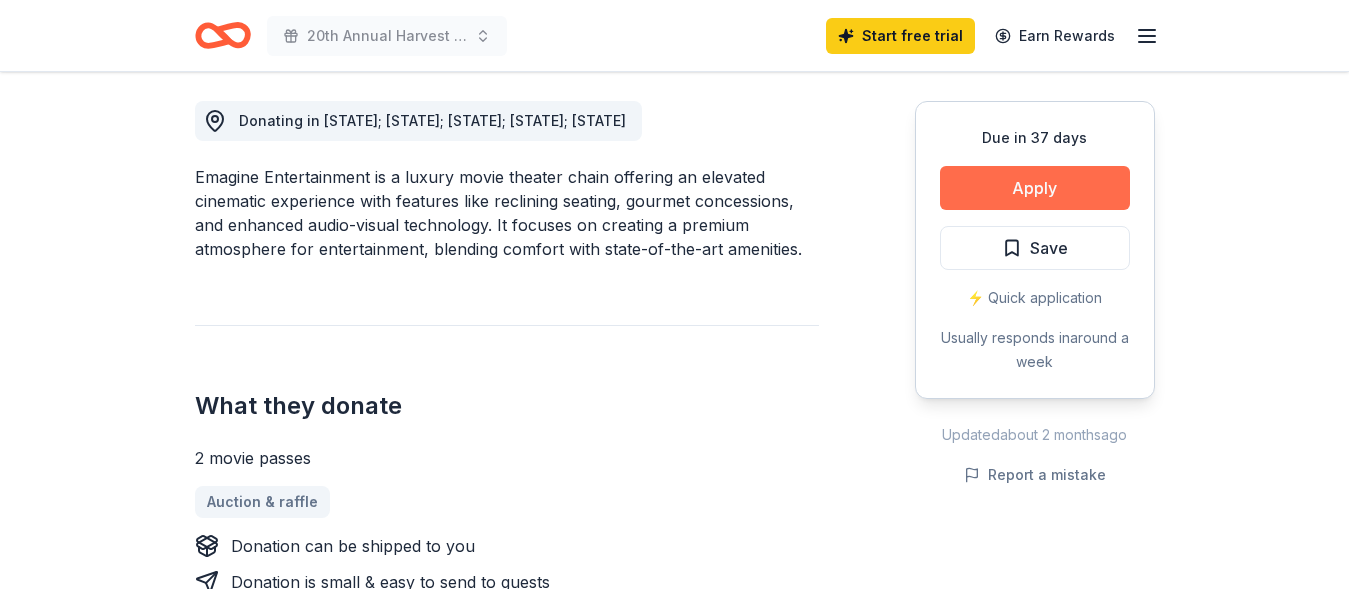 click on "Apply" at bounding box center (1035, 188) 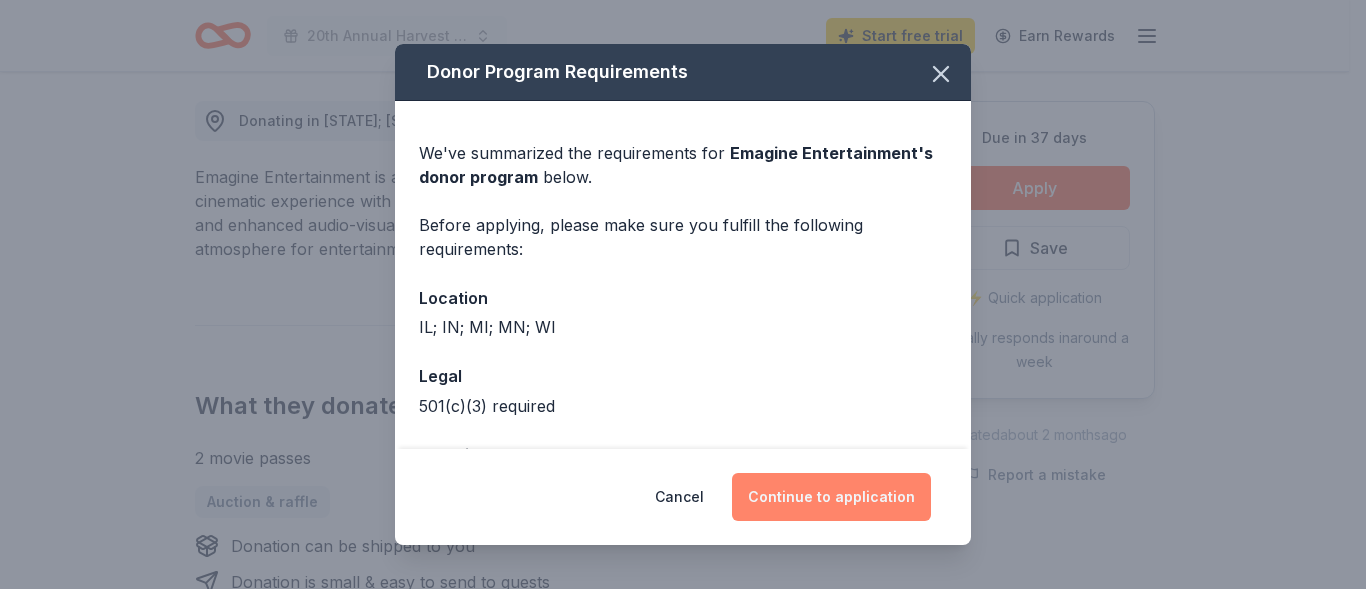 click on "Continue to application" at bounding box center (831, 497) 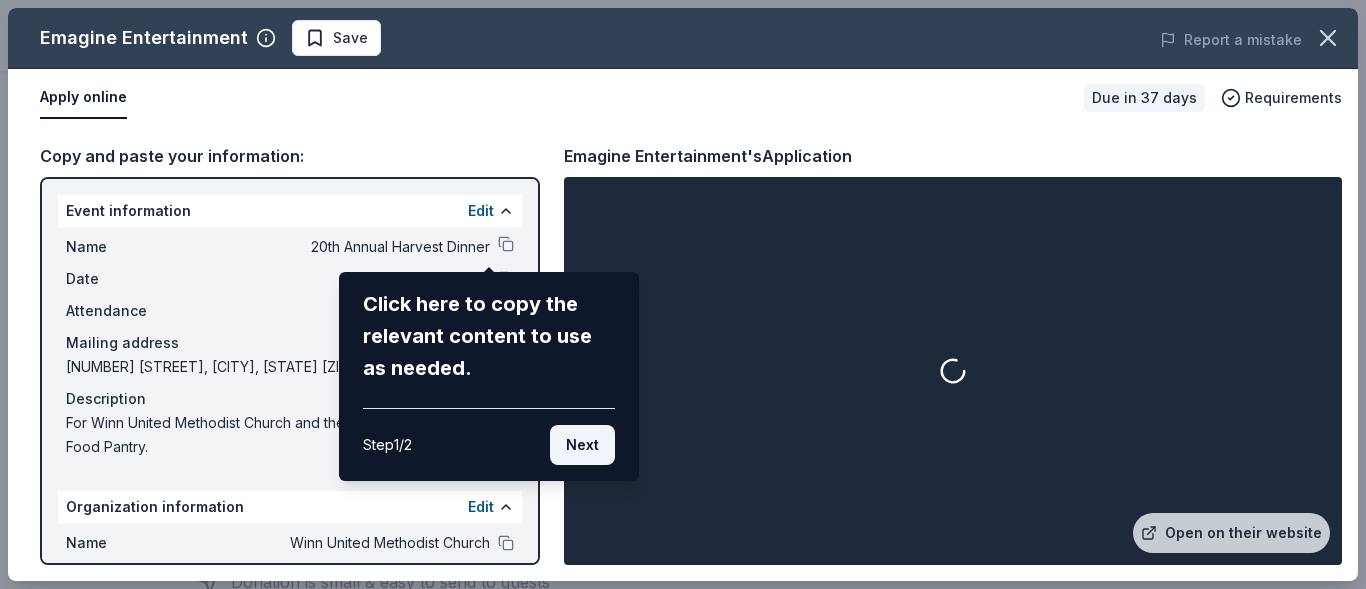 click on "Next" at bounding box center (582, 445) 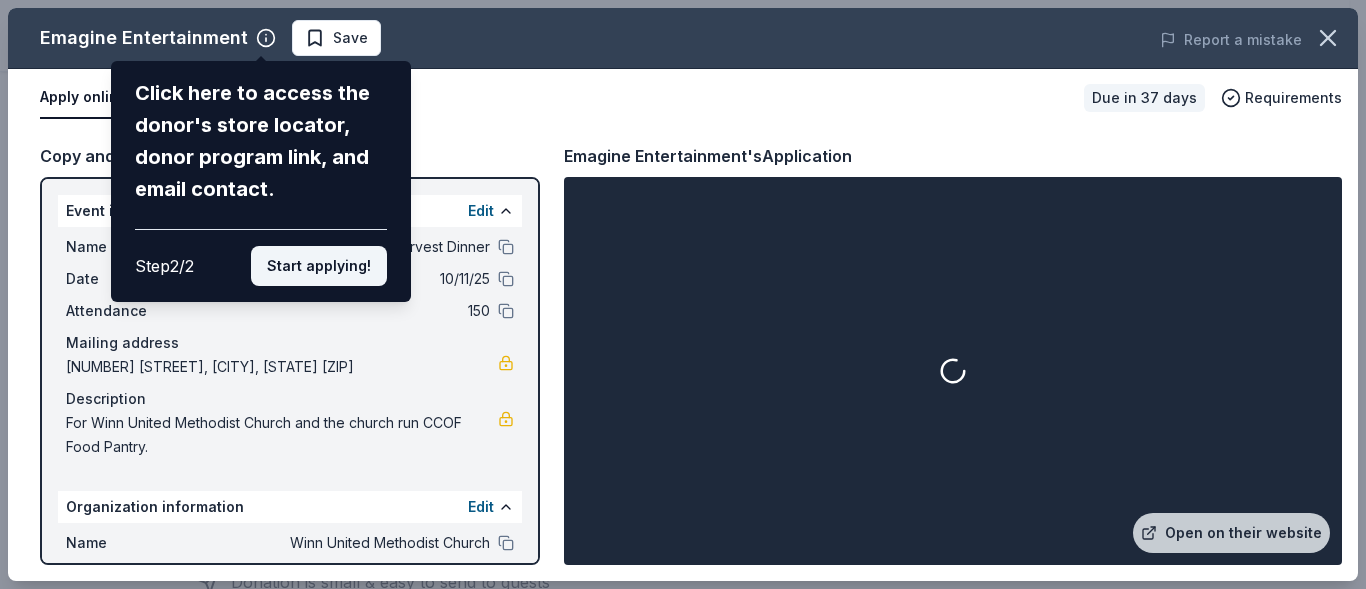 click on "Start applying!" at bounding box center (319, 266) 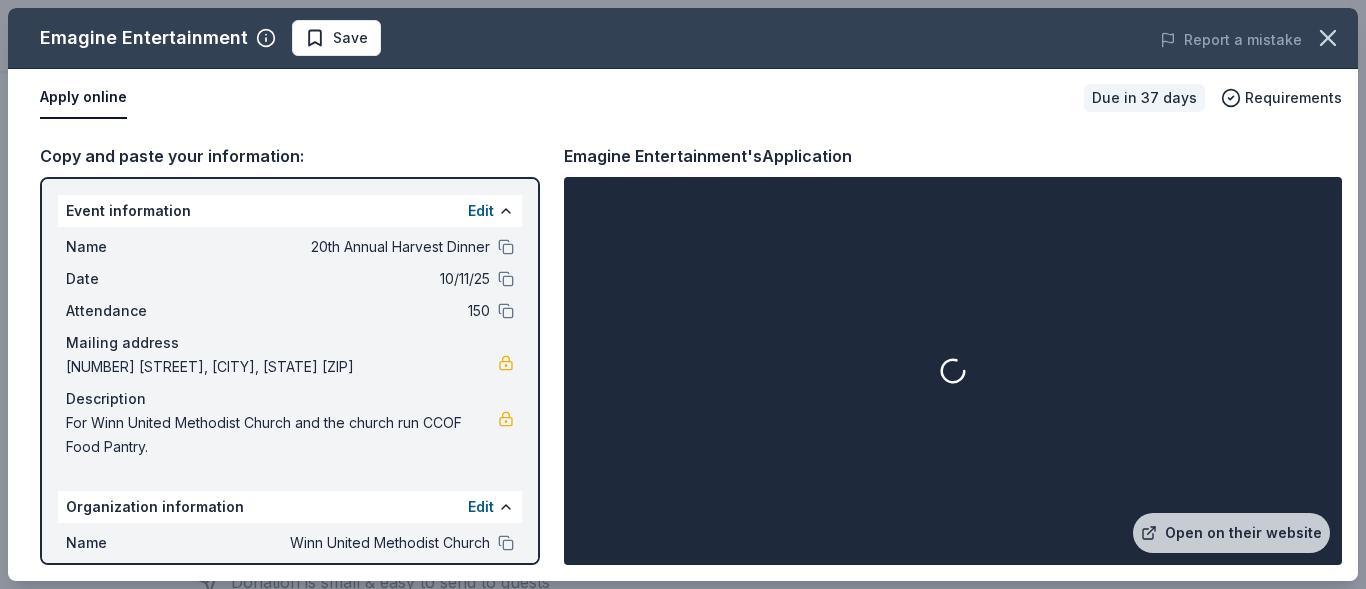 scroll, scrollTop: 136, scrollLeft: 0, axis: vertical 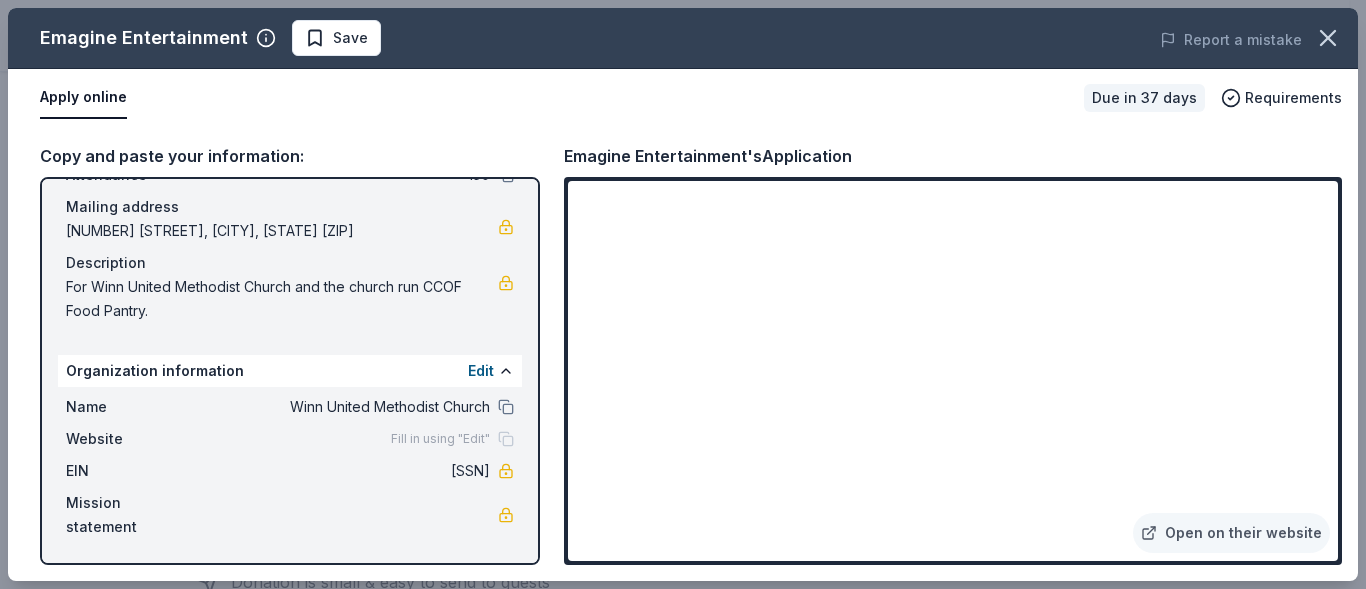 click on "38-2374320" at bounding box center (345, 471) 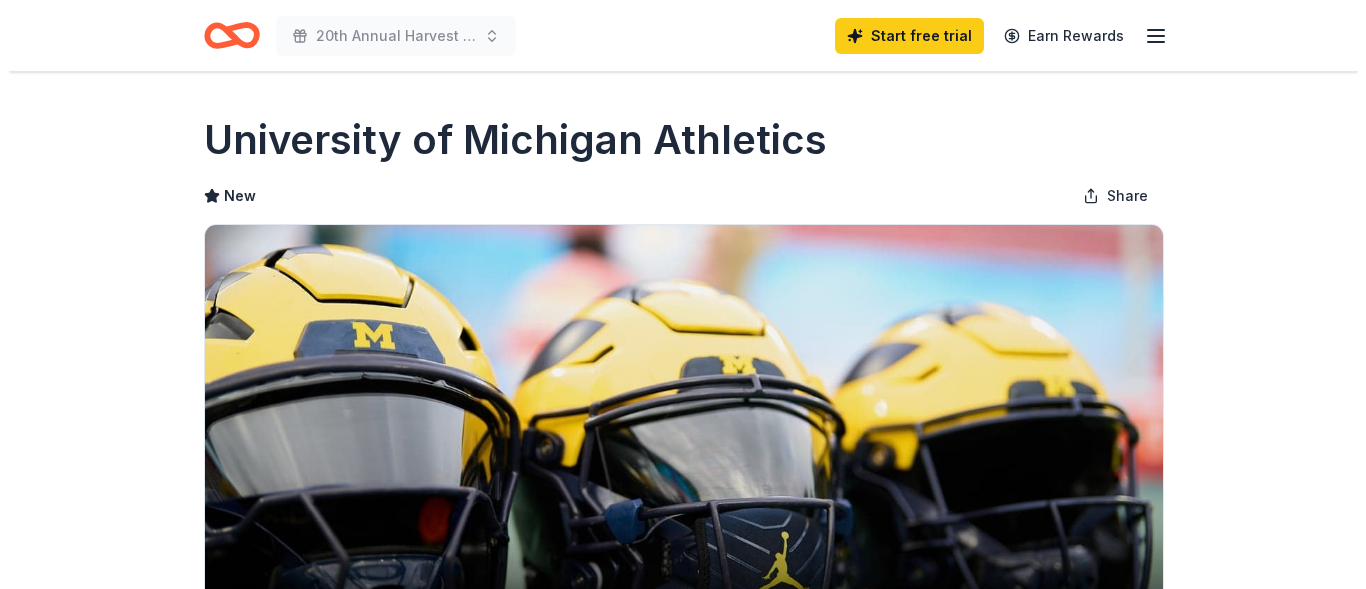 scroll, scrollTop: 555, scrollLeft: 0, axis: vertical 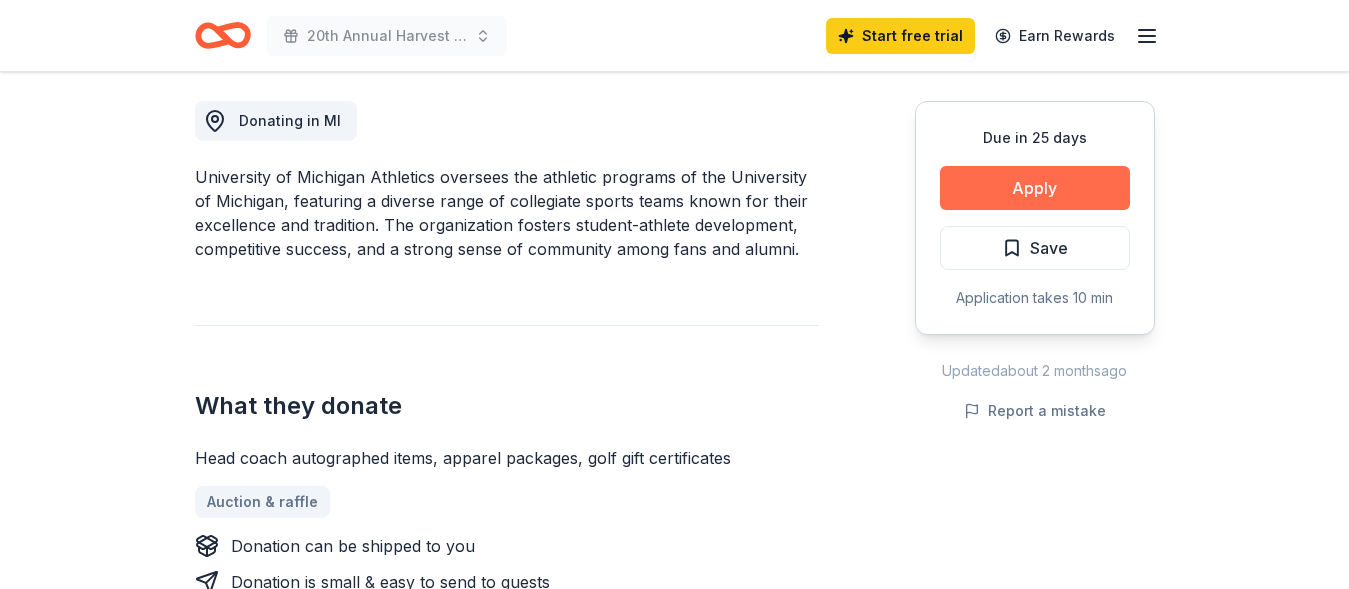 click on "Apply" at bounding box center (1035, 188) 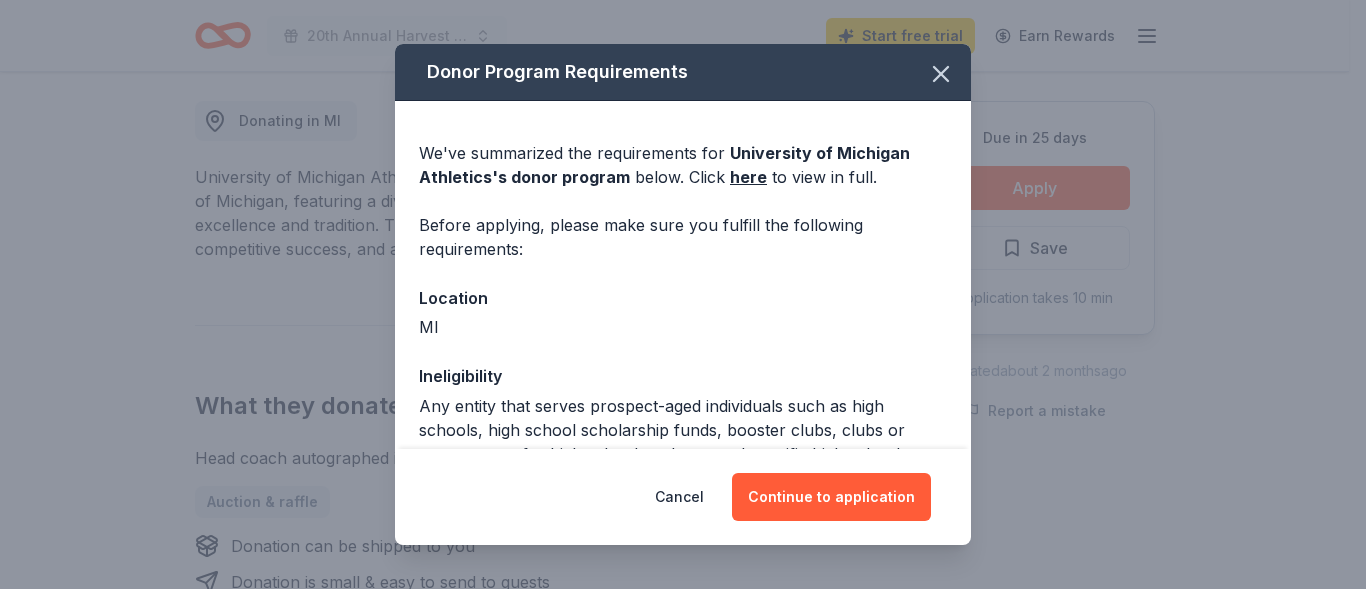 scroll, scrollTop: 226, scrollLeft: 0, axis: vertical 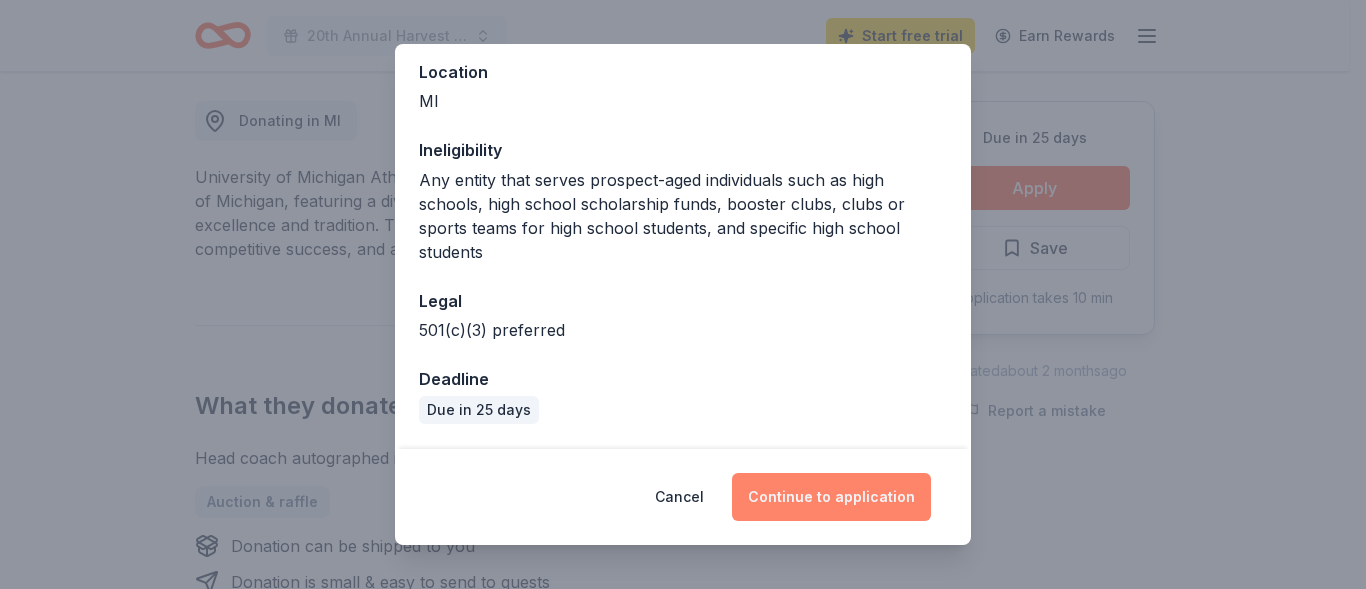 click on "Continue to application" at bounding box center (831, 497) 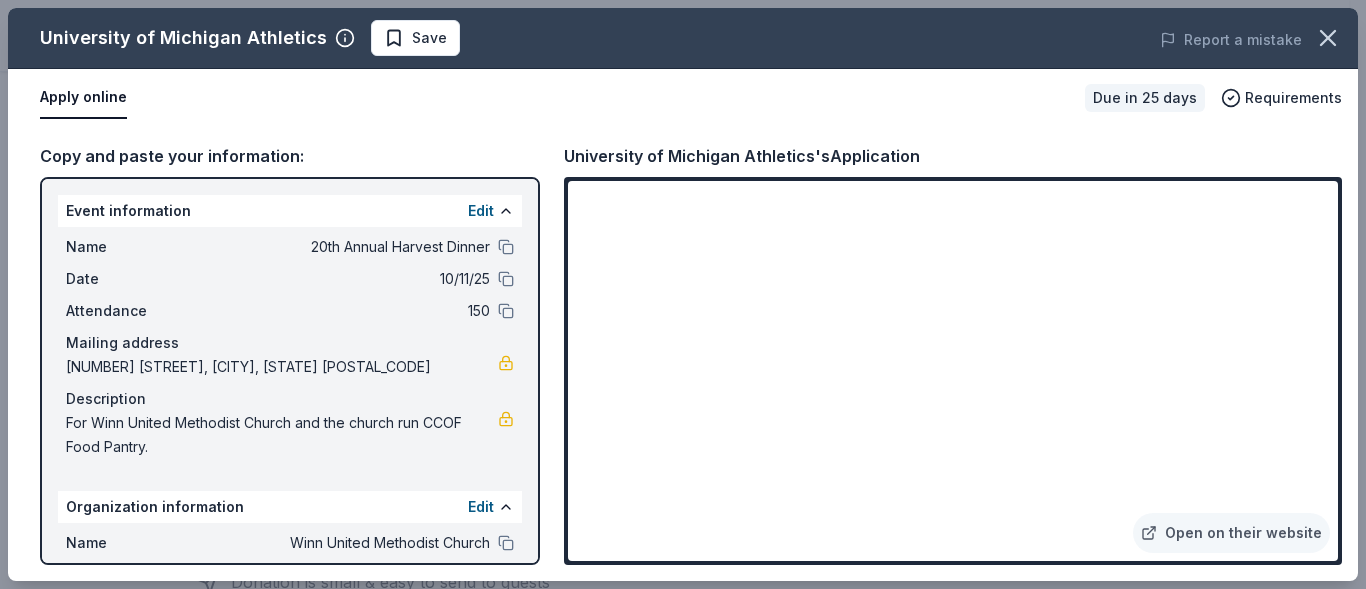 scroll, scrollTop: 136, scrollLeft: 0, axis: vertical 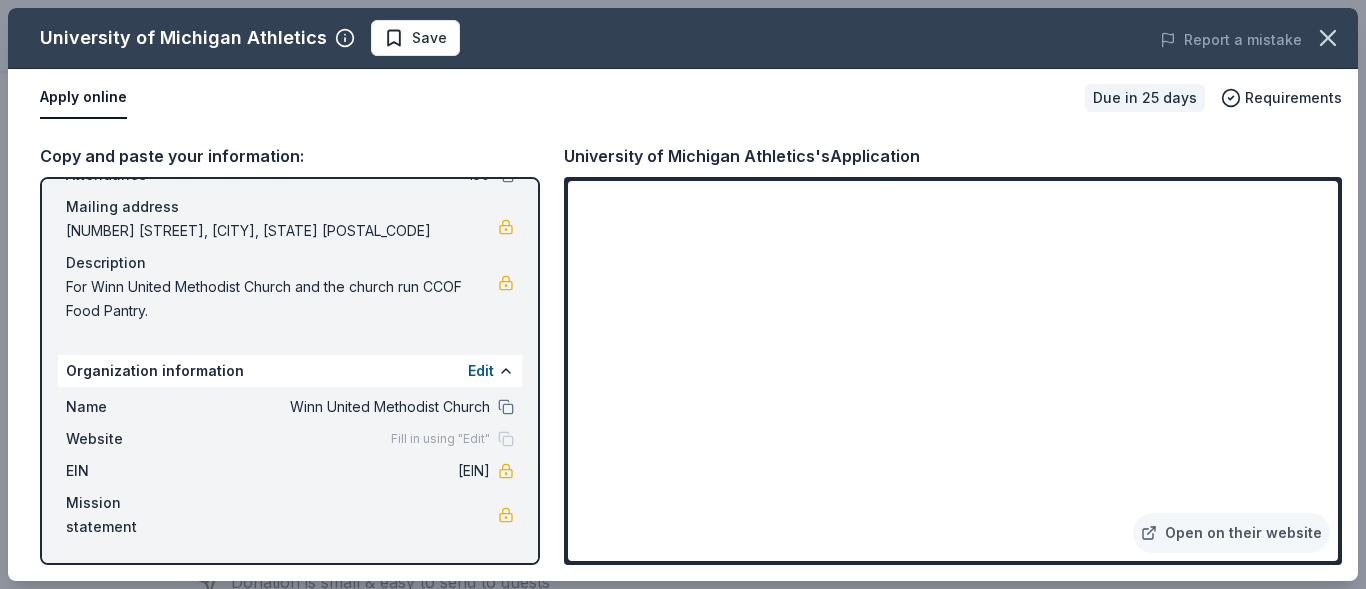click on "Open on their website" at bounding box center (953, 371) 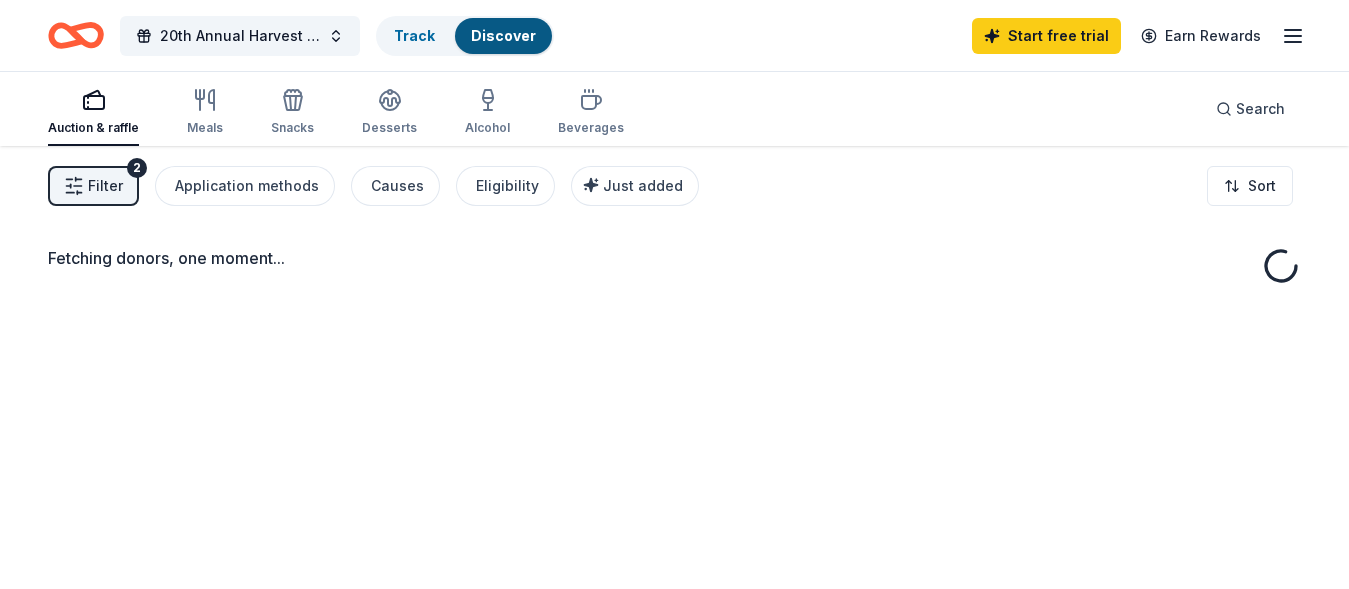 scroll, scrollTop: 0, scrollLeft: 0, axis: both 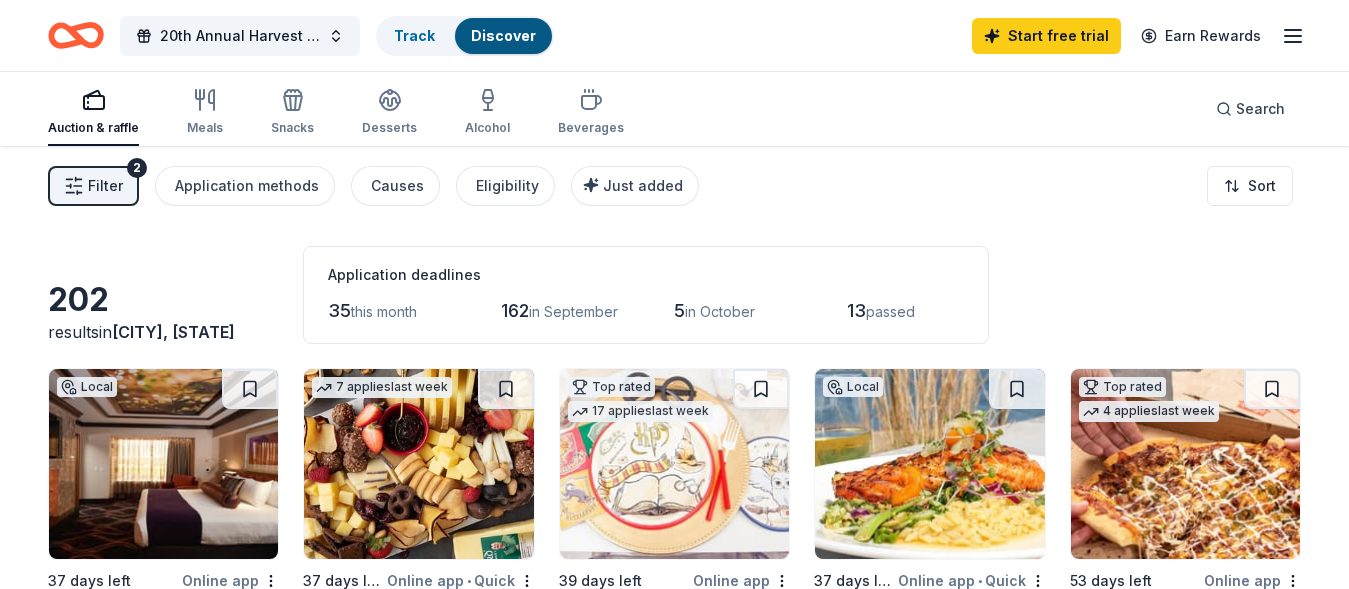 click 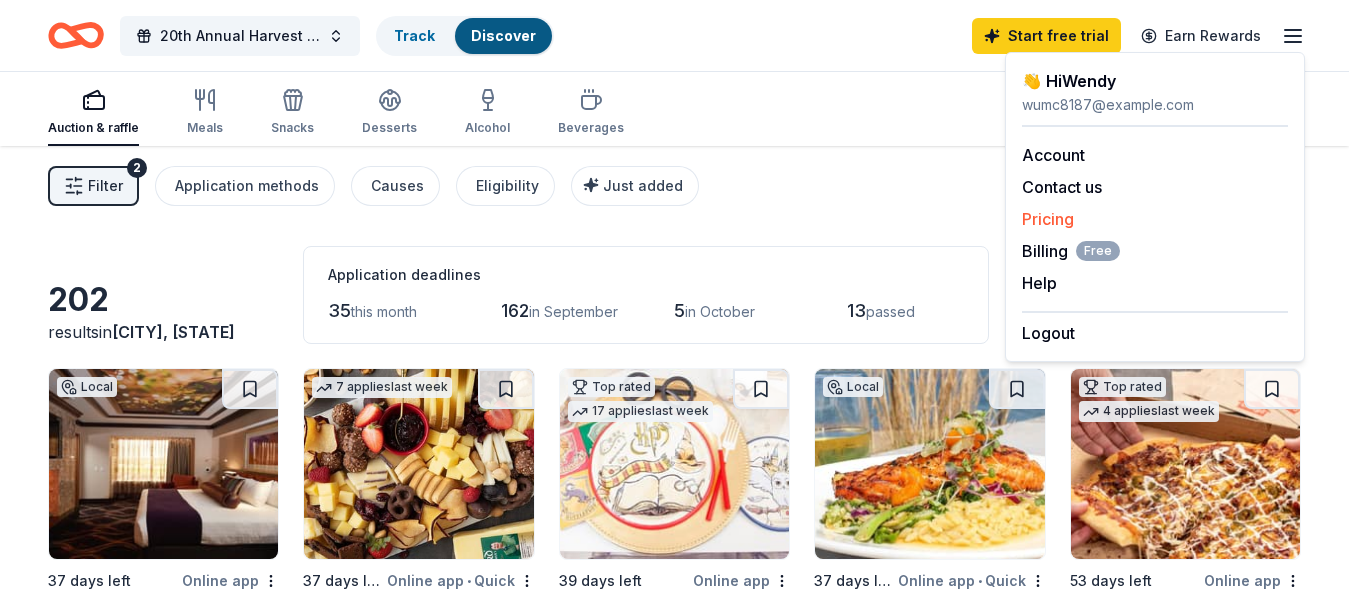 click on "Pricing" at bounding box center (1048, 219) 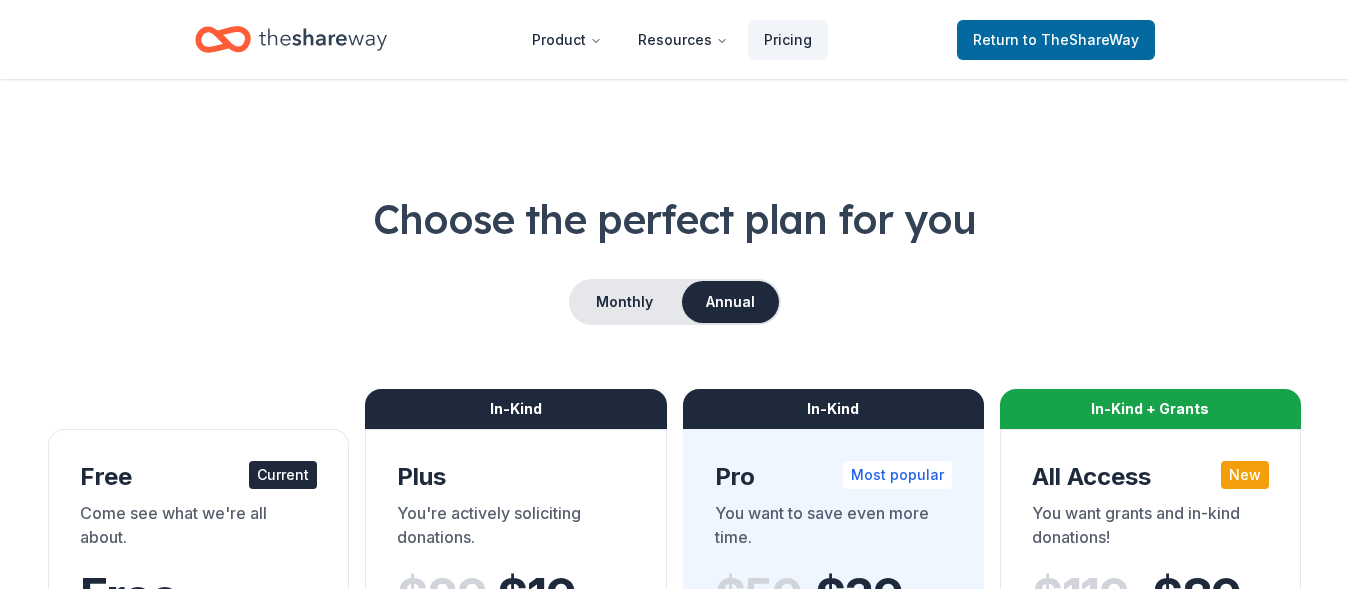 scroll, scrollTop: 555, scrollLeft: 0, axis: vertical 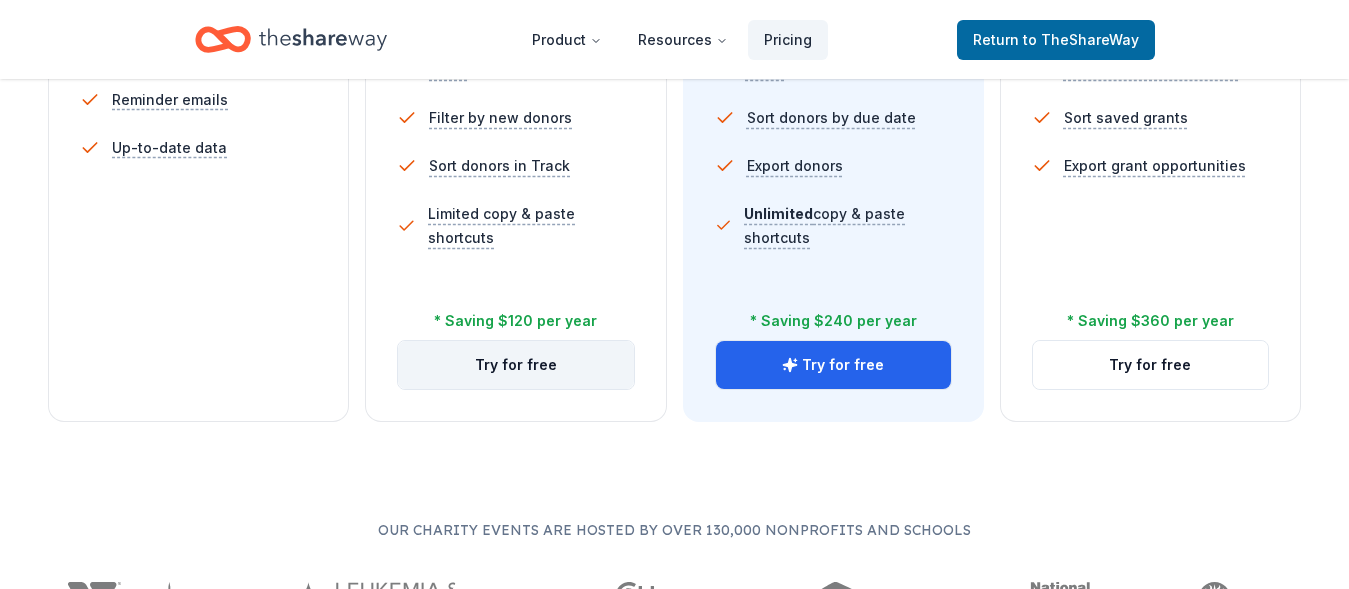 click on "Try for free" at bounding box center (515, 365) 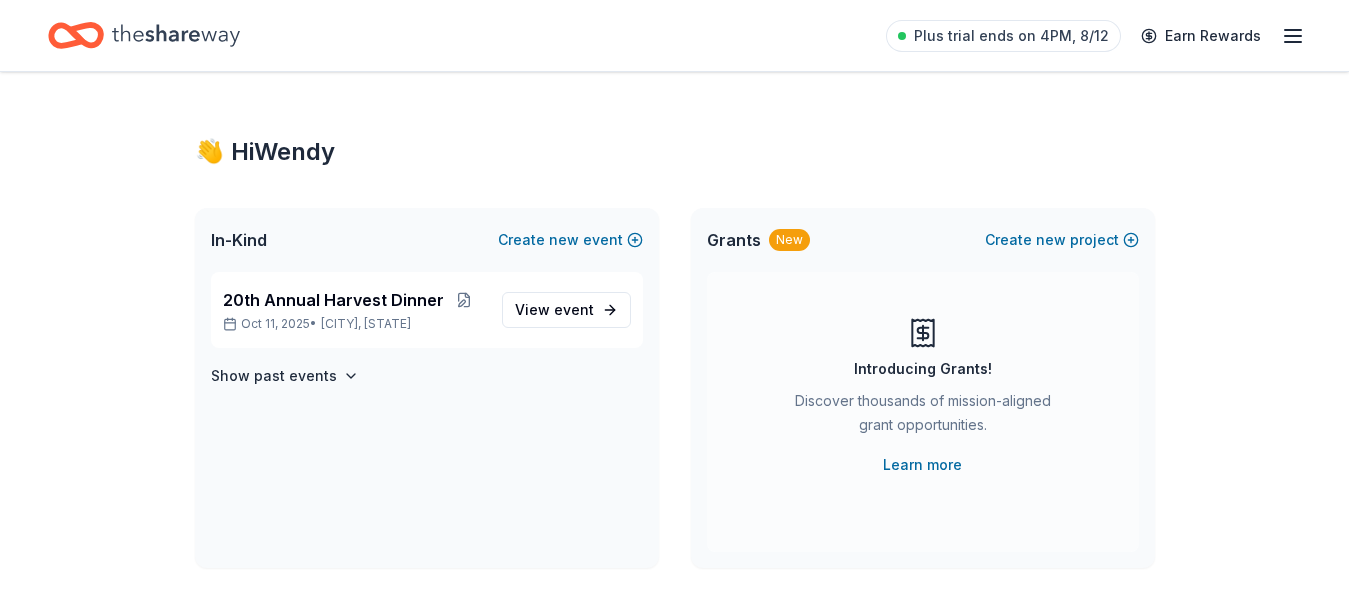 scroll, scrollTop: 0, scrollLeft: 0, axis: both 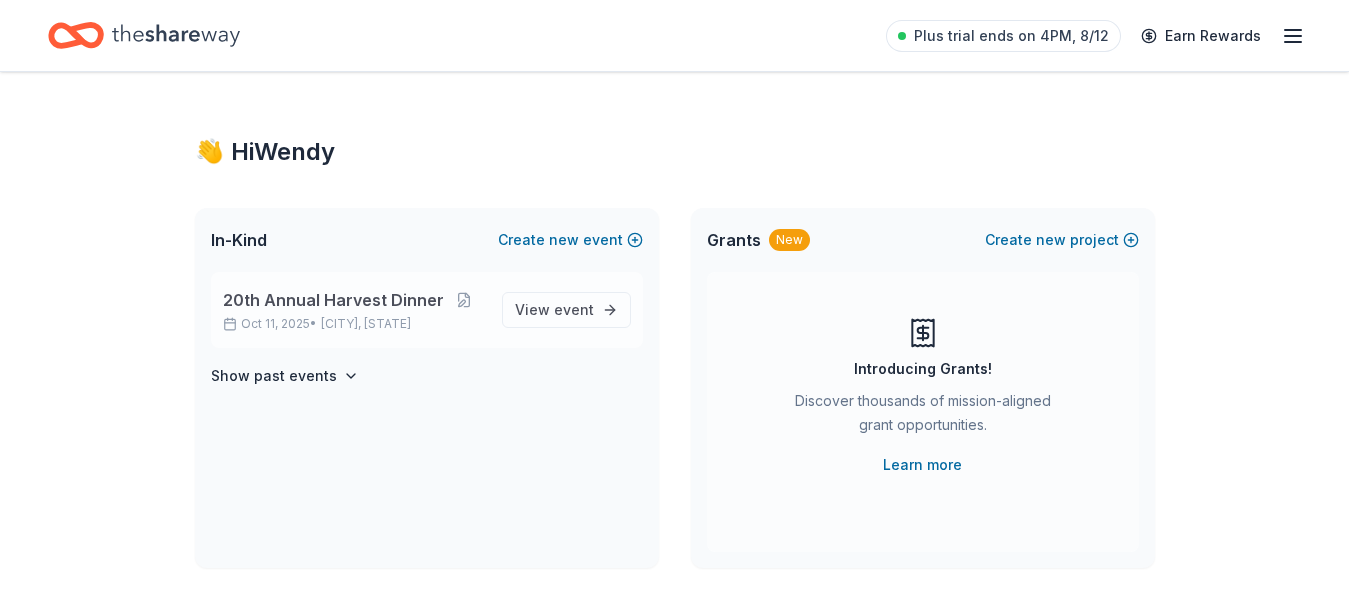 click on "20th Annual Harvest Dinner" at bounding box center (333, 300) 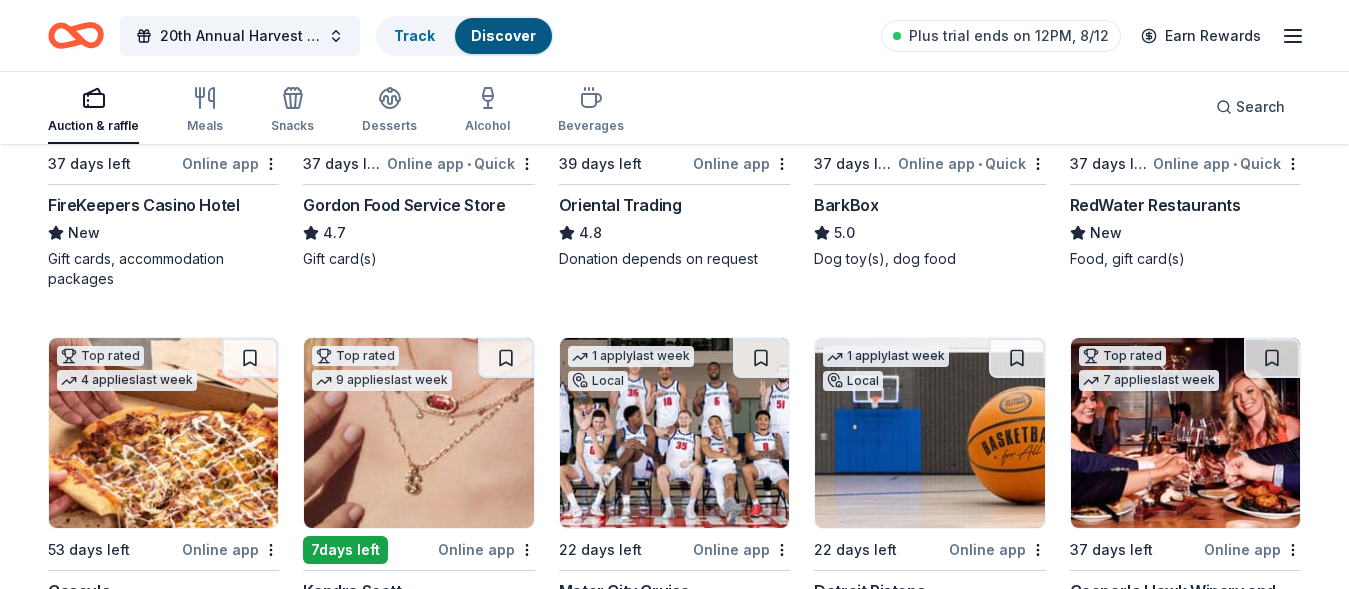 scroll, scrollTop: 555, scrollLeft: 0, axis: vertical 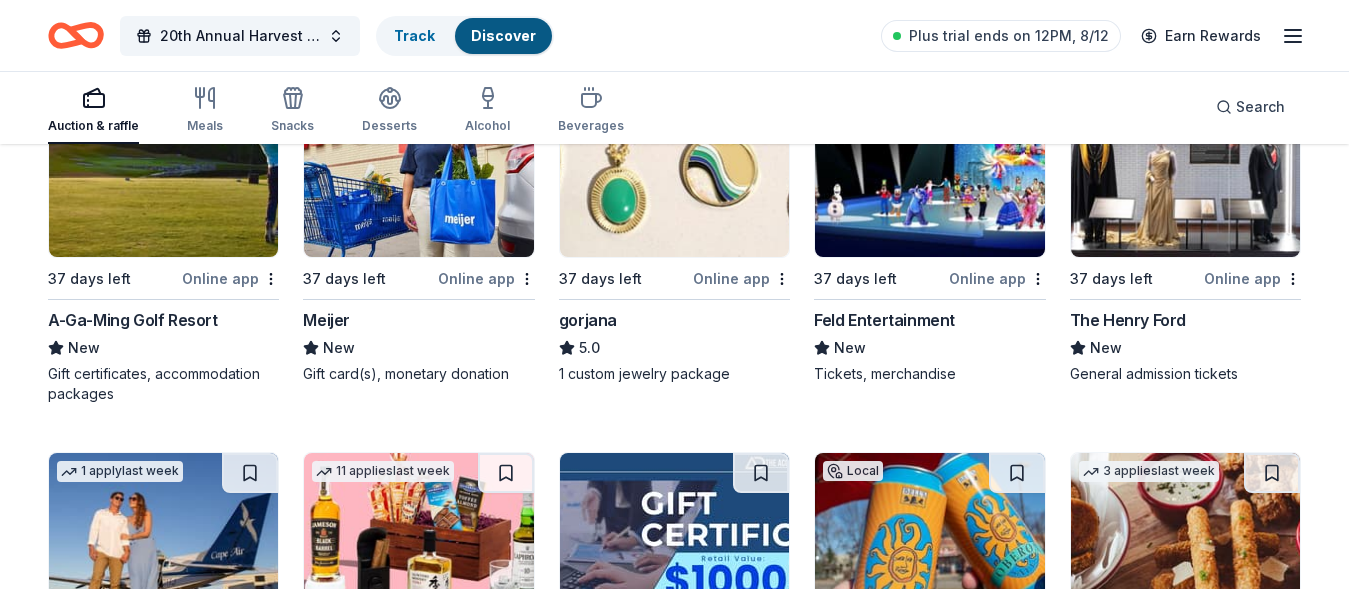 click on "Meijer" at bounding box center [326, 320] 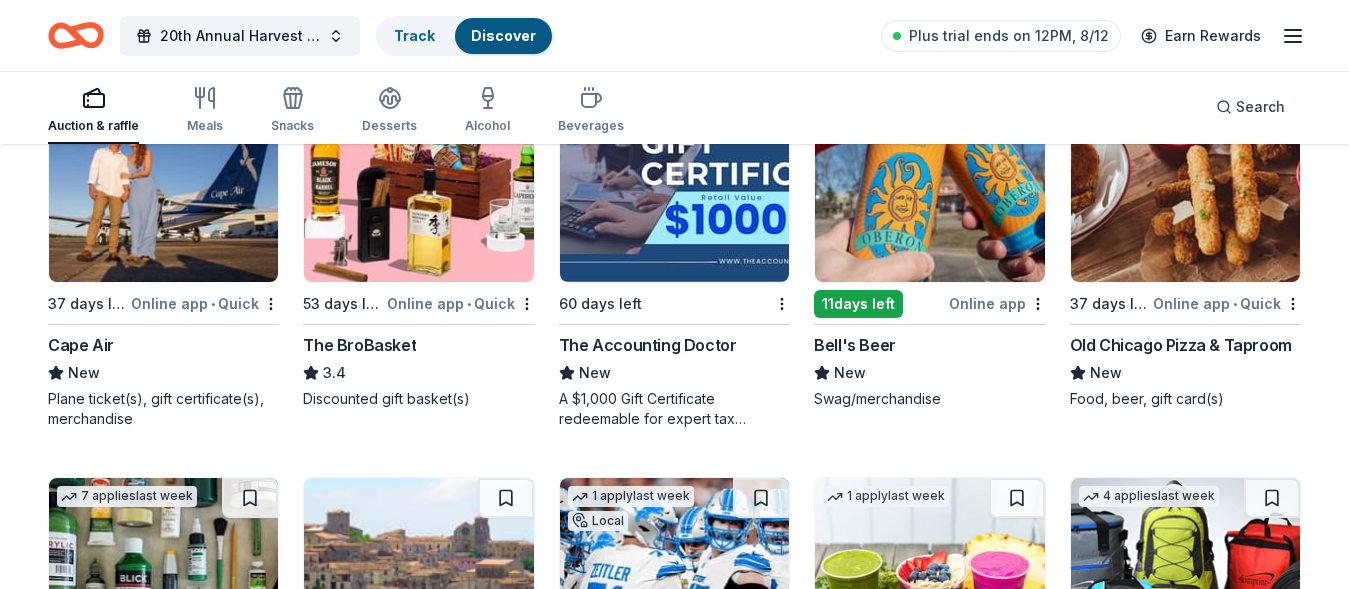 scroll, scrollTop: 3300, scrollLeft: 0, axis: vertical 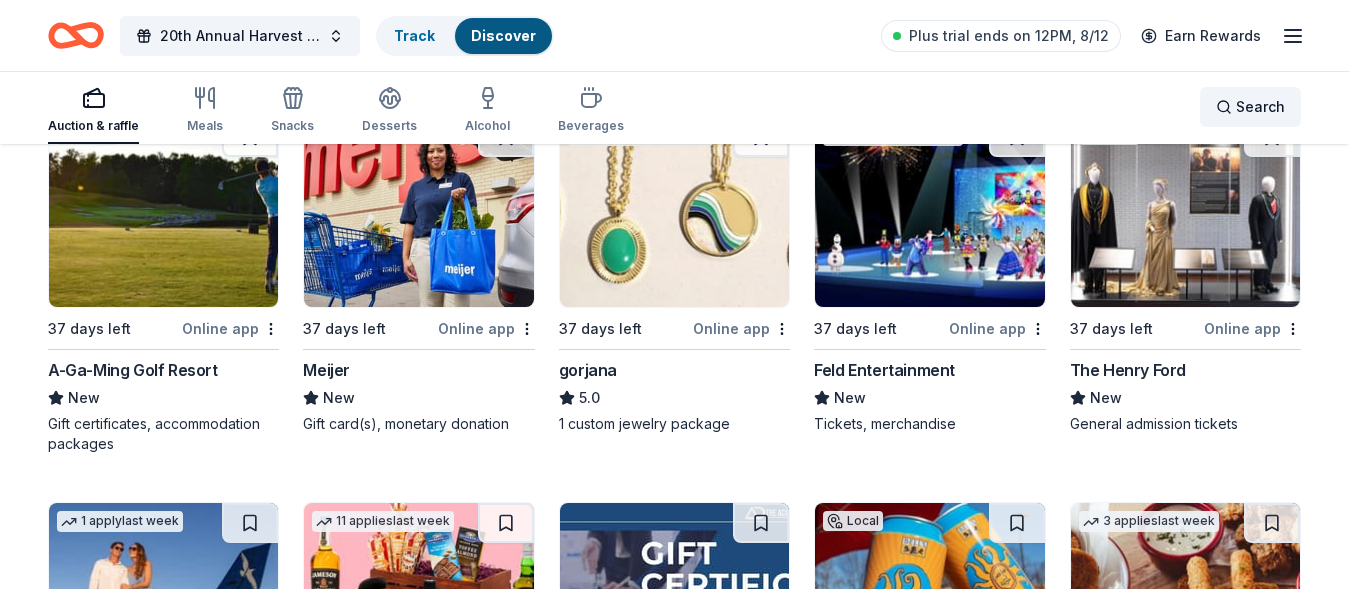 click on "Search" at bounding box center (1250, 107) 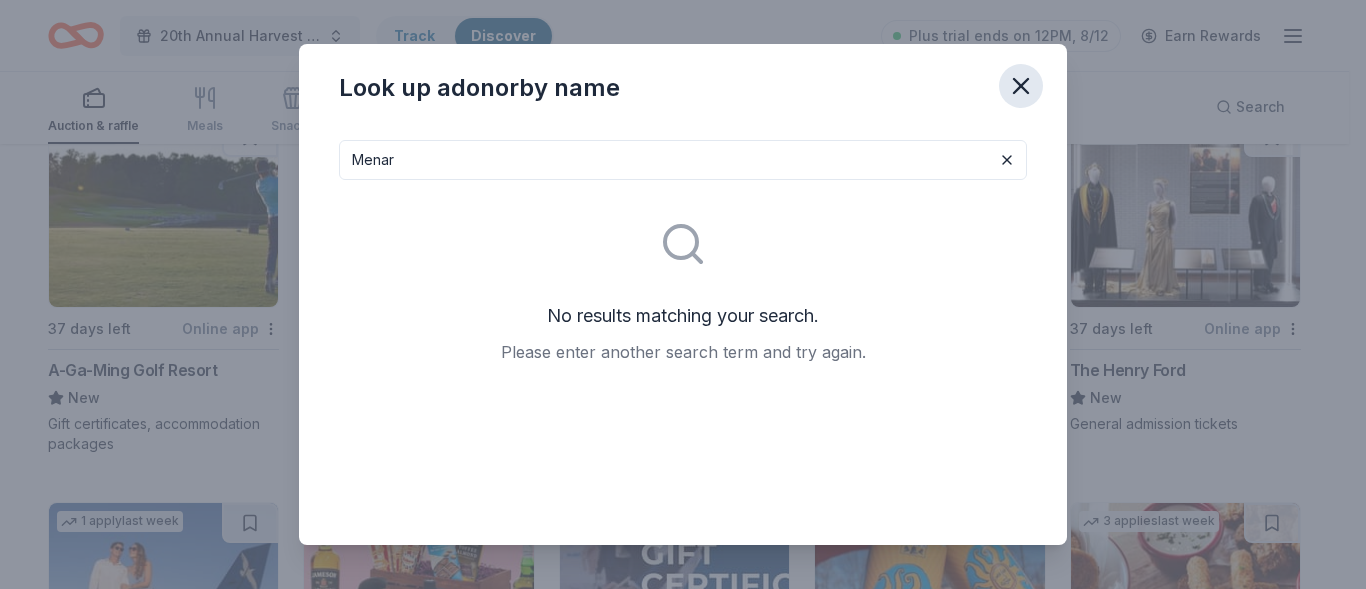 type on "Menar" 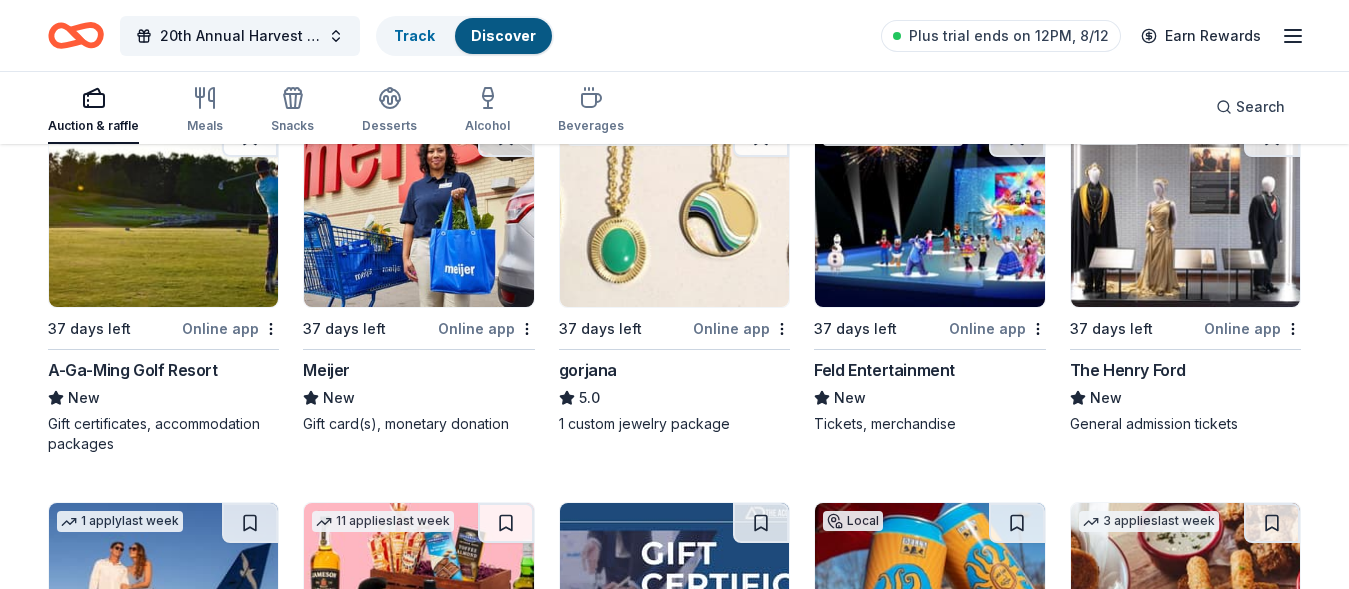 scroll, scrollTop: 3711, scrollLeft: 0, axis: vertical 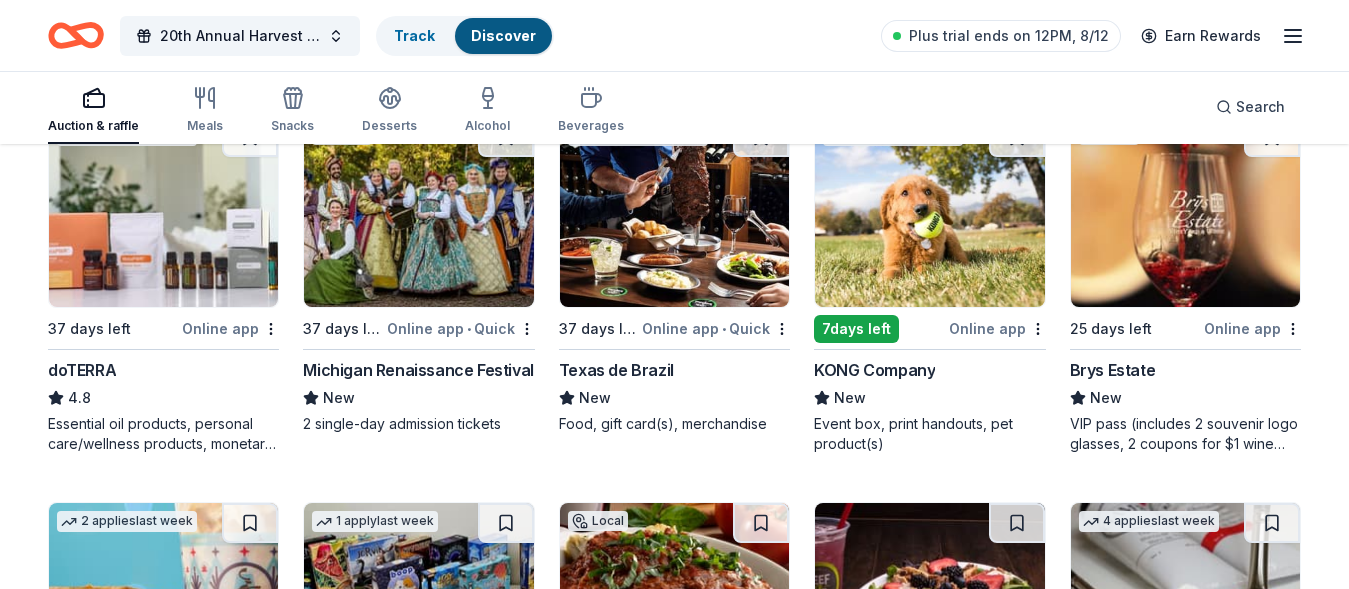 click on "Michigan Renaissance Festival" at bounding box center (418, 370) 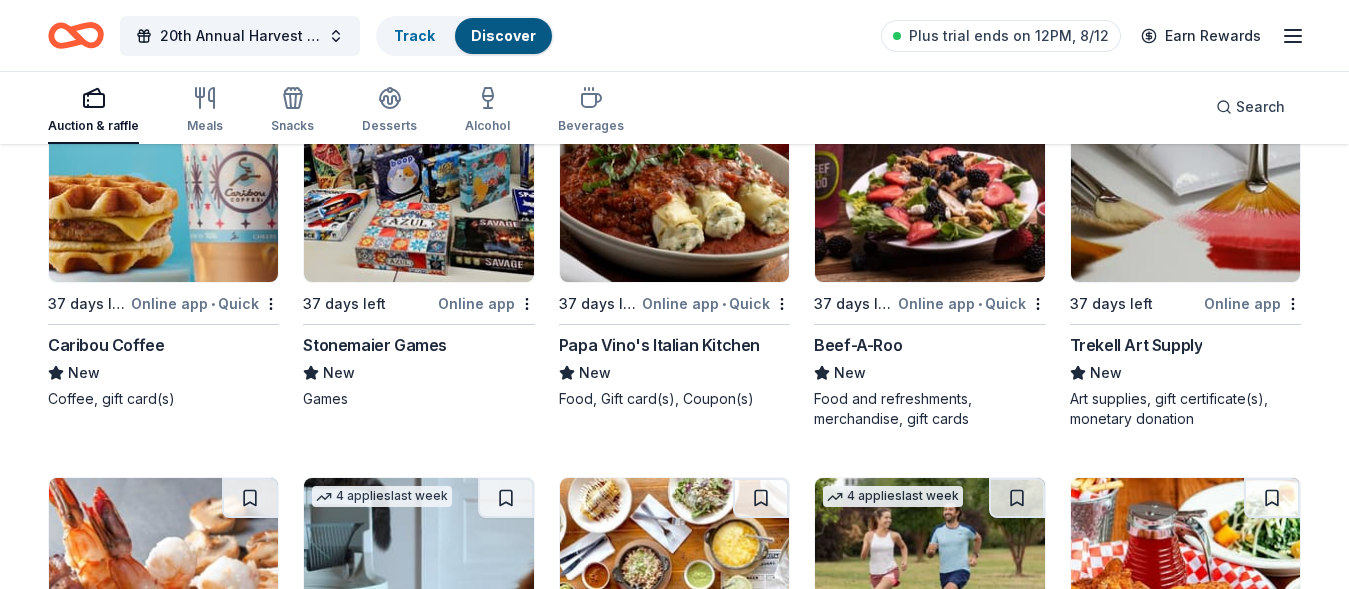 scroll, scrollTop: 6438, scrollLeft: 0, axis: vertical 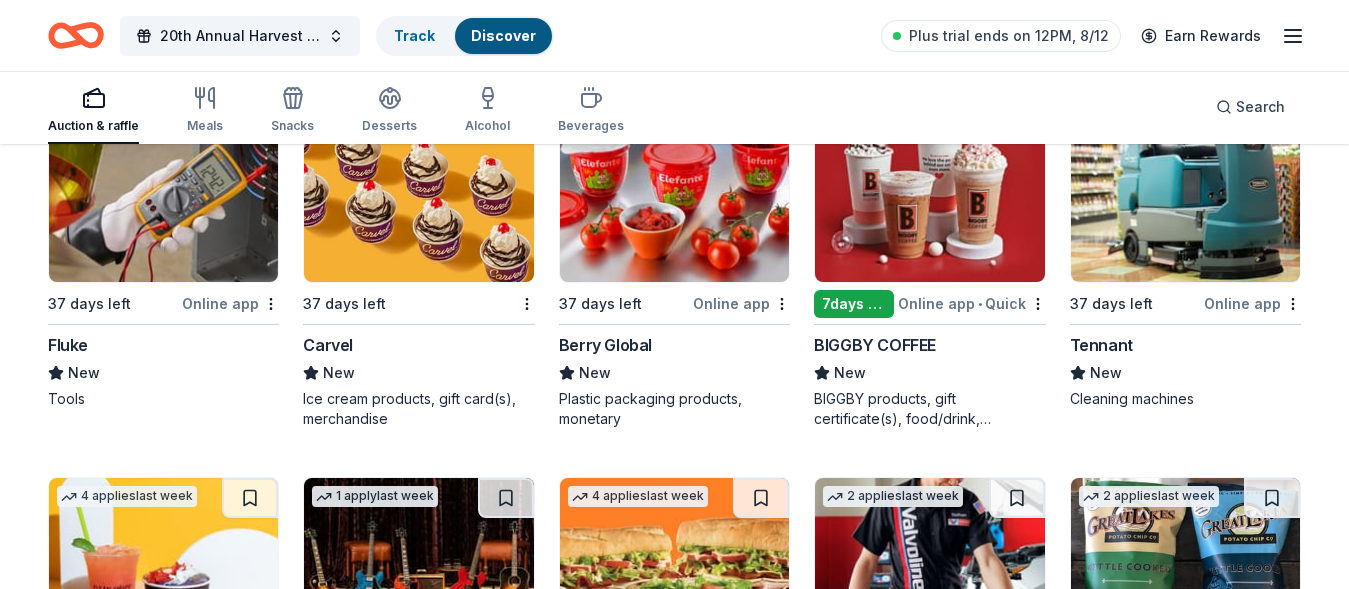 click on "7  days left" at bounding box center (853, 304) 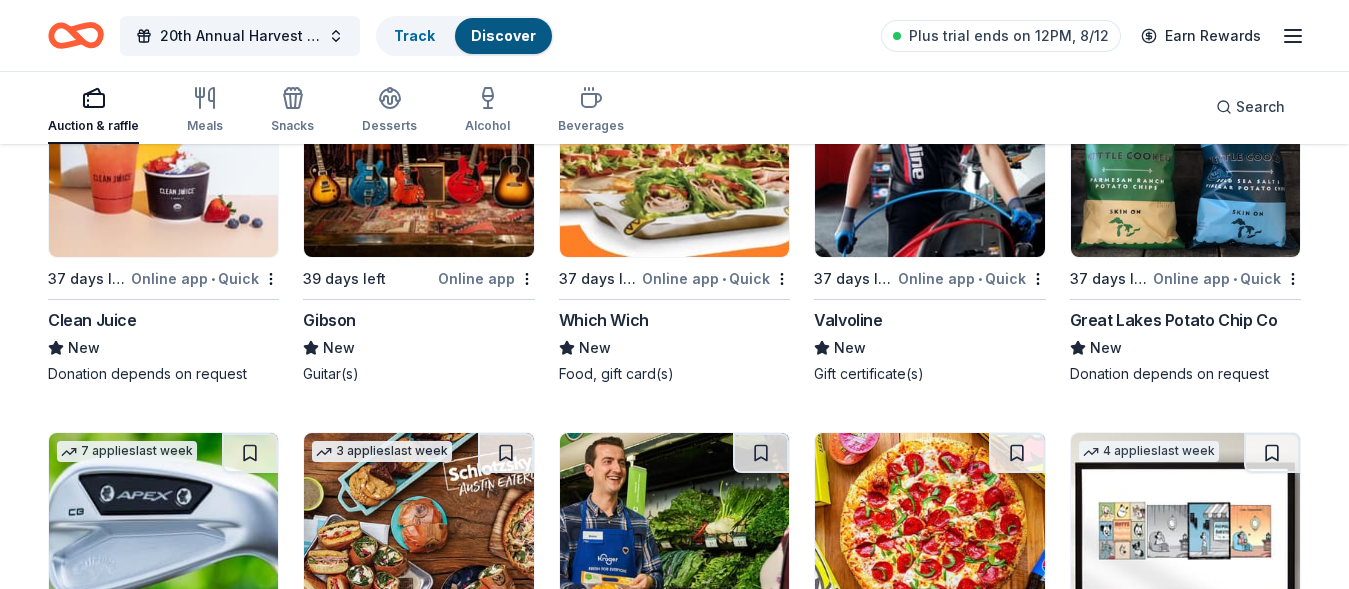 scroll, scrollTop: 9075, scrollLeft: 0, axis: vertical 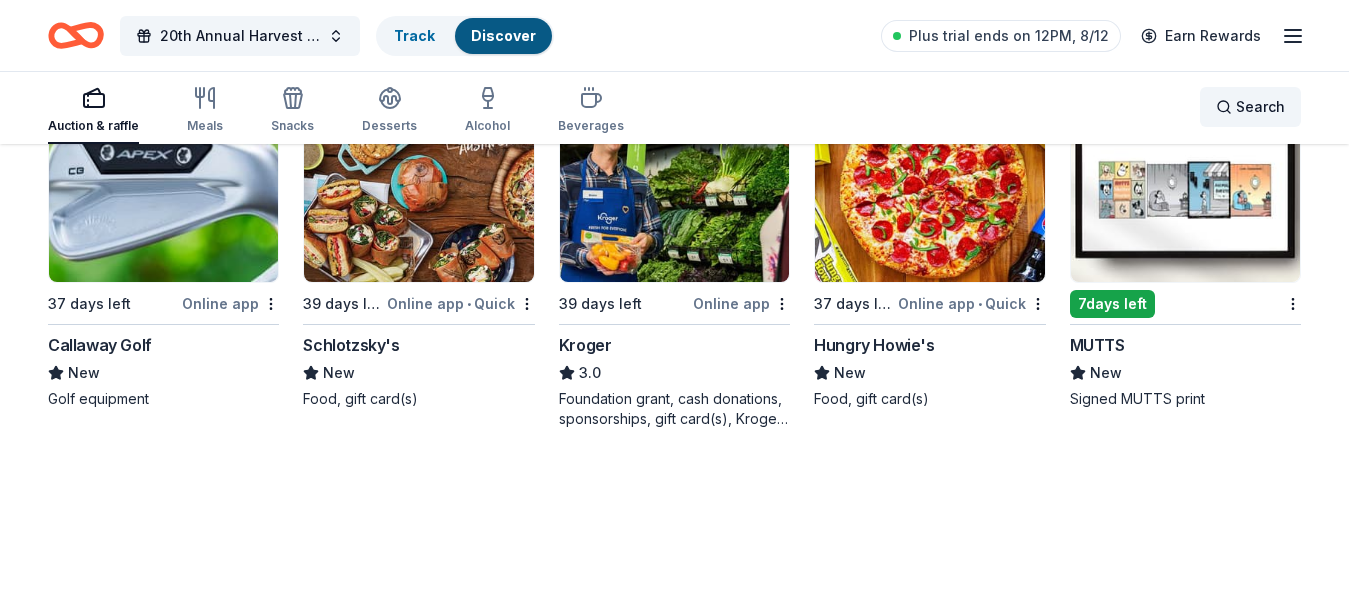 click on "Search" at bounding box center [1260, 107] 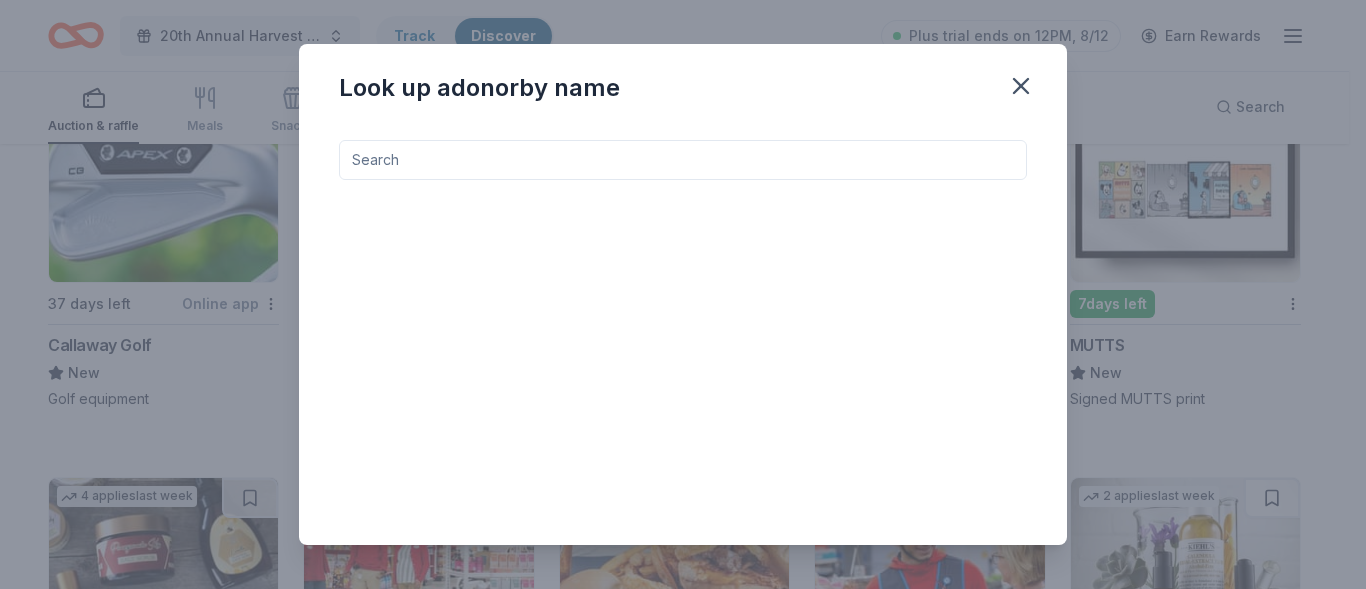 click on "Look up a  donor  by name" at bounding box center [683, 294] 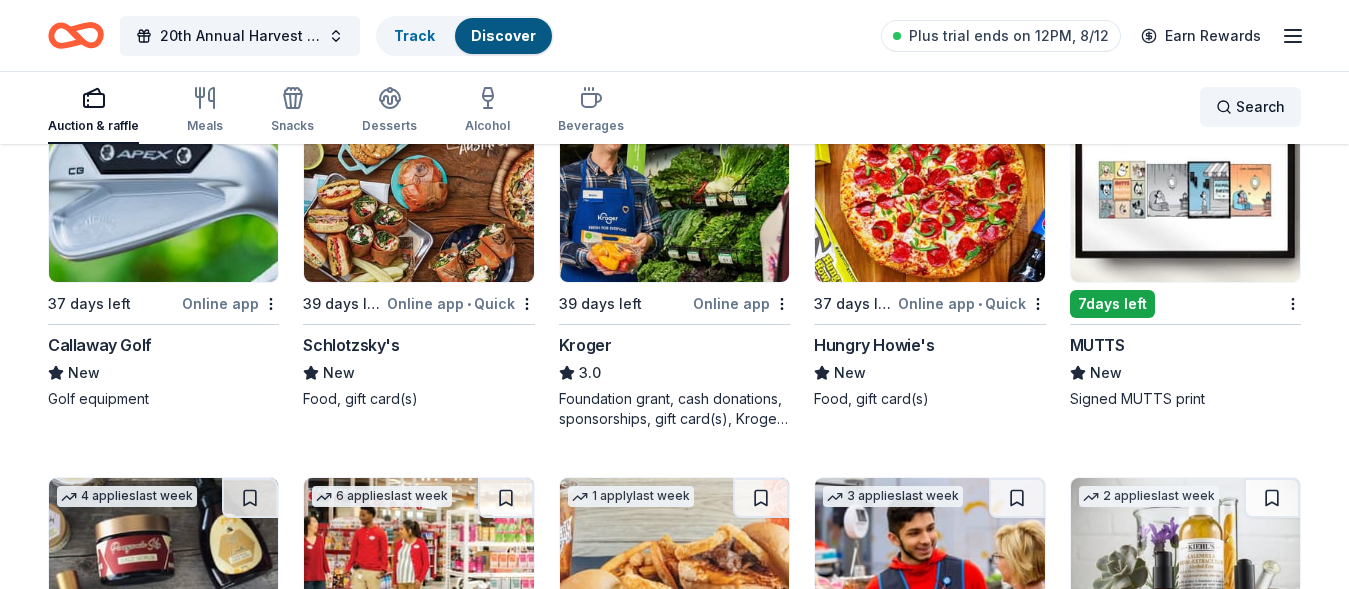click on "Search" at bounding box center (1250, 107) 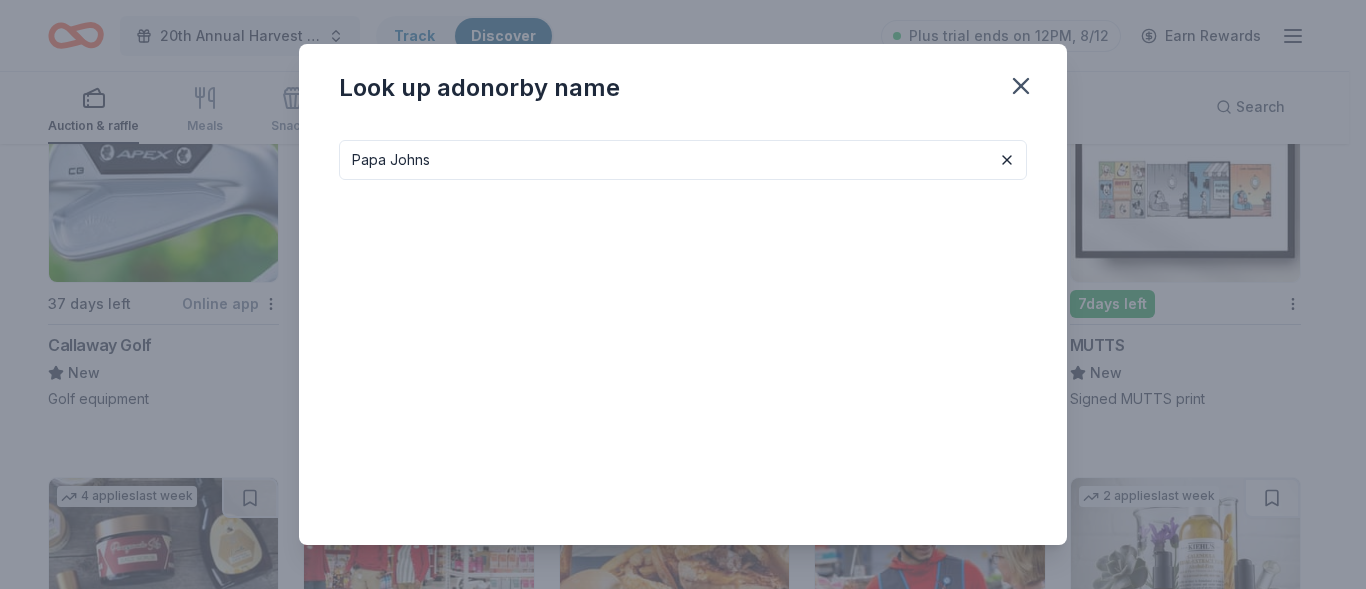 type on "Papa Johns" 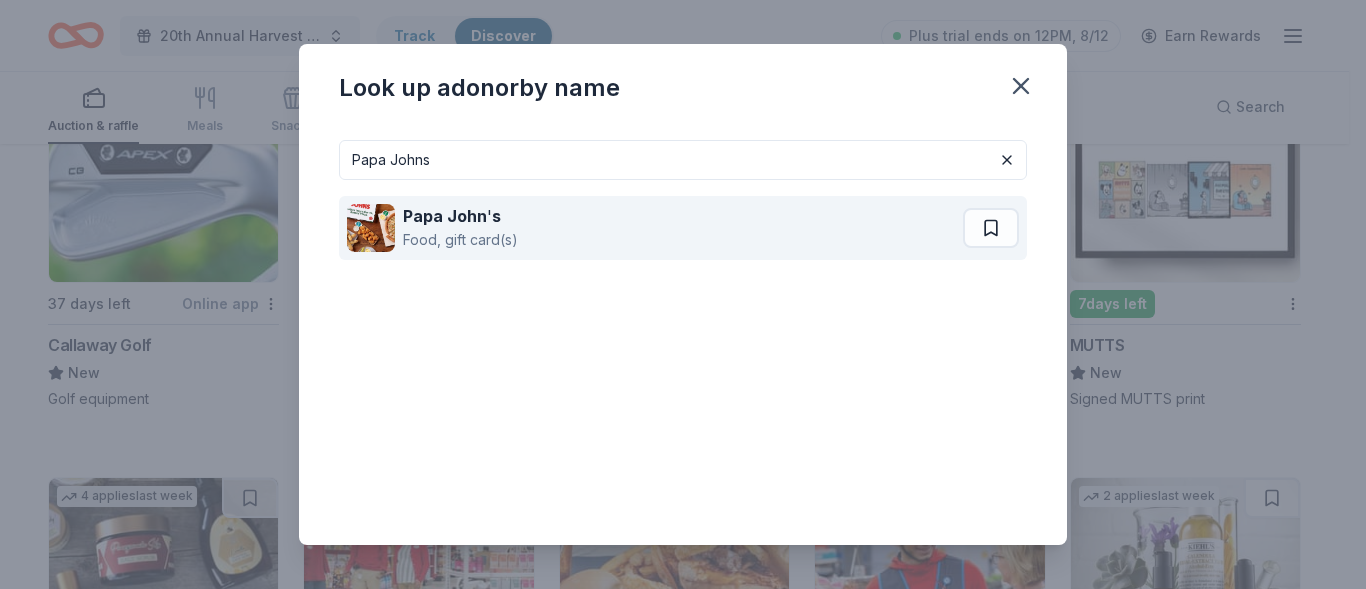 click on "Papa John" at bounding box center [445, 216] 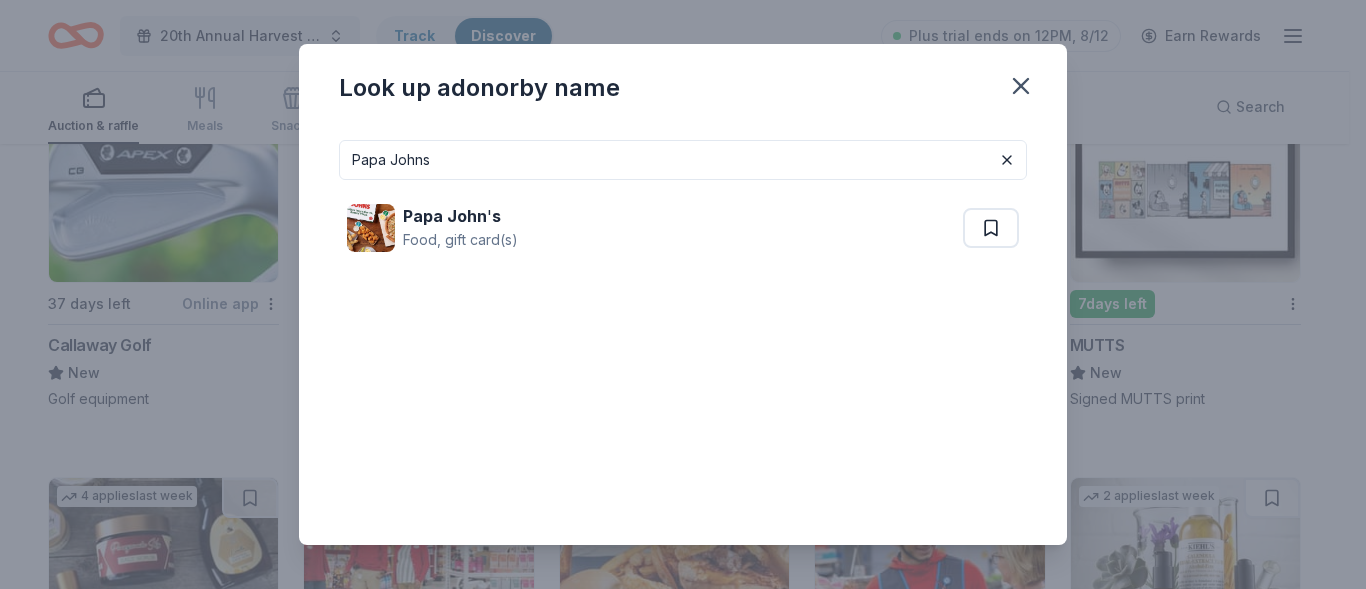 click 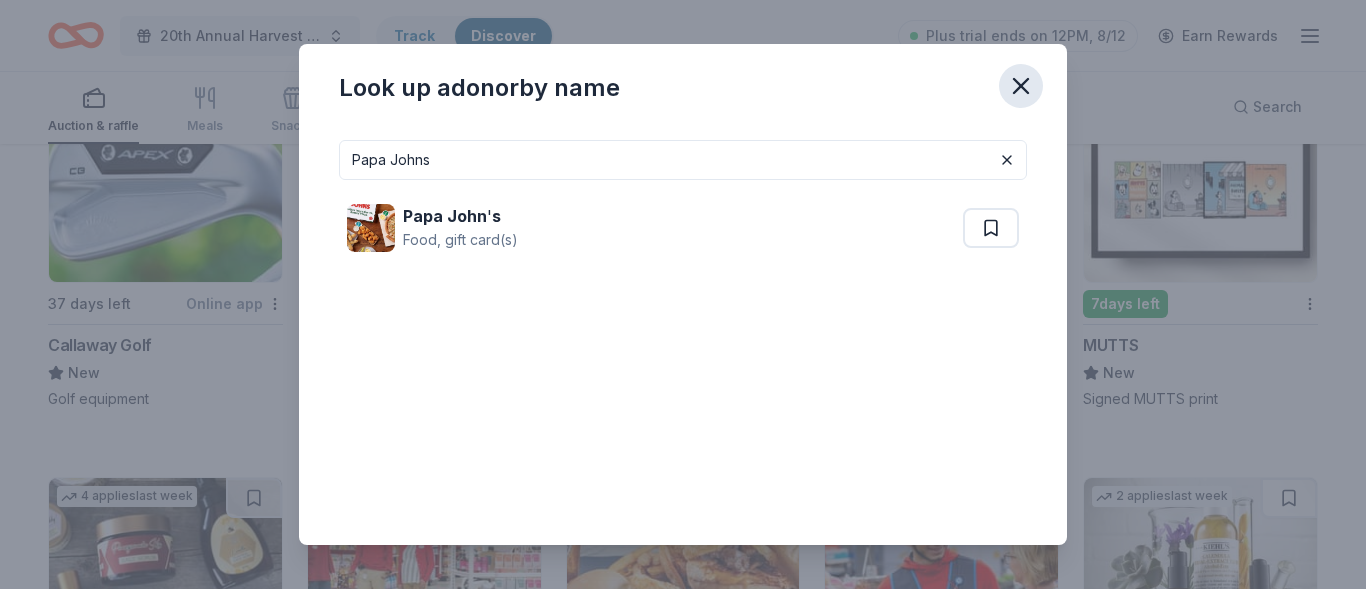 click 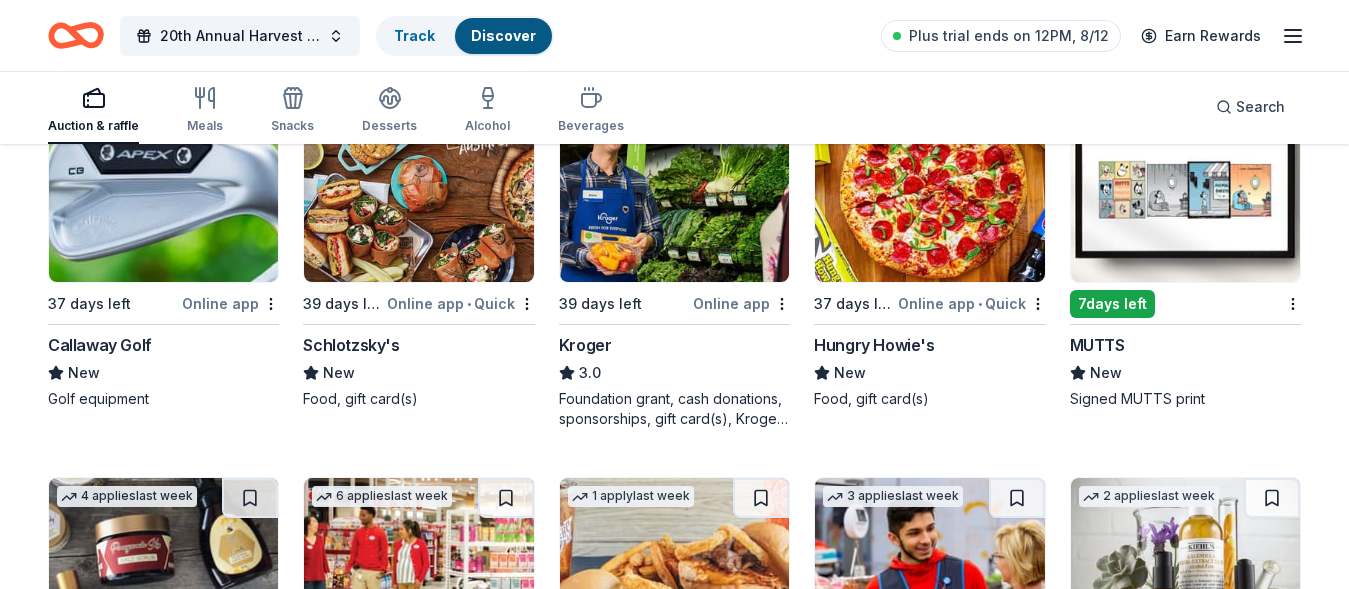 scroll, scrollTop: 9486, scrollLeft: 0, axis: vertical 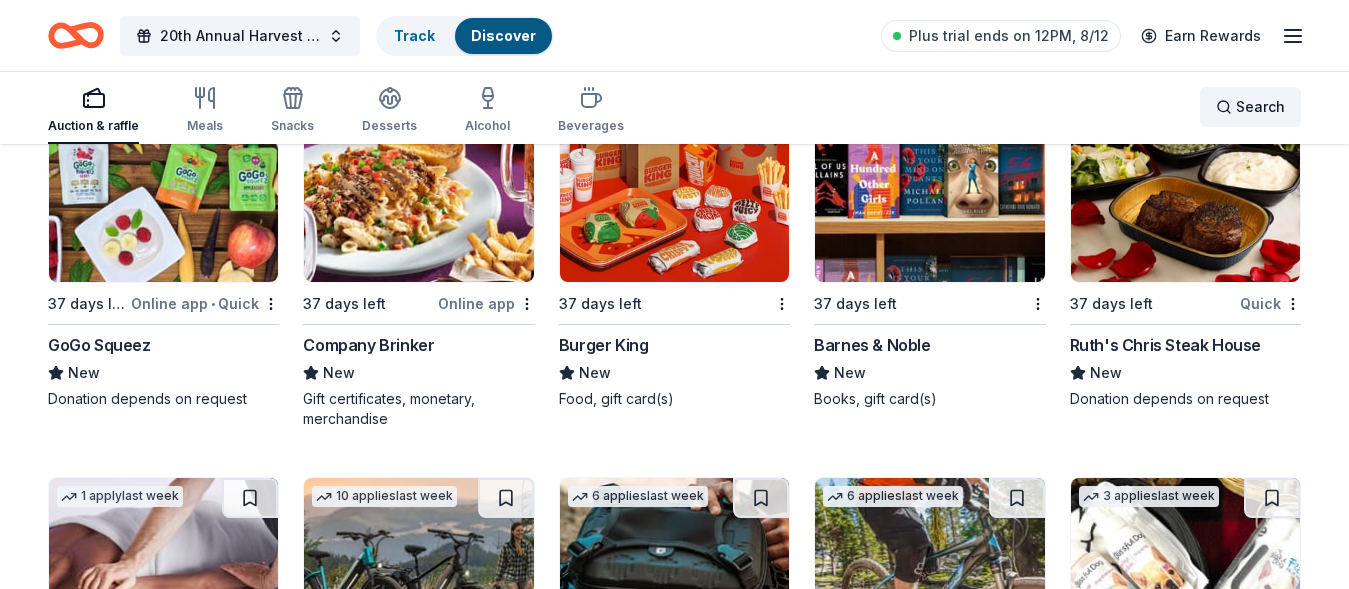 click on "Search" at bounding box center (1260, 107) 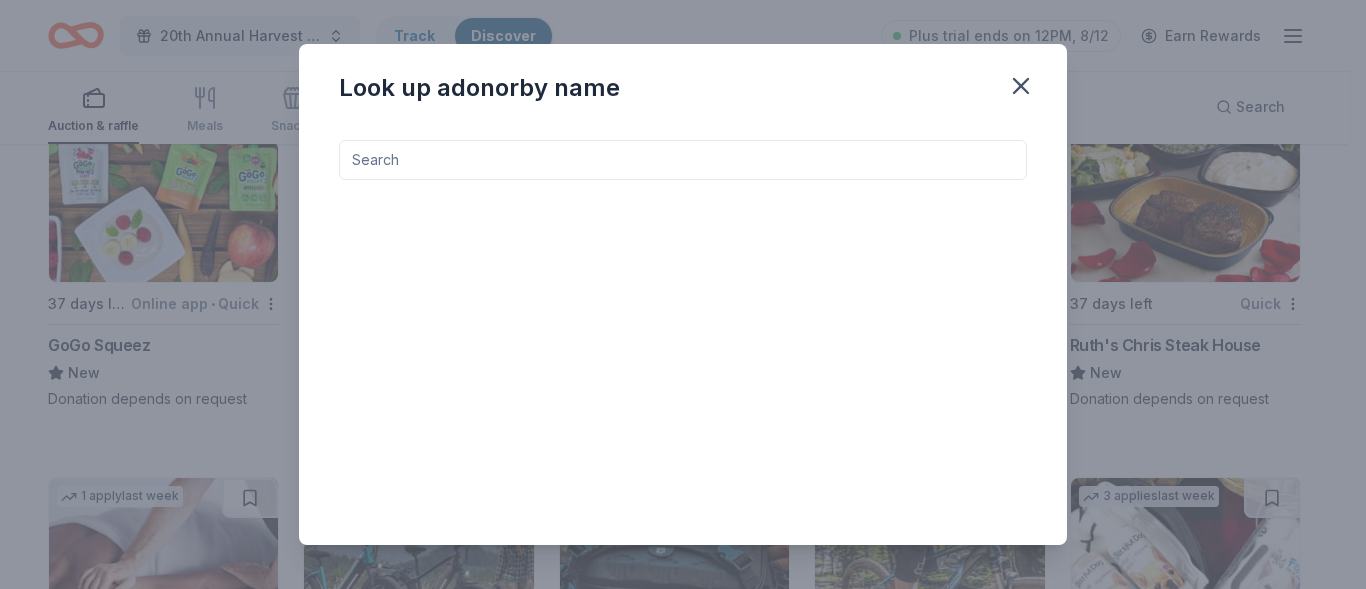 click at bounding box center (683, 160) 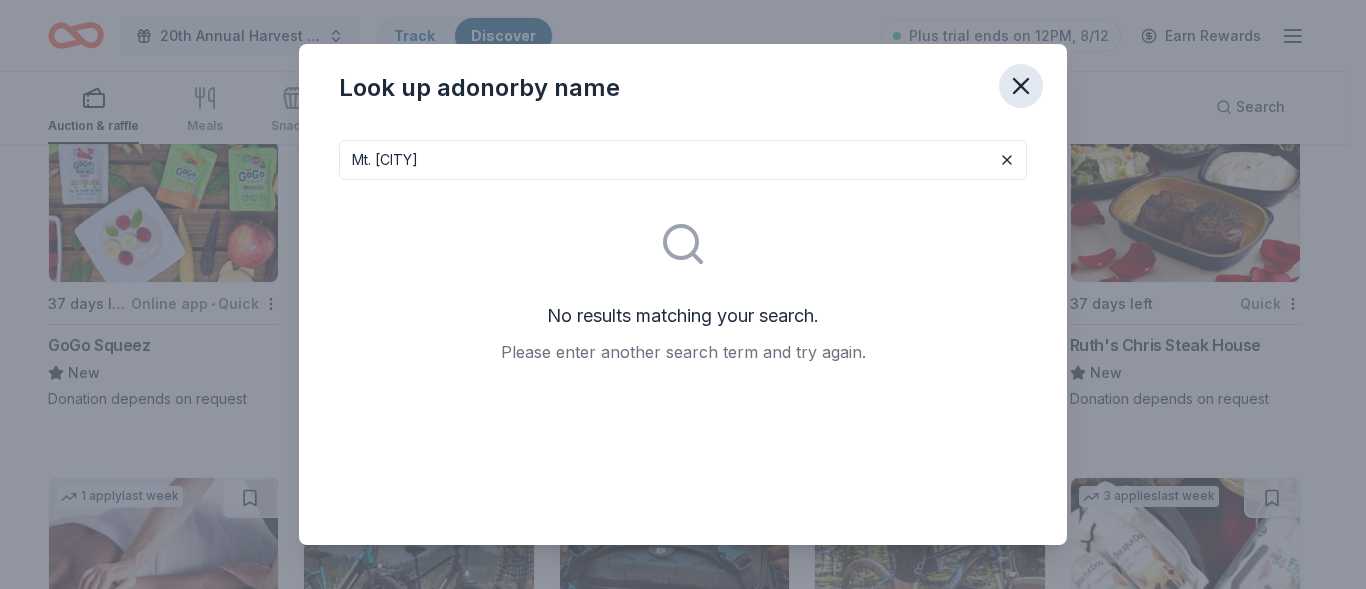 type on "Mt. Pleasant" 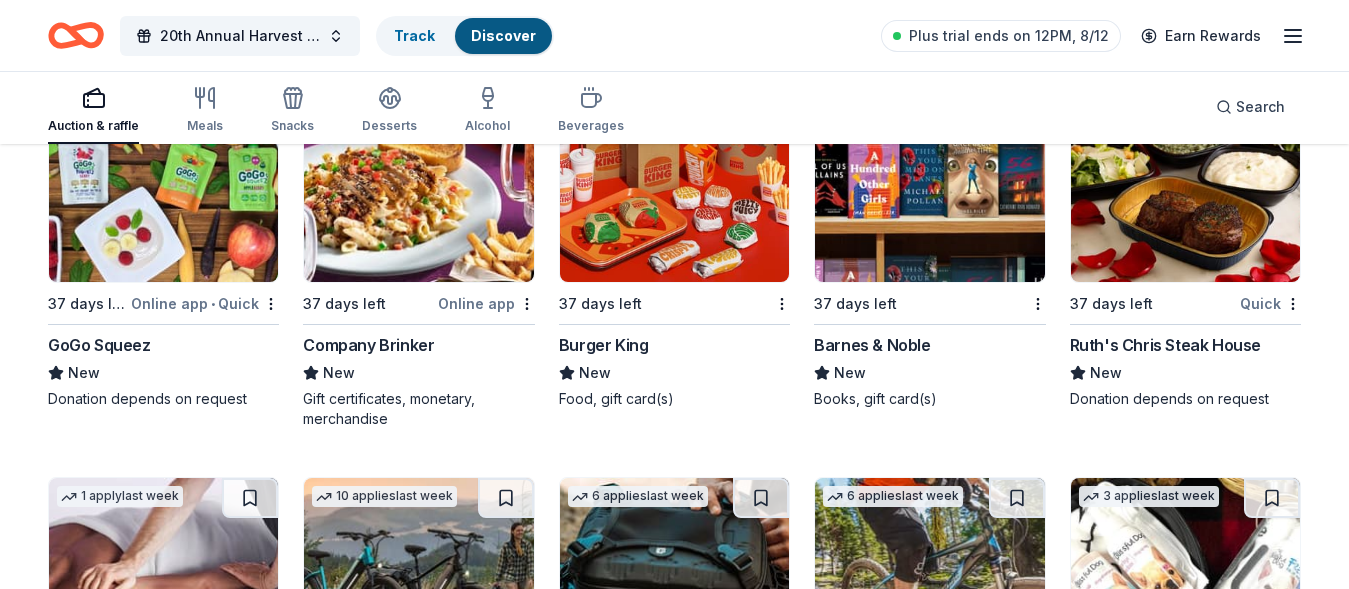 scroll, scrollTop: 10990, scrollLeft: 0, axis: vertical 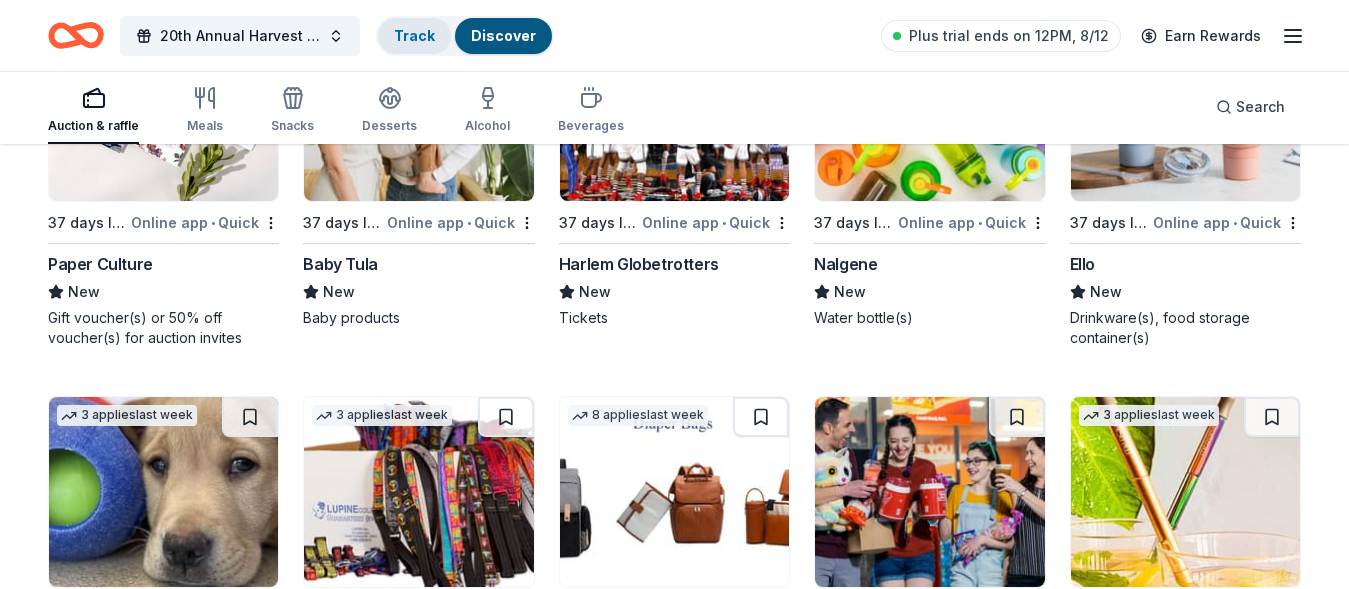 click on "Track" at bounding box center [414, 35] 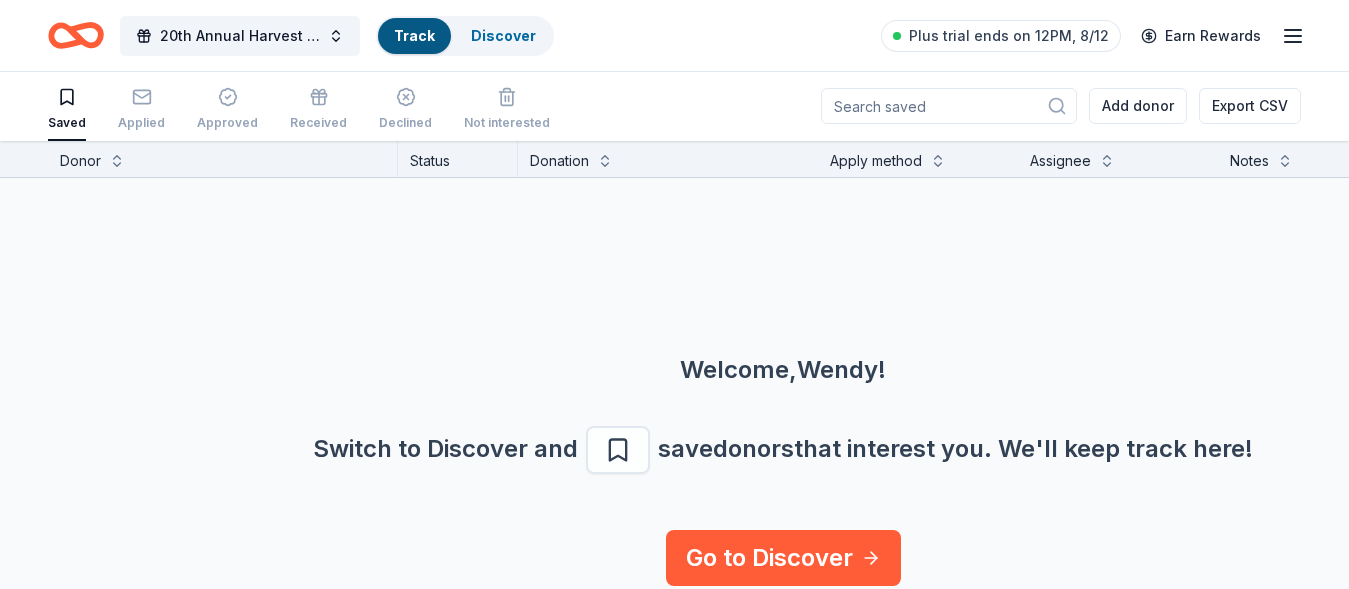scroll, scrollTop: 1, scrollLeft: 0, axis: vertical 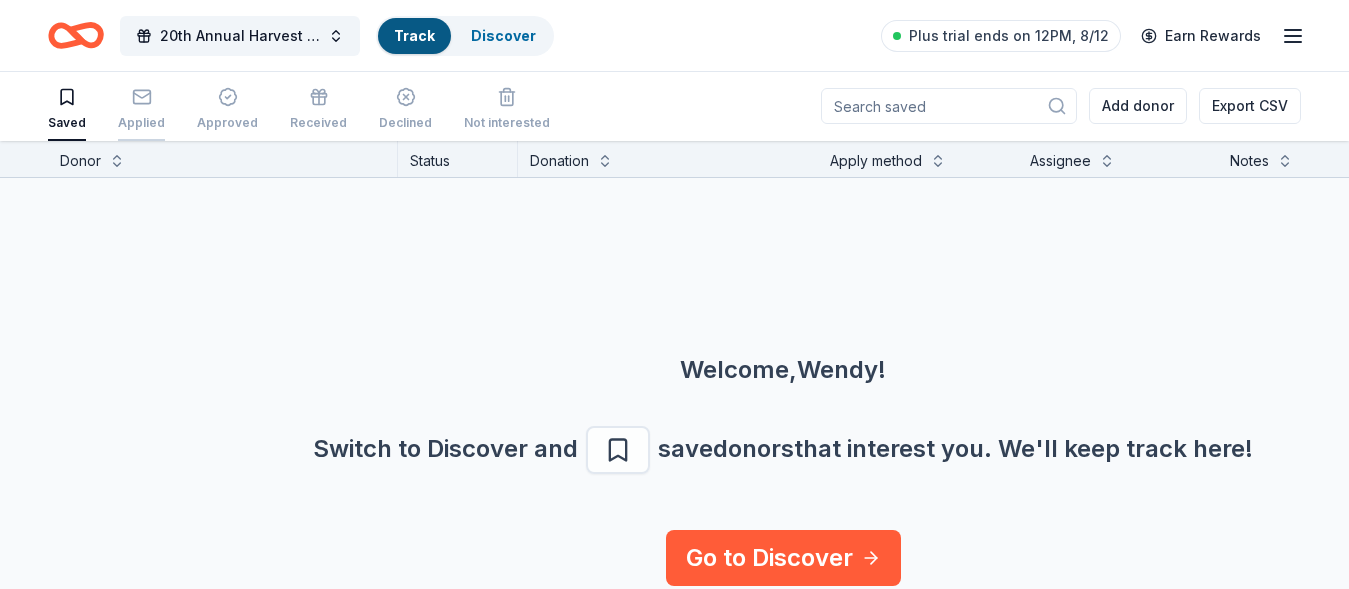 click on "Applied" at bounding box center (141, 109) 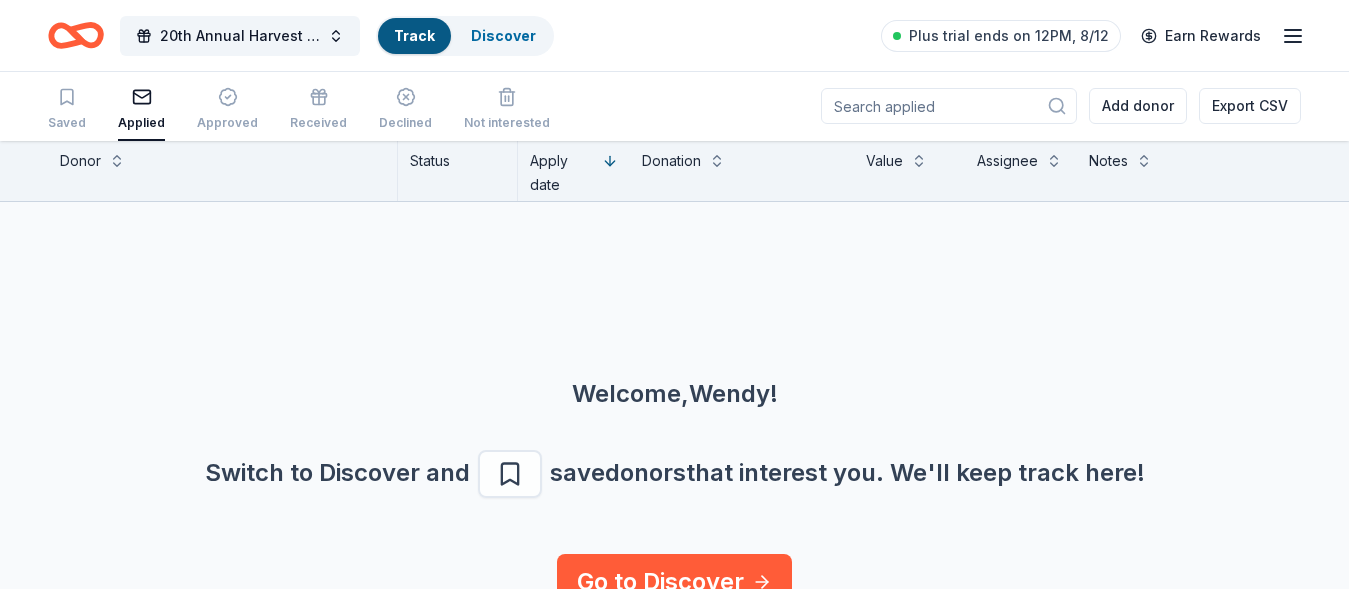 scroll, scrollTop: 0, scrollLeft: 0, axis: both 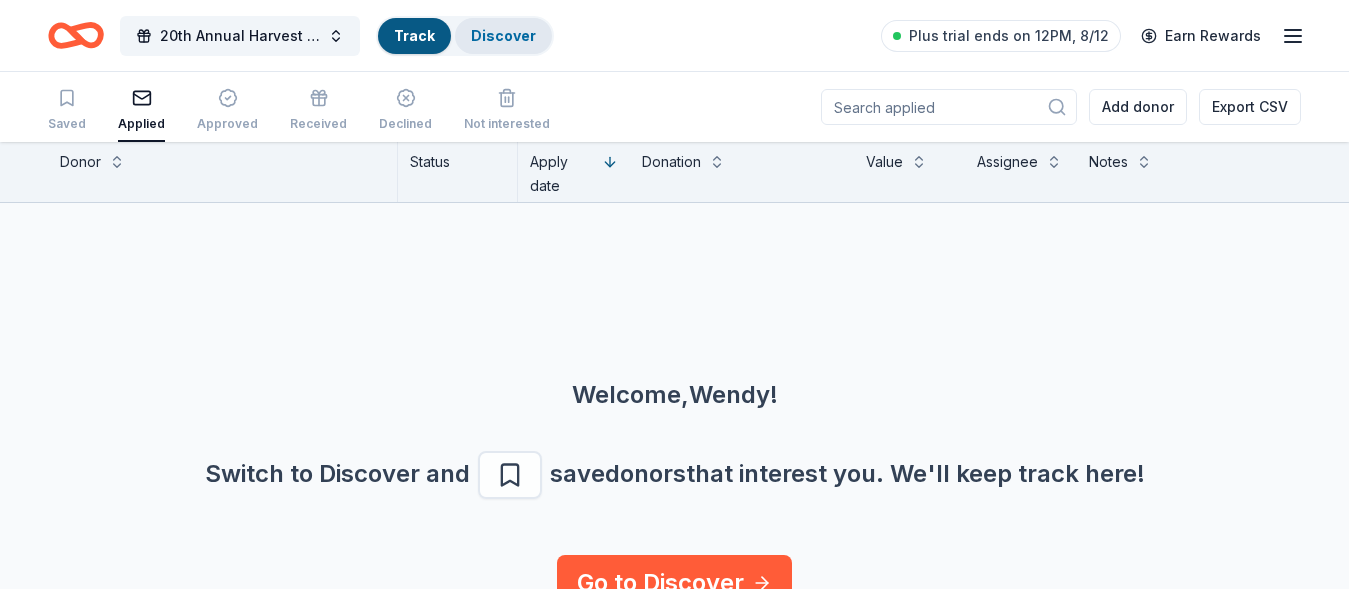 click on "Discover" at bounding box center (503, 36) 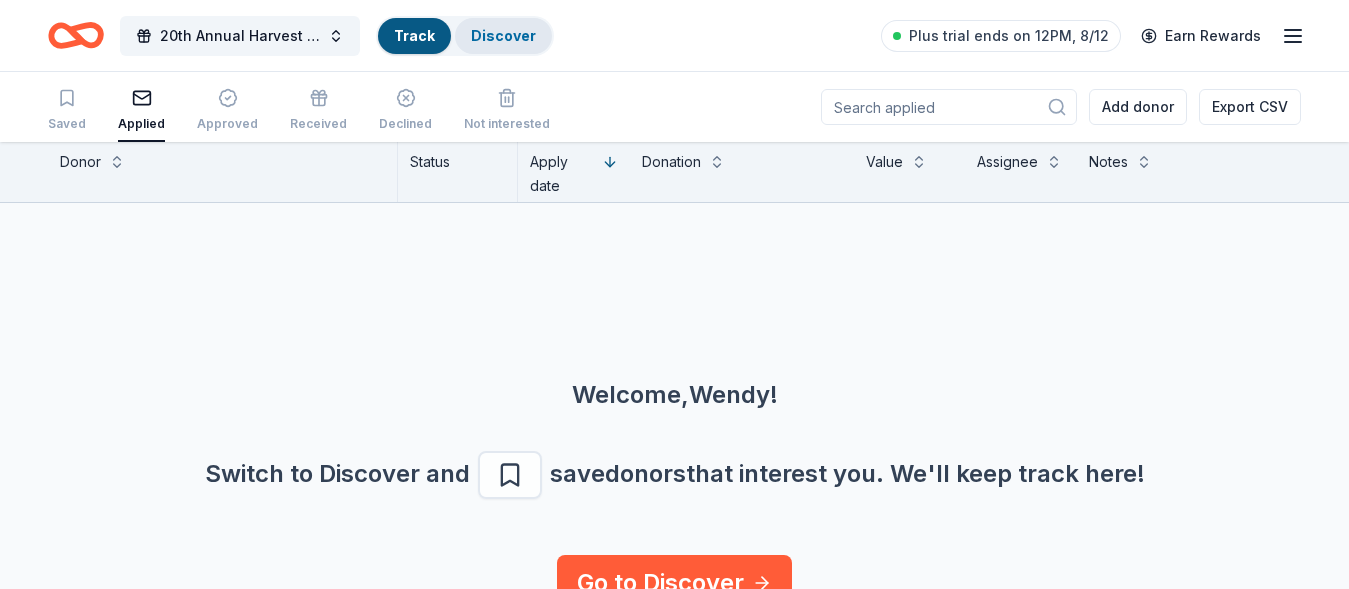 click on "Discover" at bounding box center [503, 35] 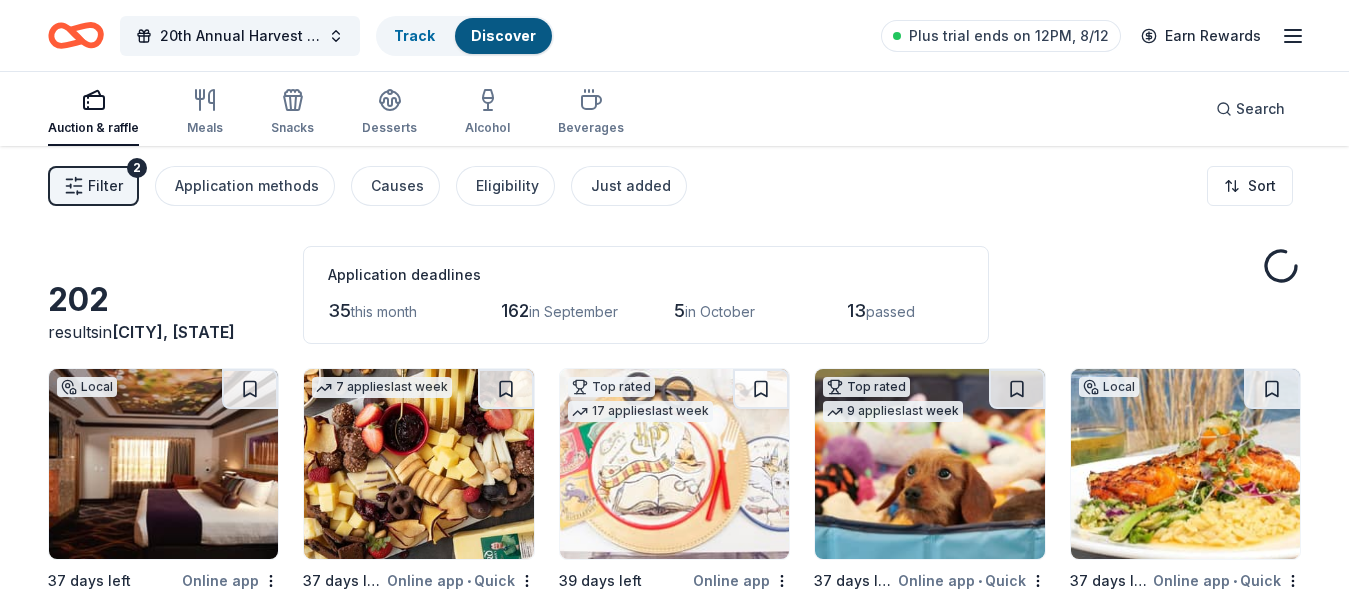 scroll, scrollTop: 555, scrollLeft: 0, axis: vertical 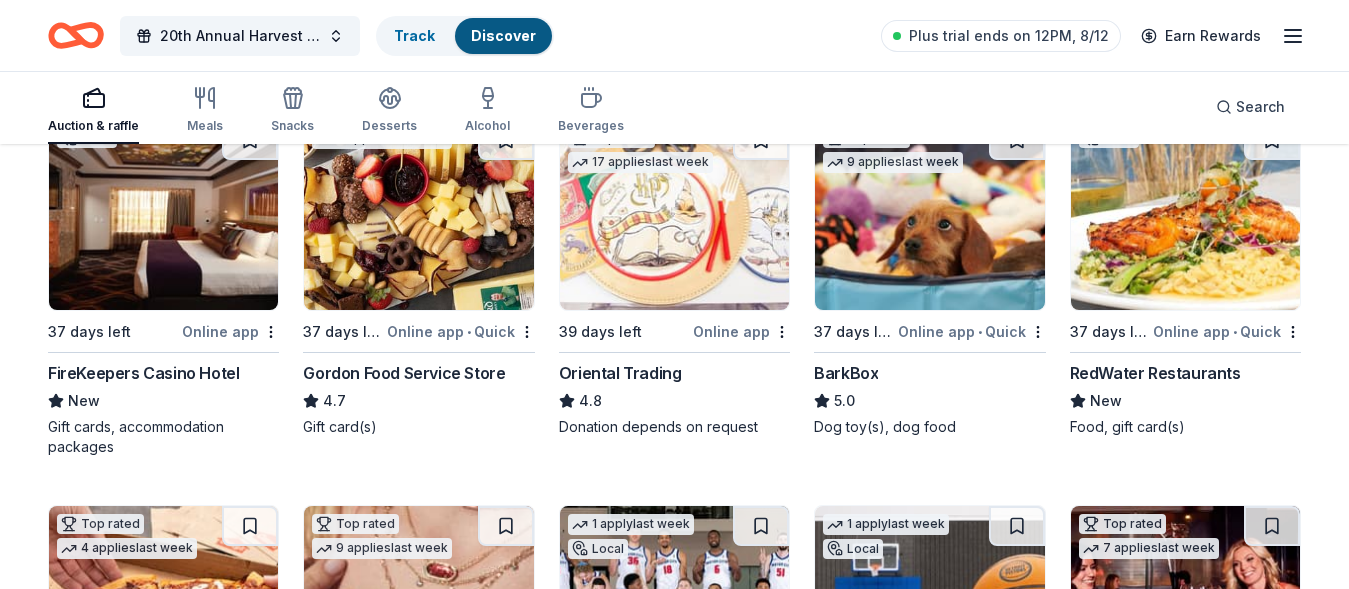 click at bounding box center (163, 215) 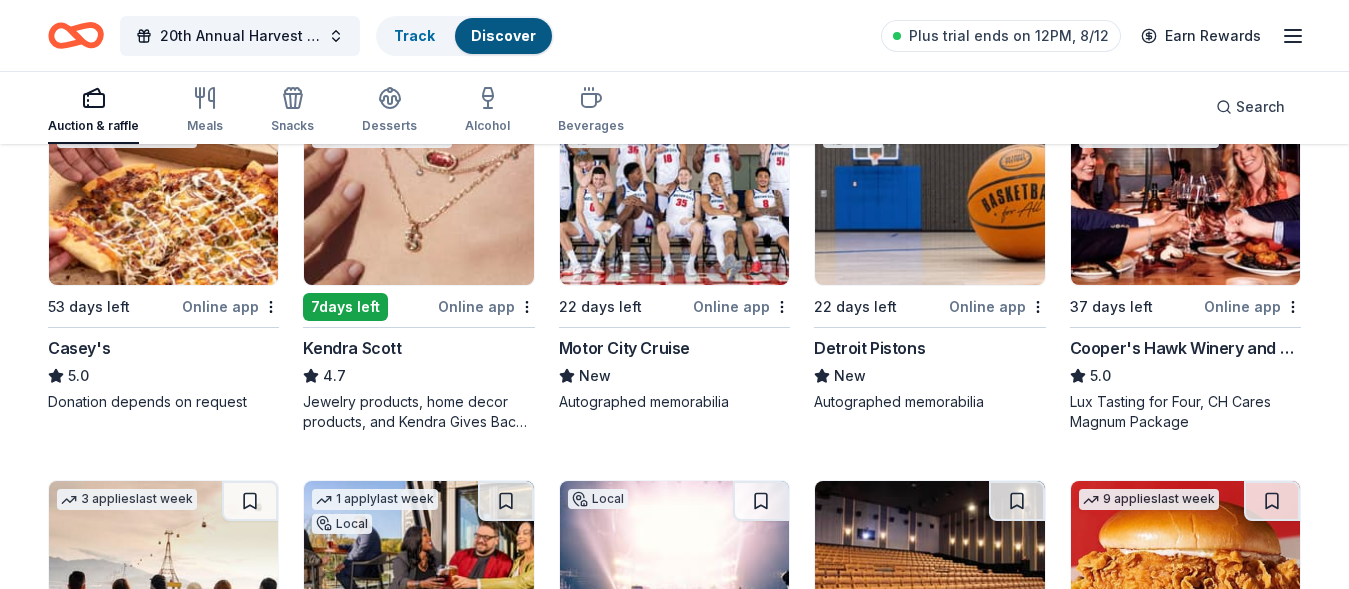 scroll, scrollTop: 1071, scrollLeft: 0, axis: vertical 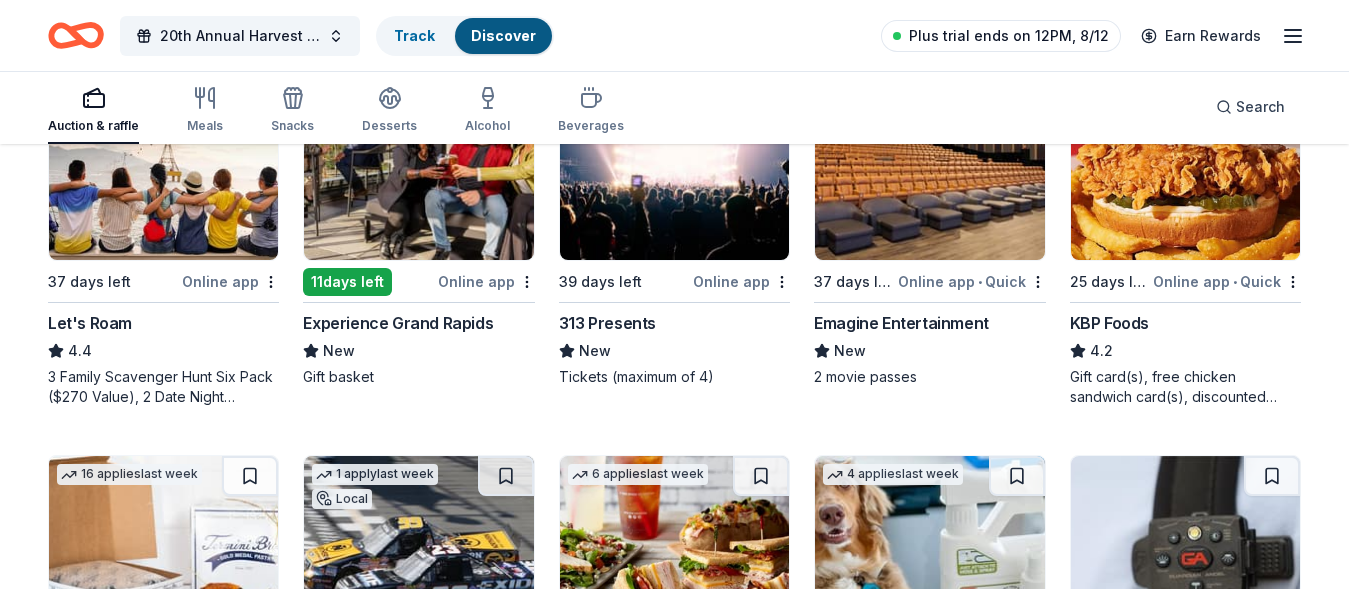 click at bounding box center (897, 36) 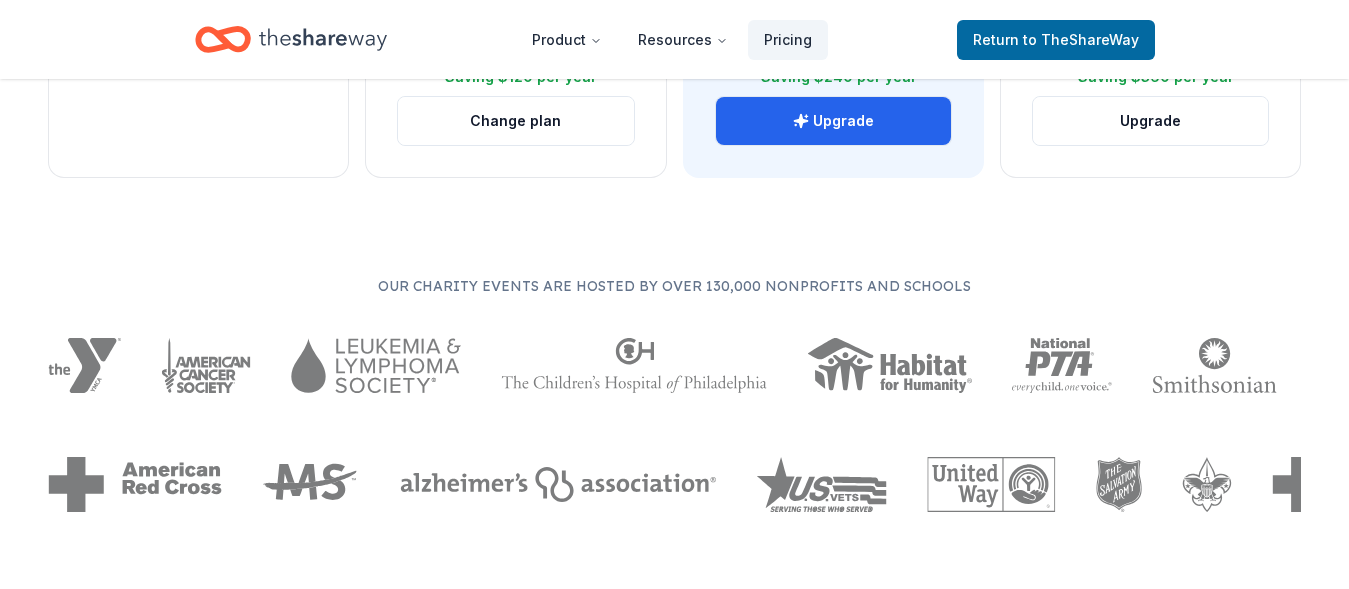 scroll, scrollTop: 0, scrollLeft: 0, axis: both 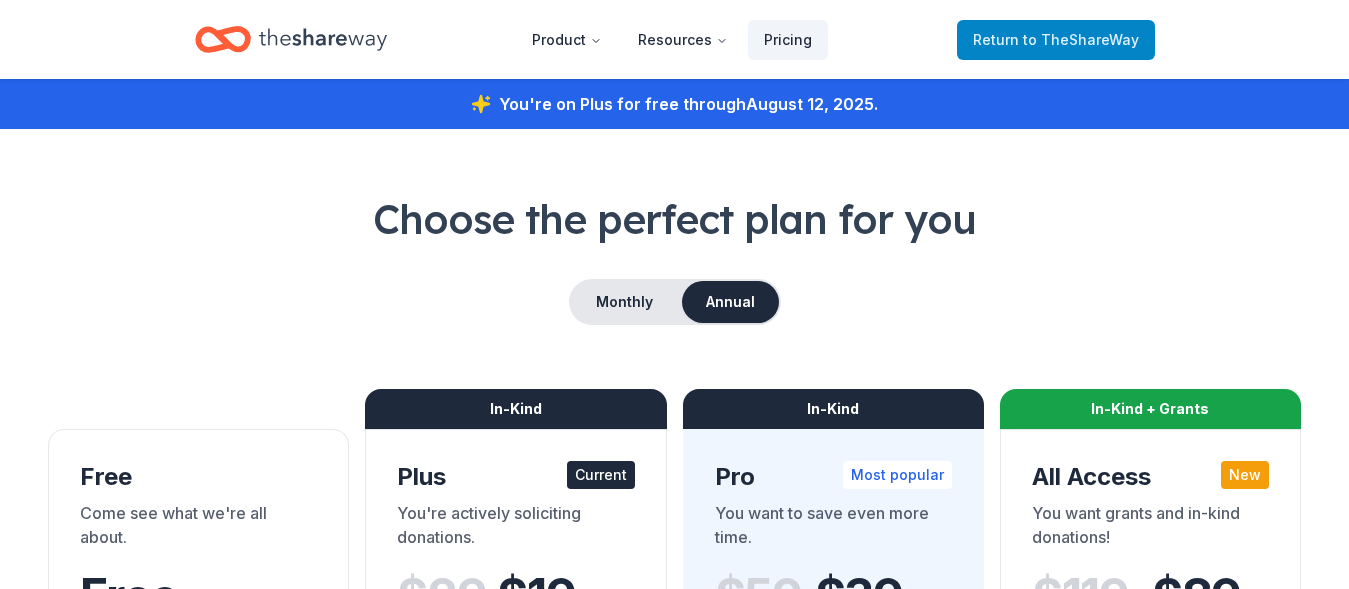 click on "to TheShareWay" at bounding box center [1081, 39] 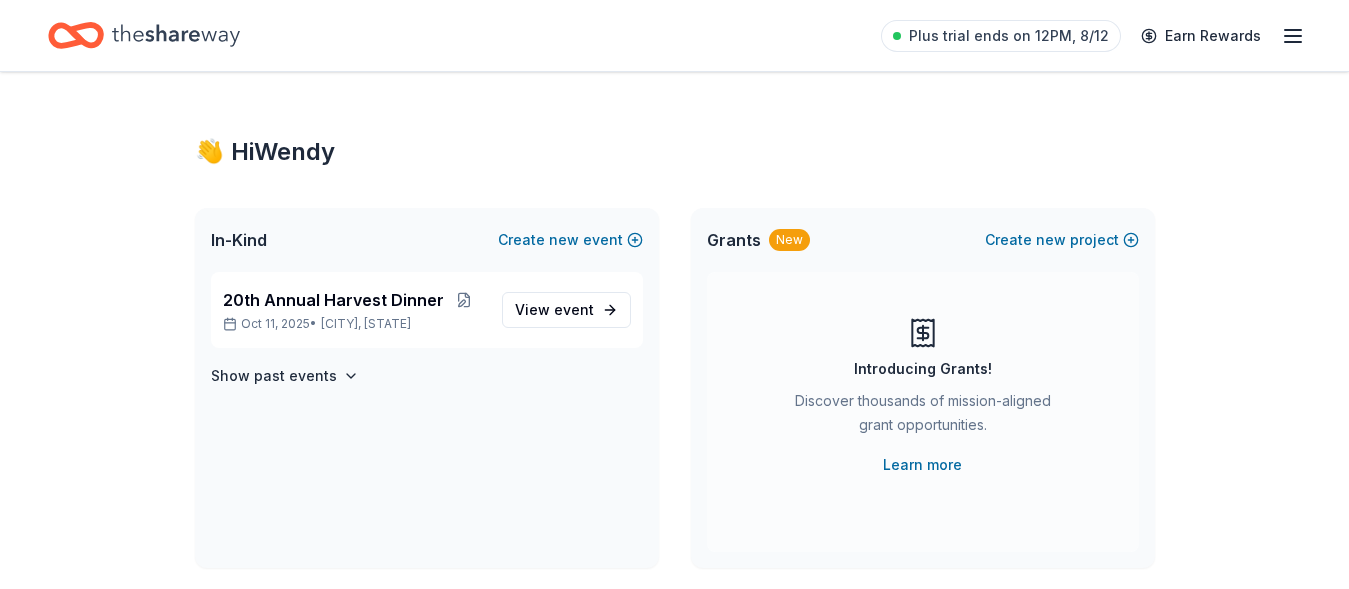 click 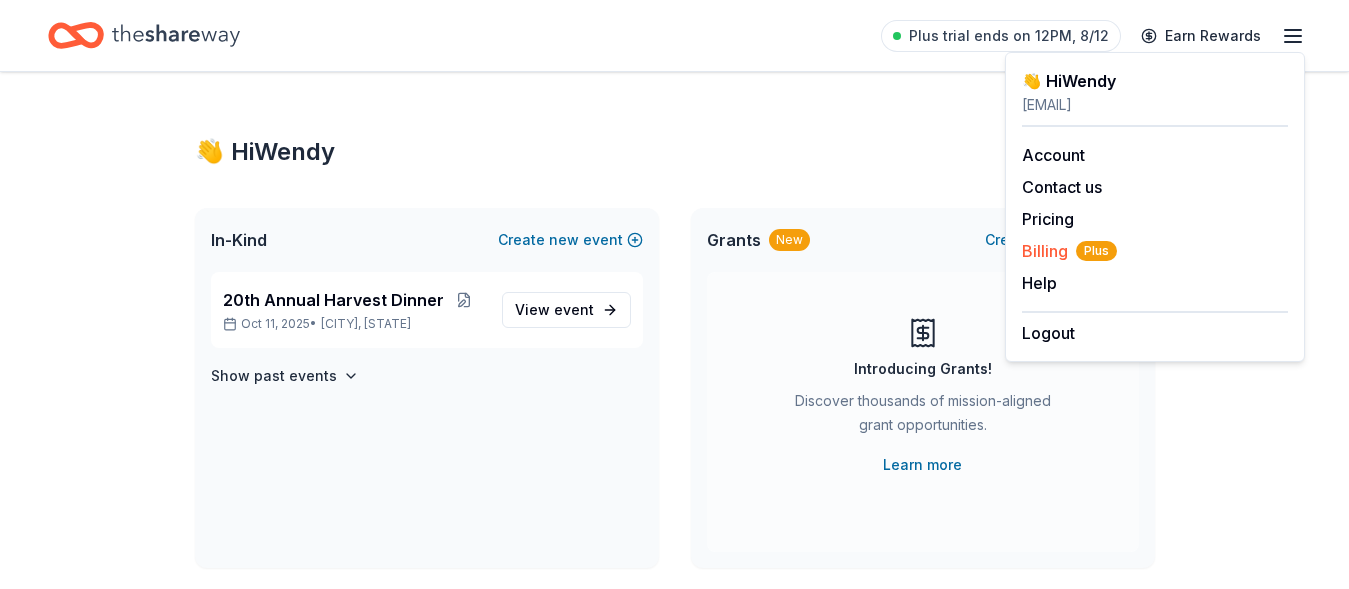click on "Billing Plus" at bounding box center [1069, 251] 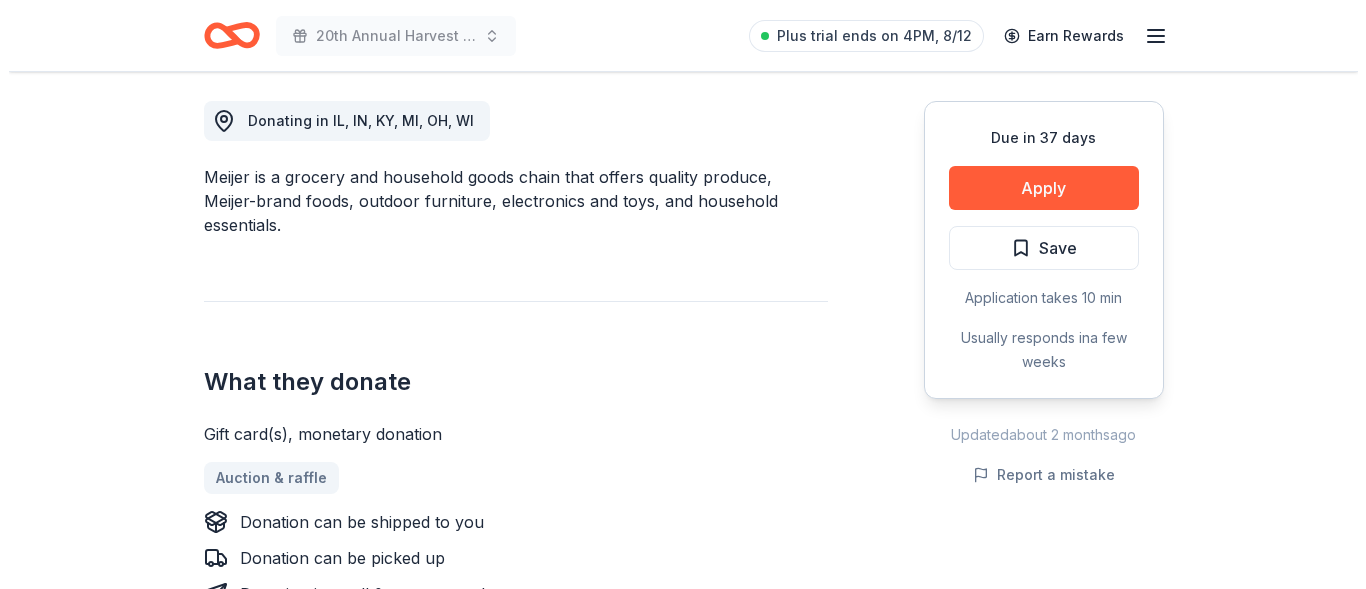 scroll, scrollTop: 555, scrollLeft: 0, axis: vertical 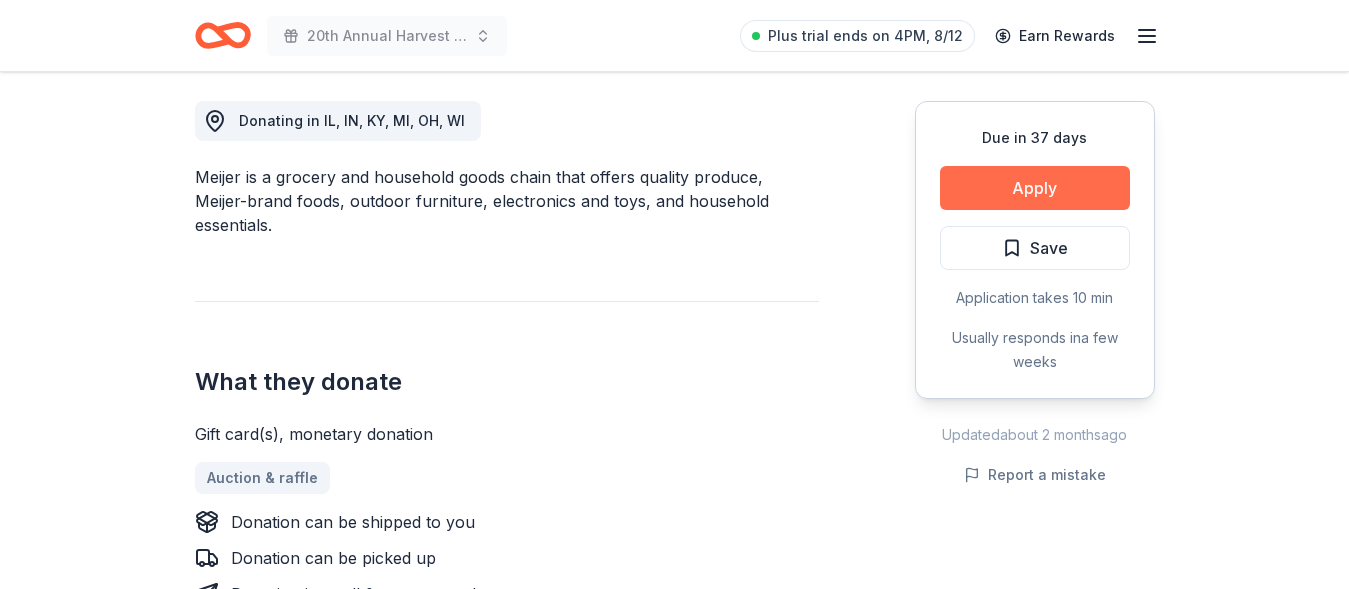 click on "Apply" at bounding box center [1035, 188] 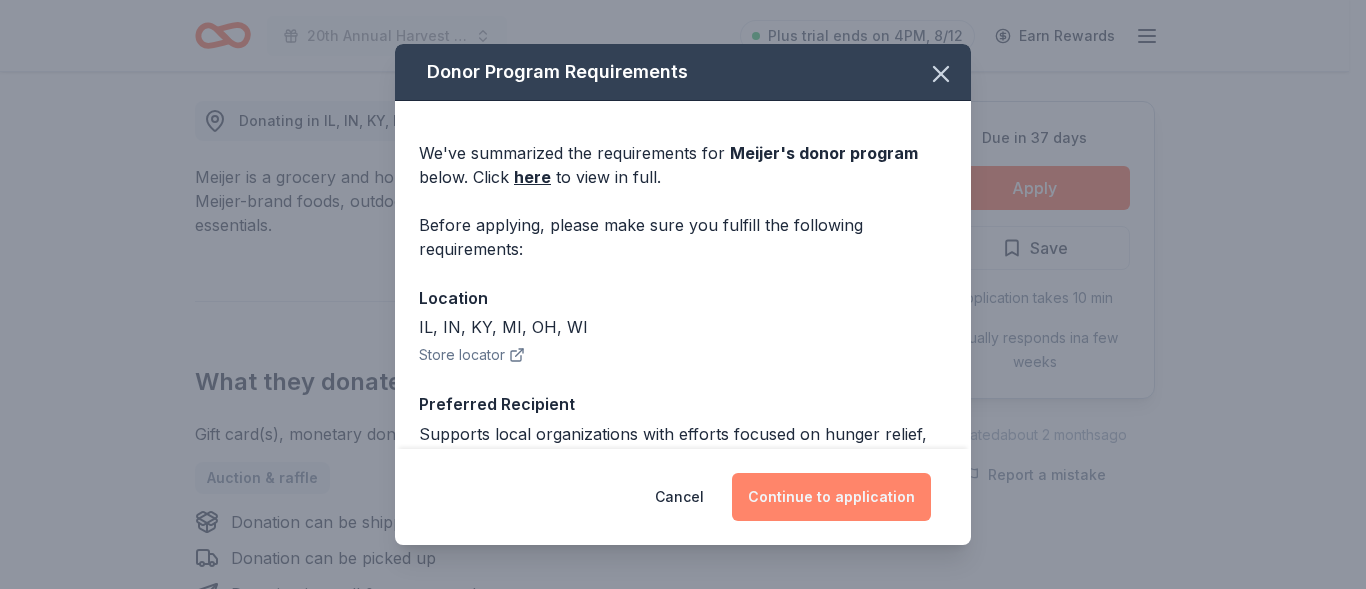 click on "Continue to application" at bounding box center (831, 497) 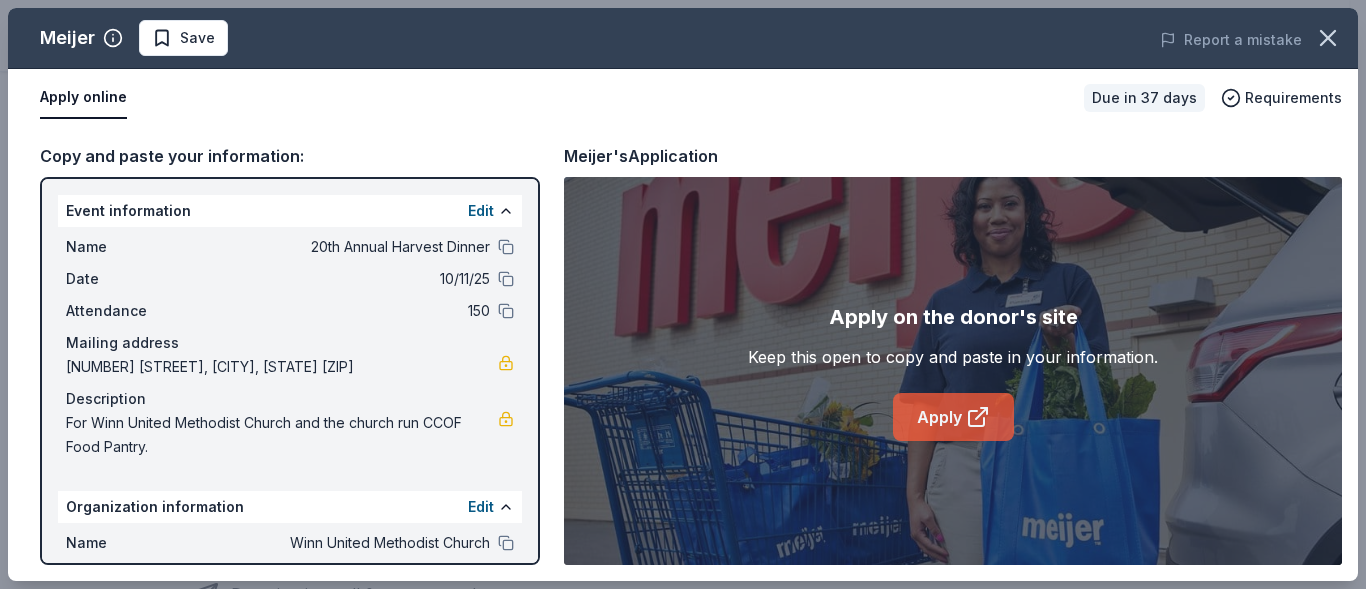 click on "Apply" at bounding box center (953, 417) 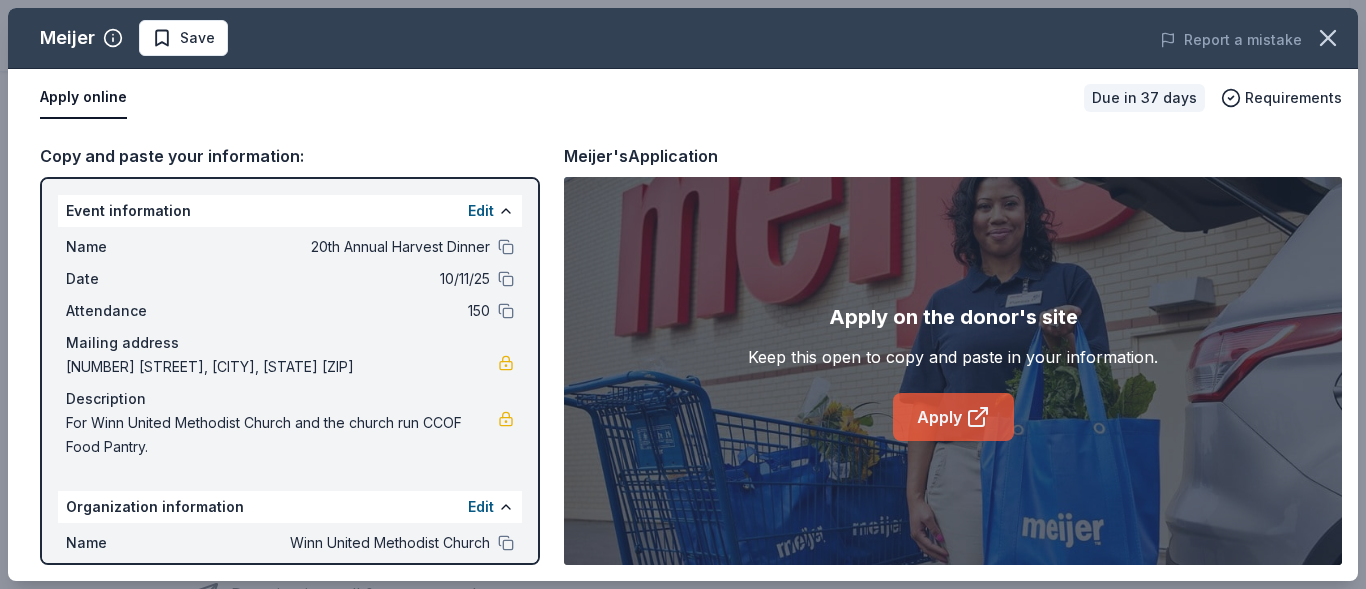 click on "Apply" at bounding box center (953, 417) 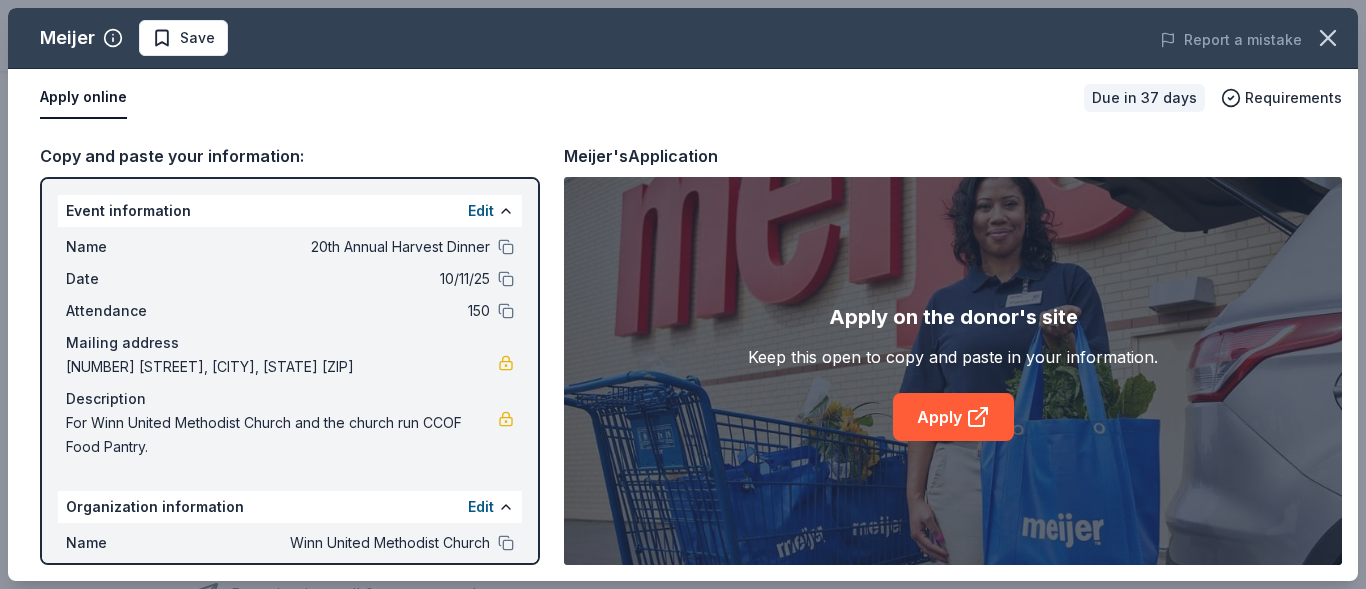 click on "Event information Edit Name 20th Annual Harvest Dinner Date 10/11/25 Attendance 150 Mailing address 8187 South Winn Road, Mount Pleasant, MI 48858 Description For Winn United Methodist Church and the church run CCOF Food Pantry. Organization information Edit Name Winn United Methodist Church Website Fill in using "Edit" EIN 38-2374320 Mission statement" at bounding box center [290, 371] 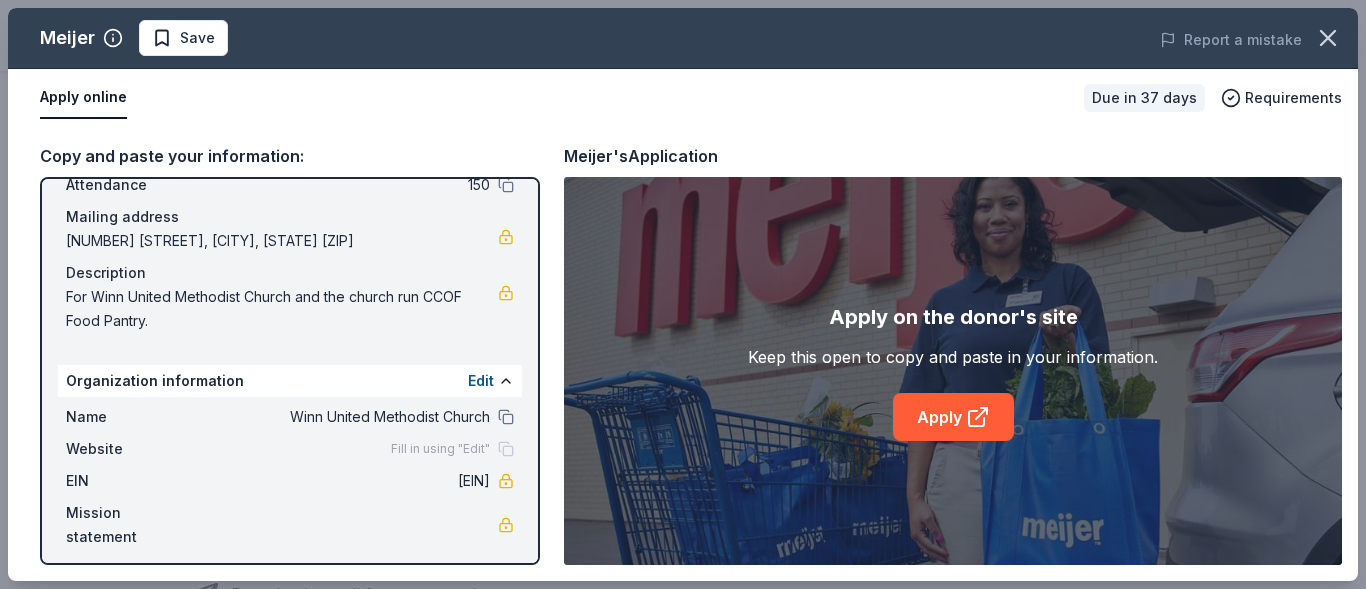 scroll, scrollTop: 136, scrollLeft: 0, axis: vertical 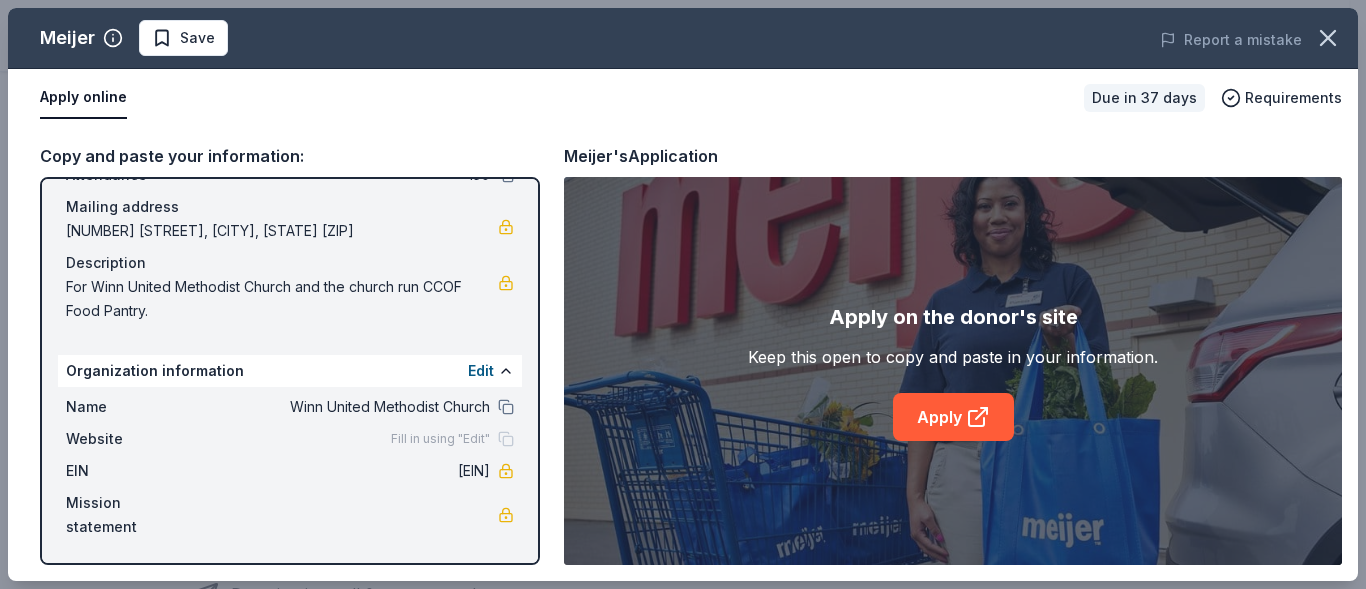 click on "38-2374320" at bounding box center (345, 471) 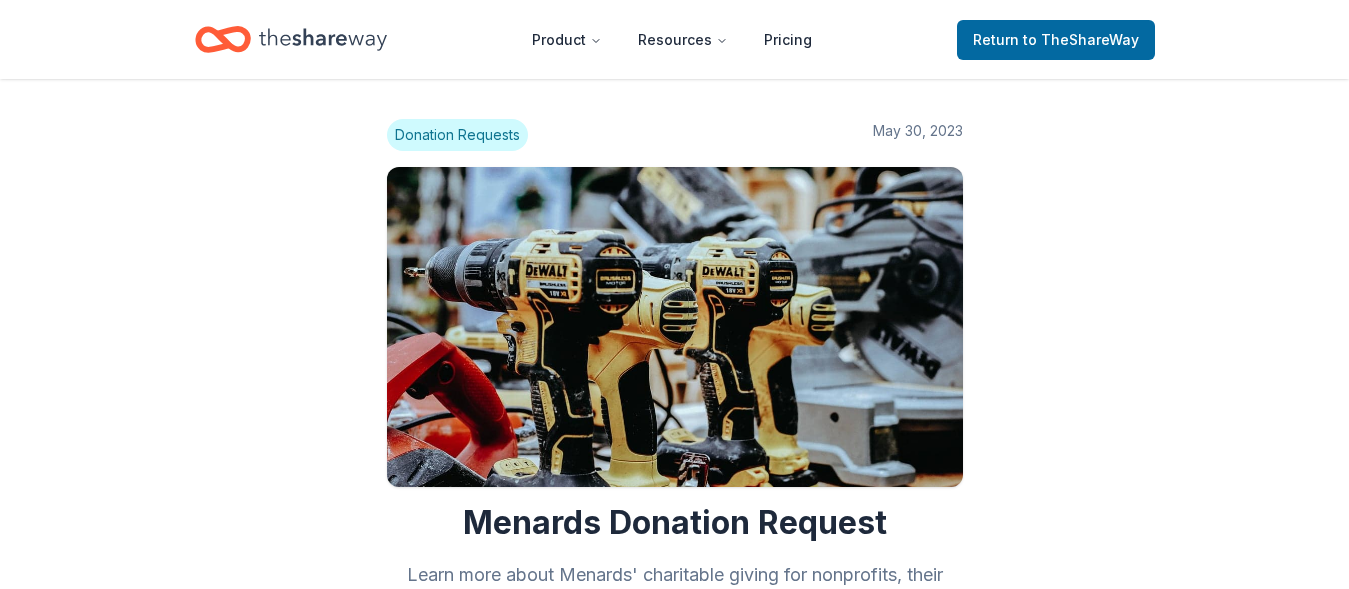 scroll, scrollTop: 555, scrollLeft: 0, axis: vertical 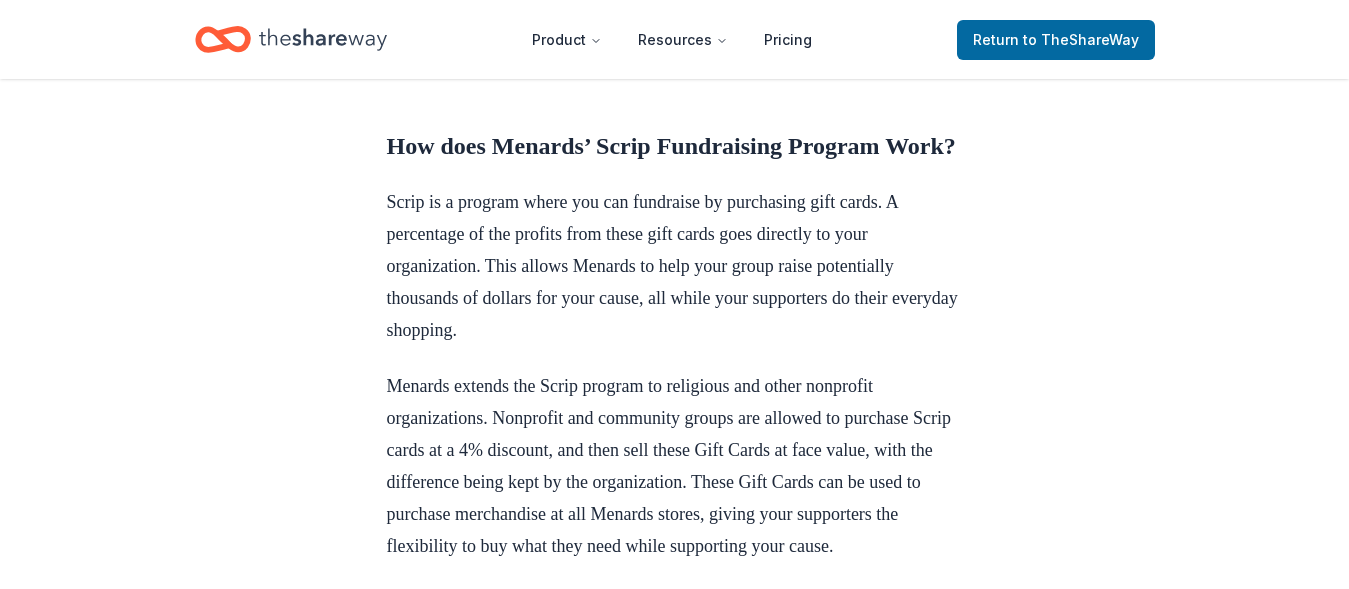 click on "Donation Requests May 30, 2023 Menards Donation Request Learn more about Menards' charitable giving for nonprofits, their Scrip Fundraising program, and how to request donations from companies like Menards. Hello, event planners and nonprofit fundraisers! In the world of philanthropy, Menards is a name that often comes up when discussing corporate donors. Today we're going to look into how Menards gives back to the community and helps nonprofits raise funds, focusing on their innovative Scrip Fundraising Program. We'll also explore similar companies that contribute to nonprofits.
Does Menards Donate to Nonprofits?
While Menards may not have a traditional in-kind donation program, they do provide an alternative fundraising approach. They offer a Scrip Fundraising Program, a strategy that helps nonprofits and other community-focused groups raise necessary funds.
How does Menards’ Scrip Fundraising Program Work?
What Companies Similar to Menards Donate to Nonprofits?
.
on  '" at bounding box center (674, 541) 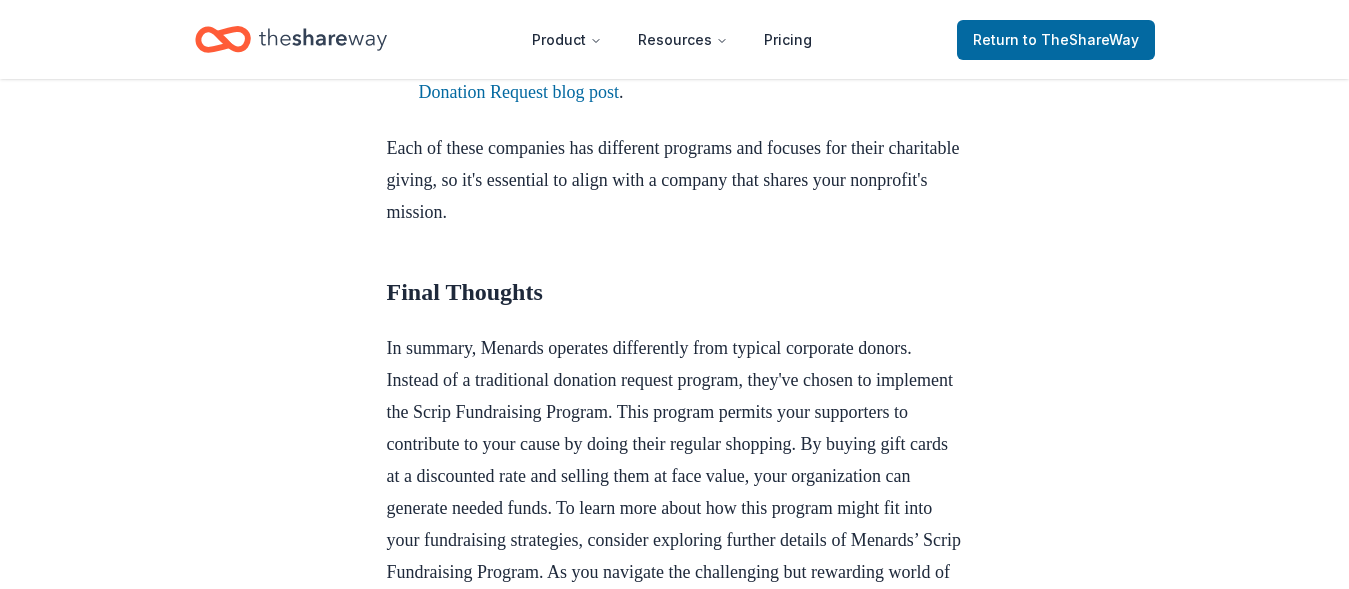 scroll, scrollTop: 1983, scrollLeft: 0, axis: vertical 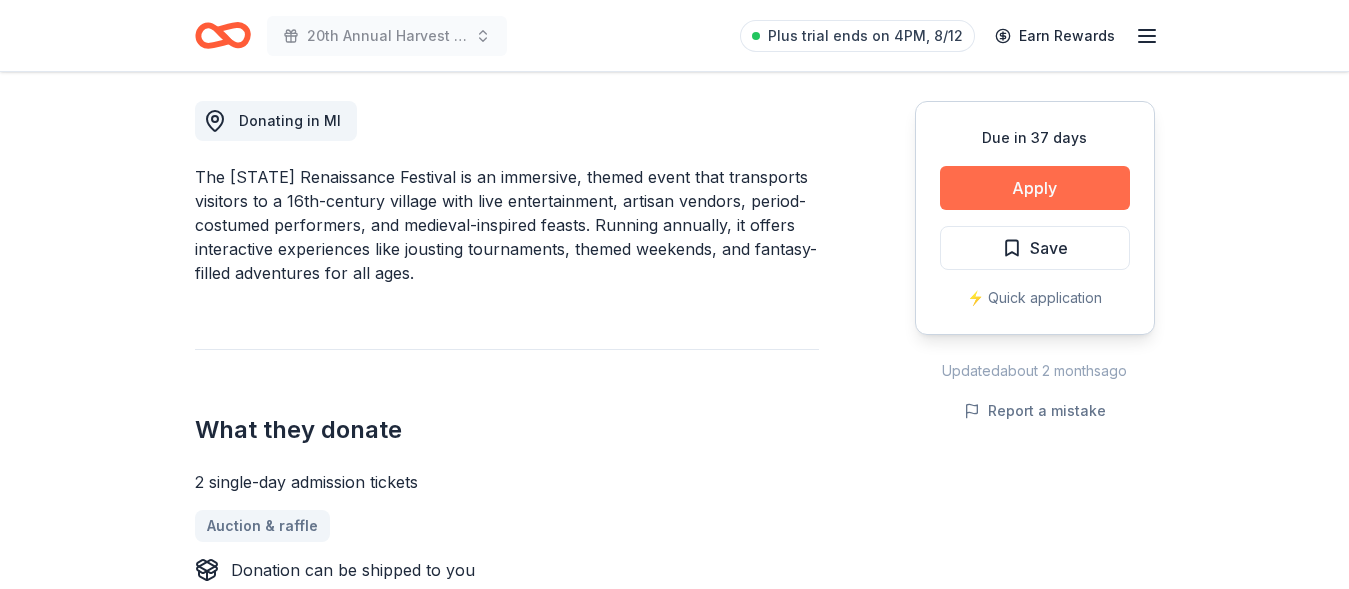 click on "Apply" at bounding box center (1035, 188) 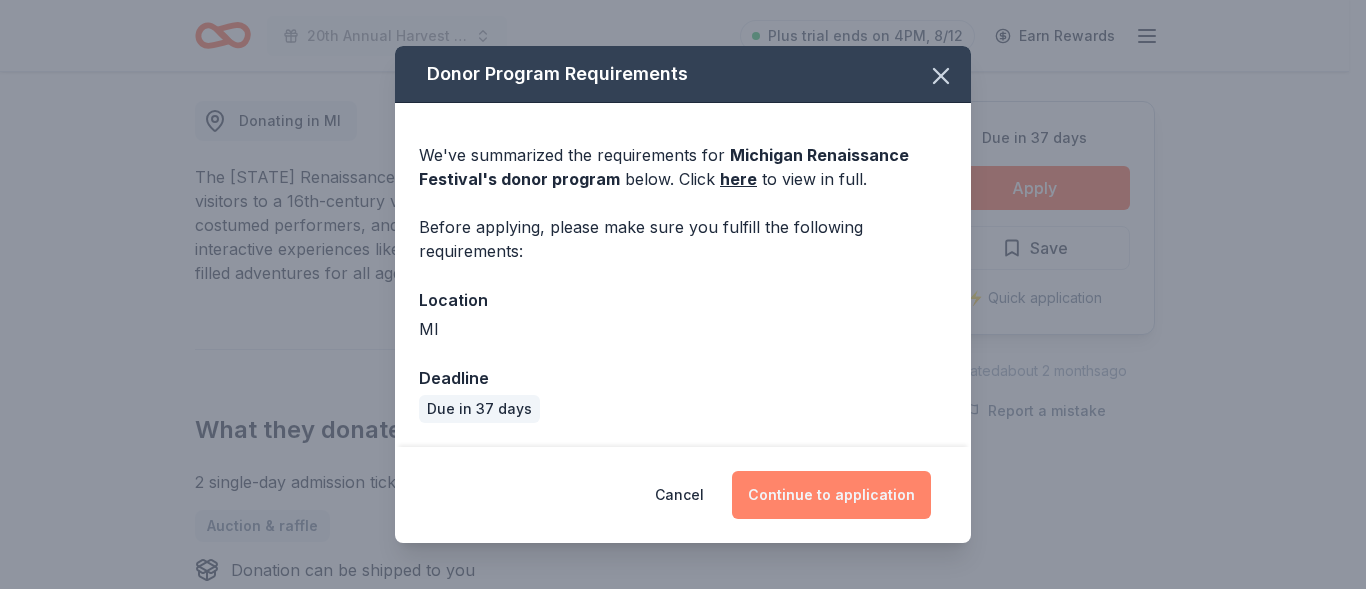 click on "Continue to application" at bounding box center (831, 495) 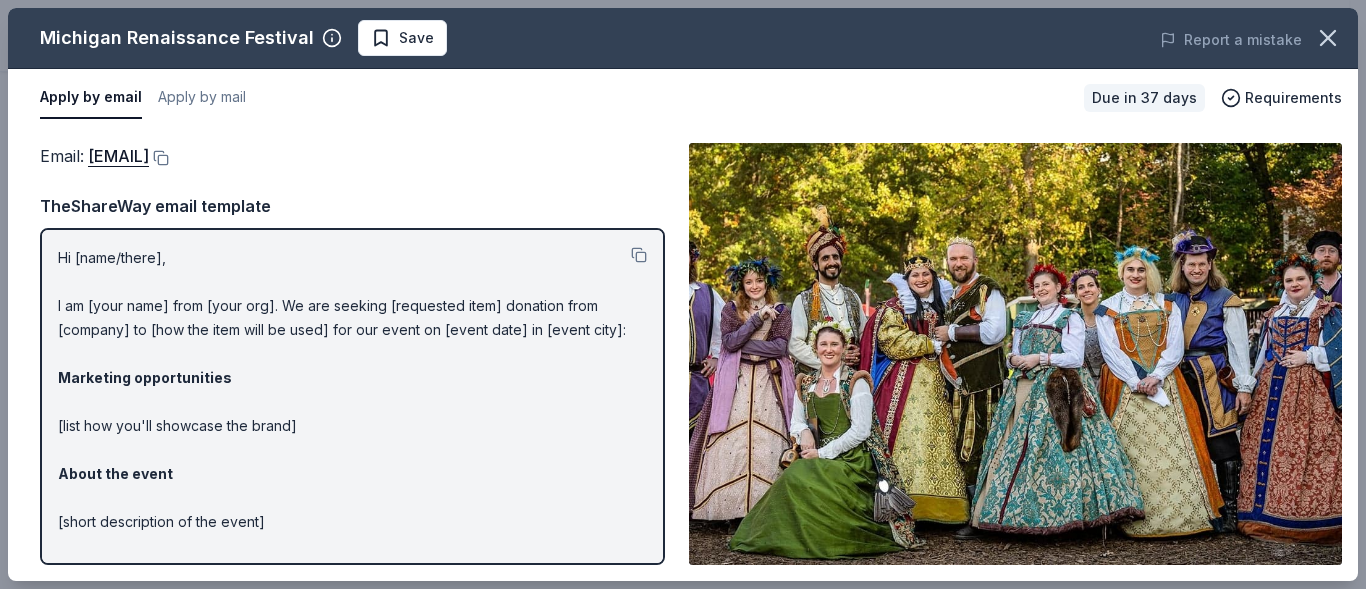 scroll, scrollTop: 203, scrollLeft: 0, axis: vertical 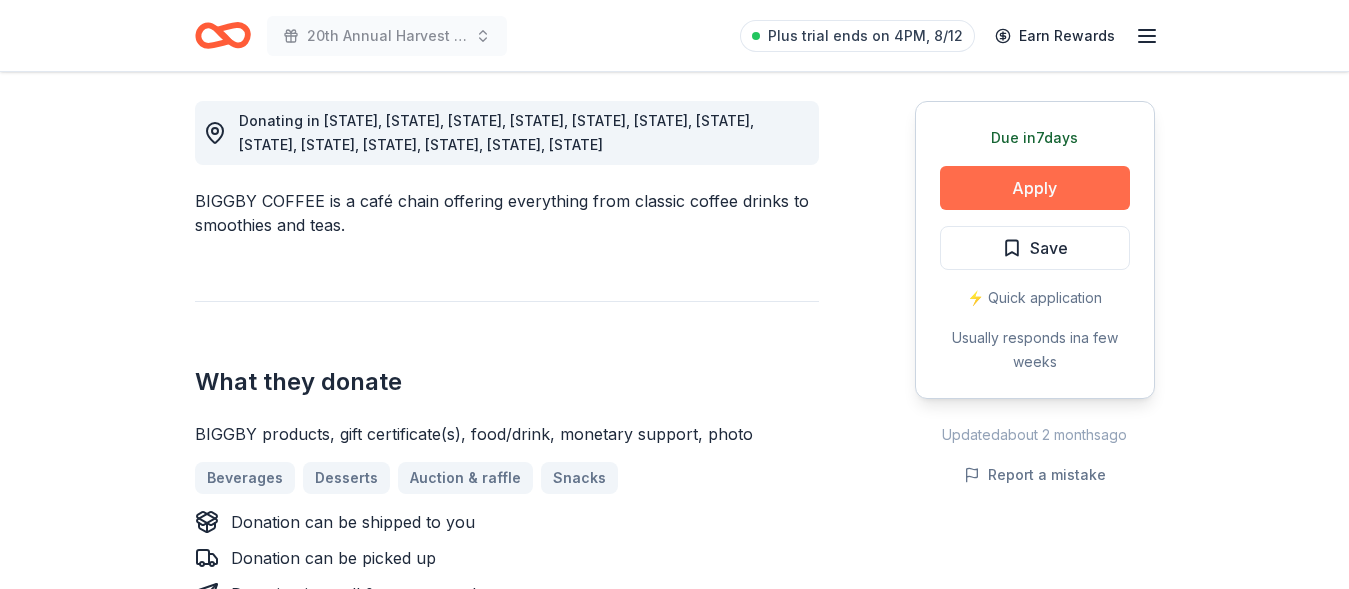 click on "Apply" at bounding box center [1035, 188] 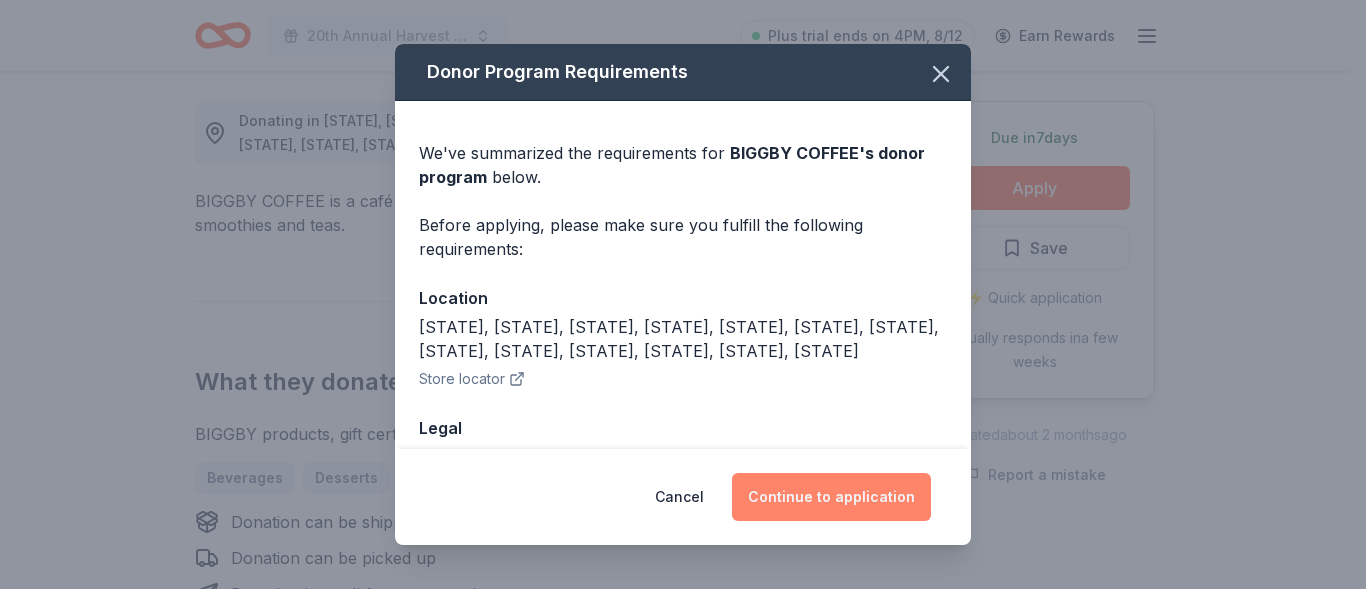 click on "Continue to application" at bounding box center (831, 497) 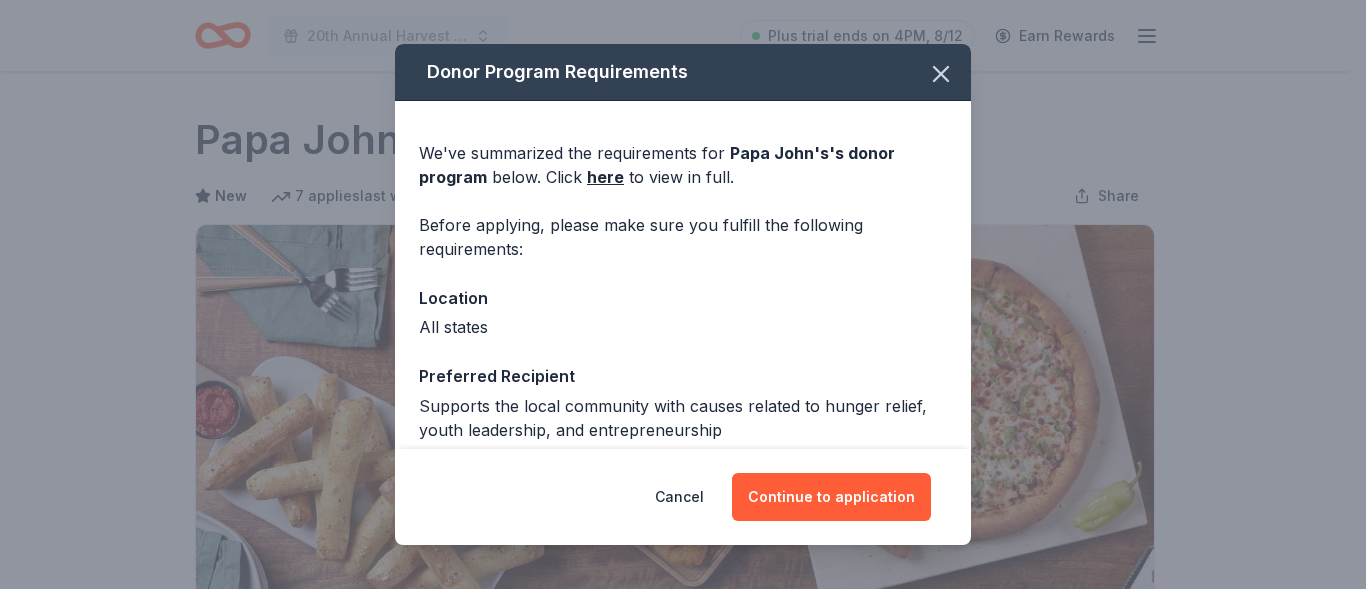scroll, scrollTop: 555, scrollLeft: 0, axis: vertical 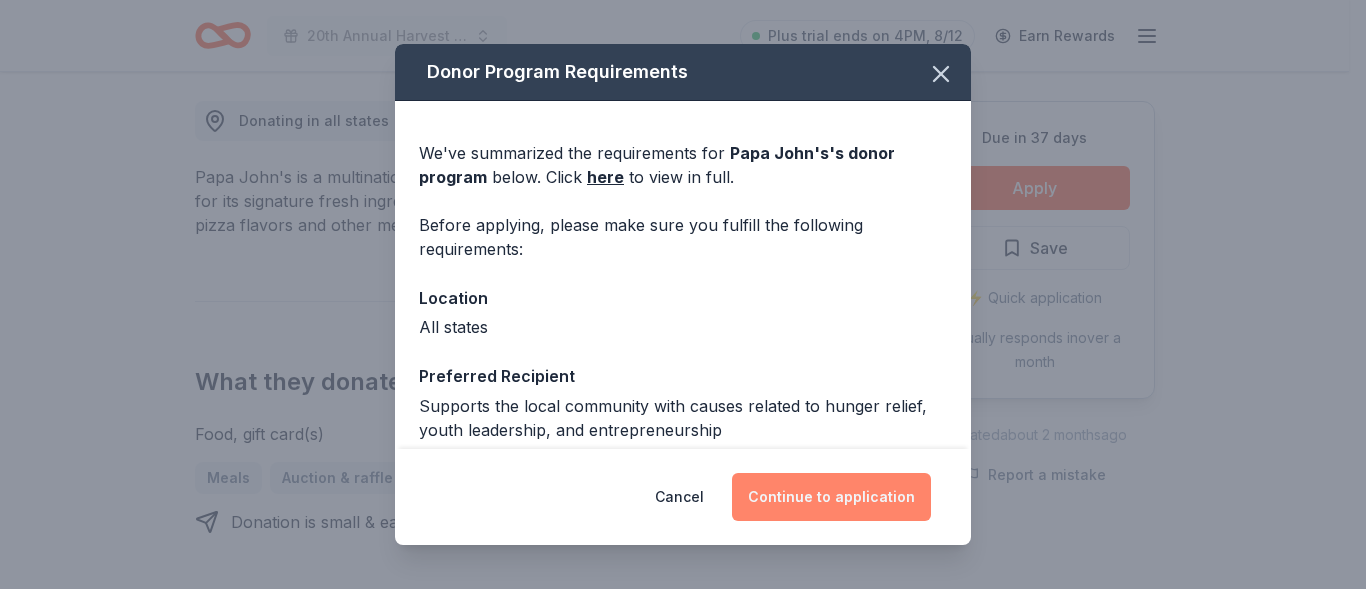 click on "Continue to application" at bounding box center [831, 497] 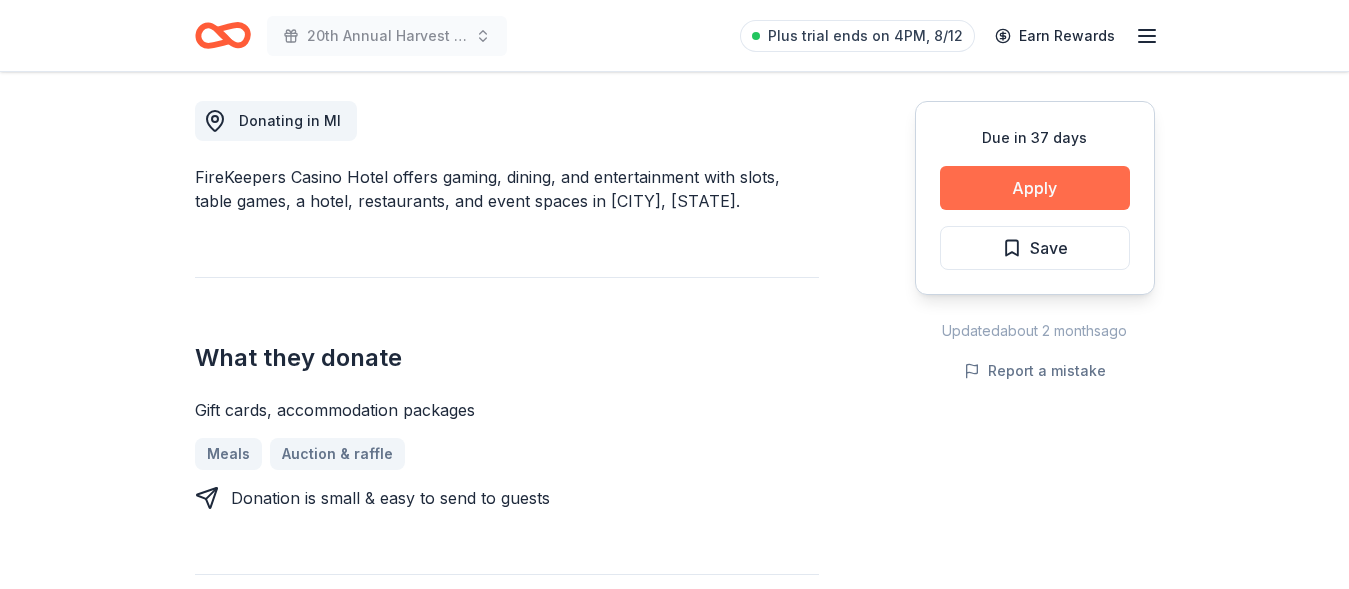 scroll, scrollTop: 555, scrollLeft: 0, axis: vertical 